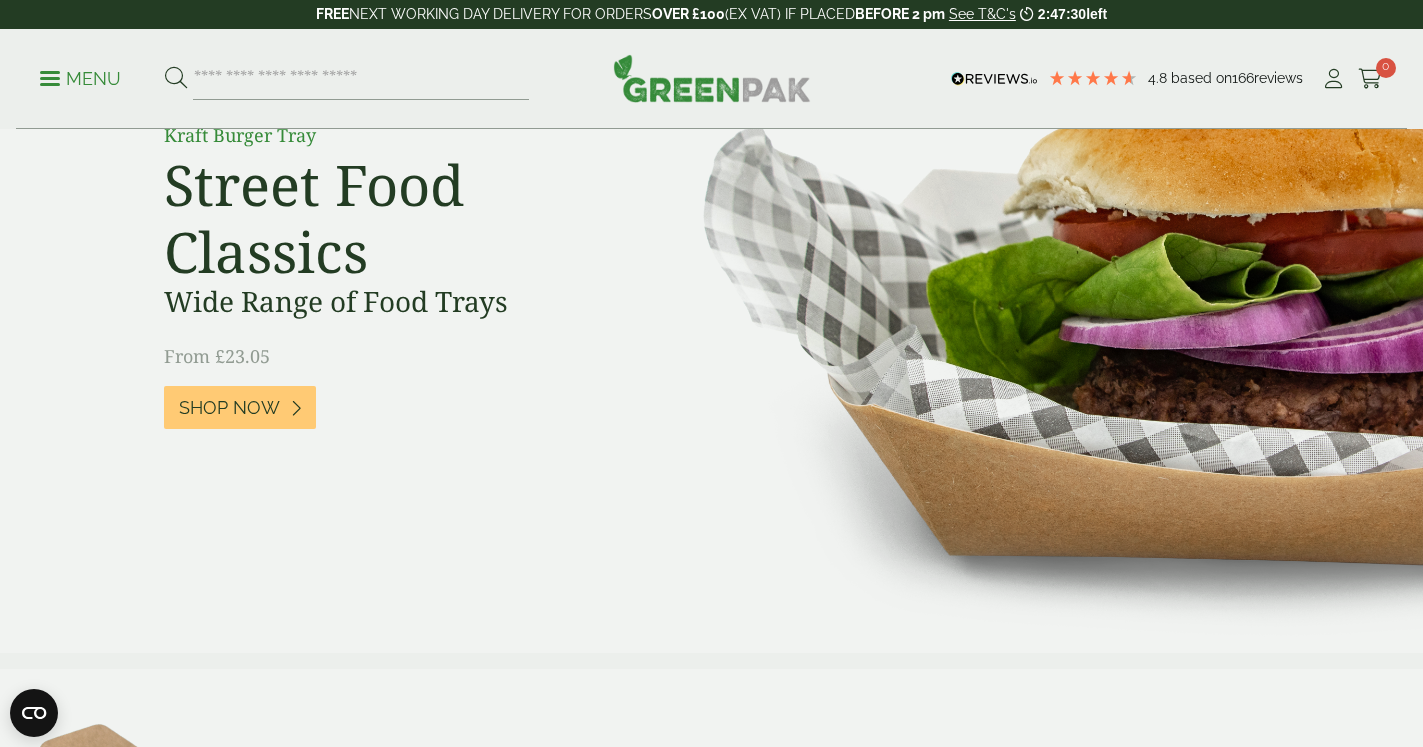 scroll, scrollTop: 0, scrollLeft: 0, axis: both 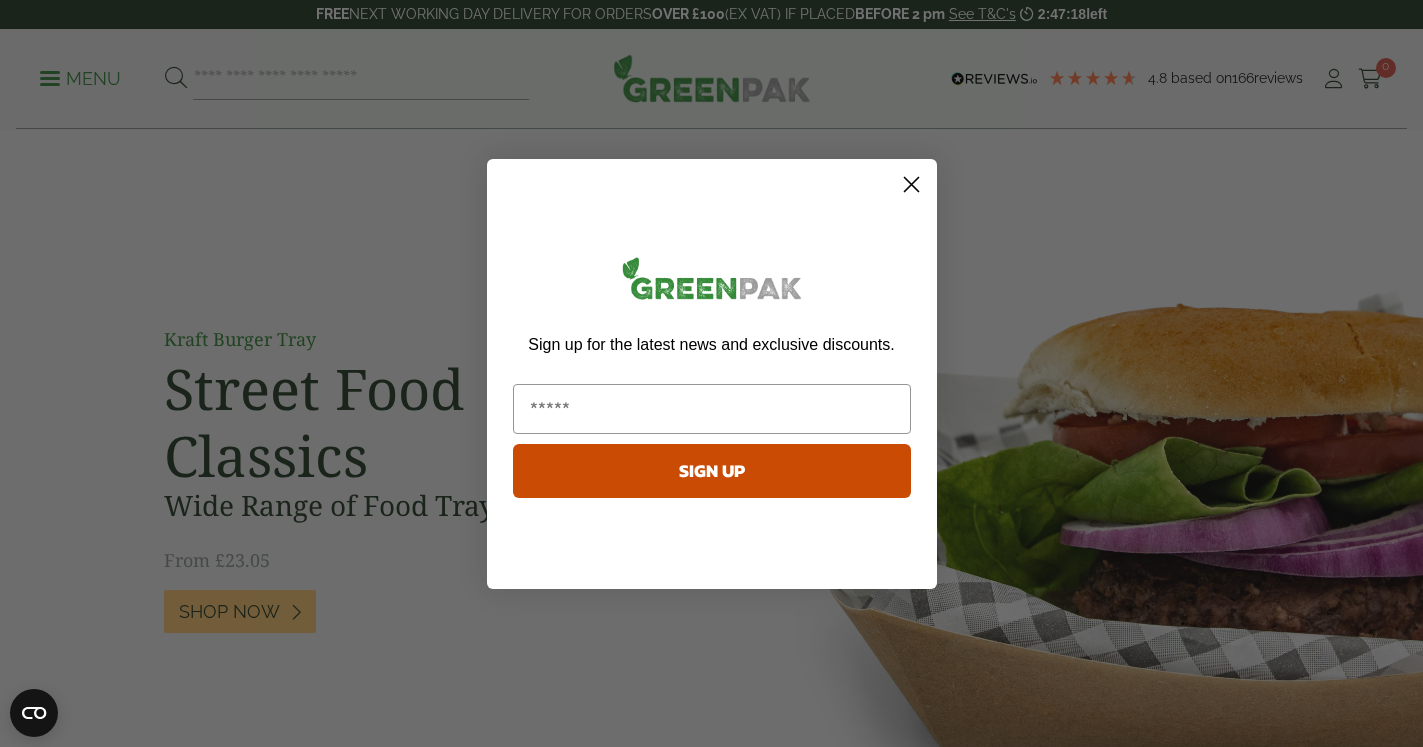 click 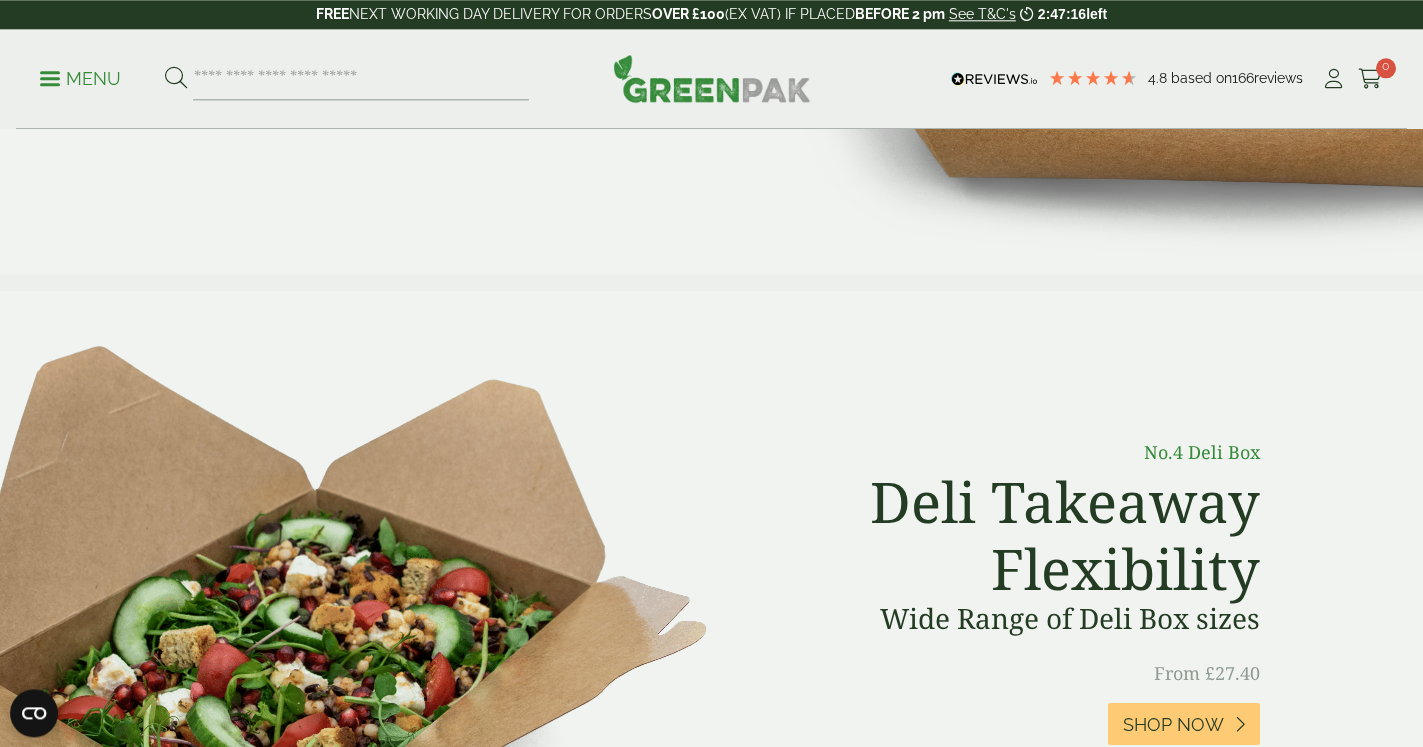 scroll, scrollTop: 408, scrollLeft: 0, axis: vertical 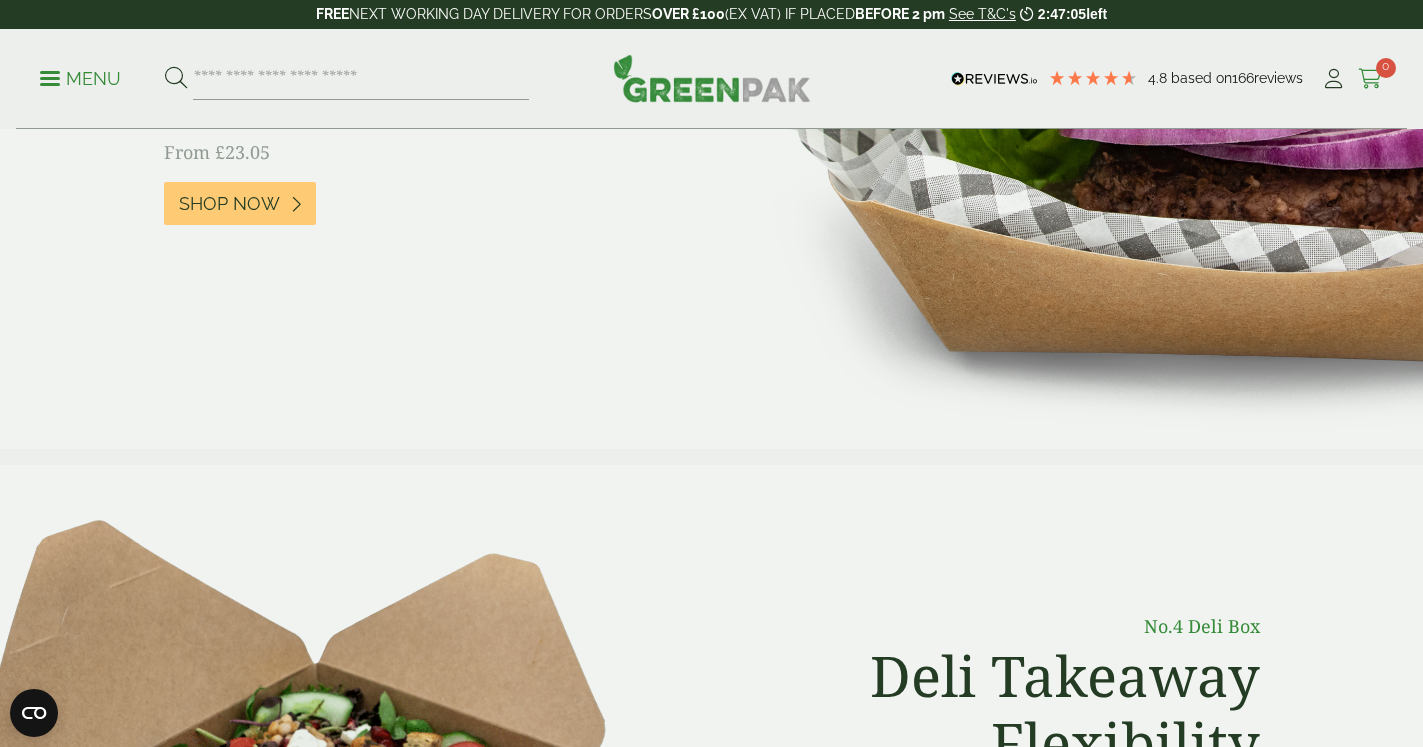 click at bounding box center [1370, 79] 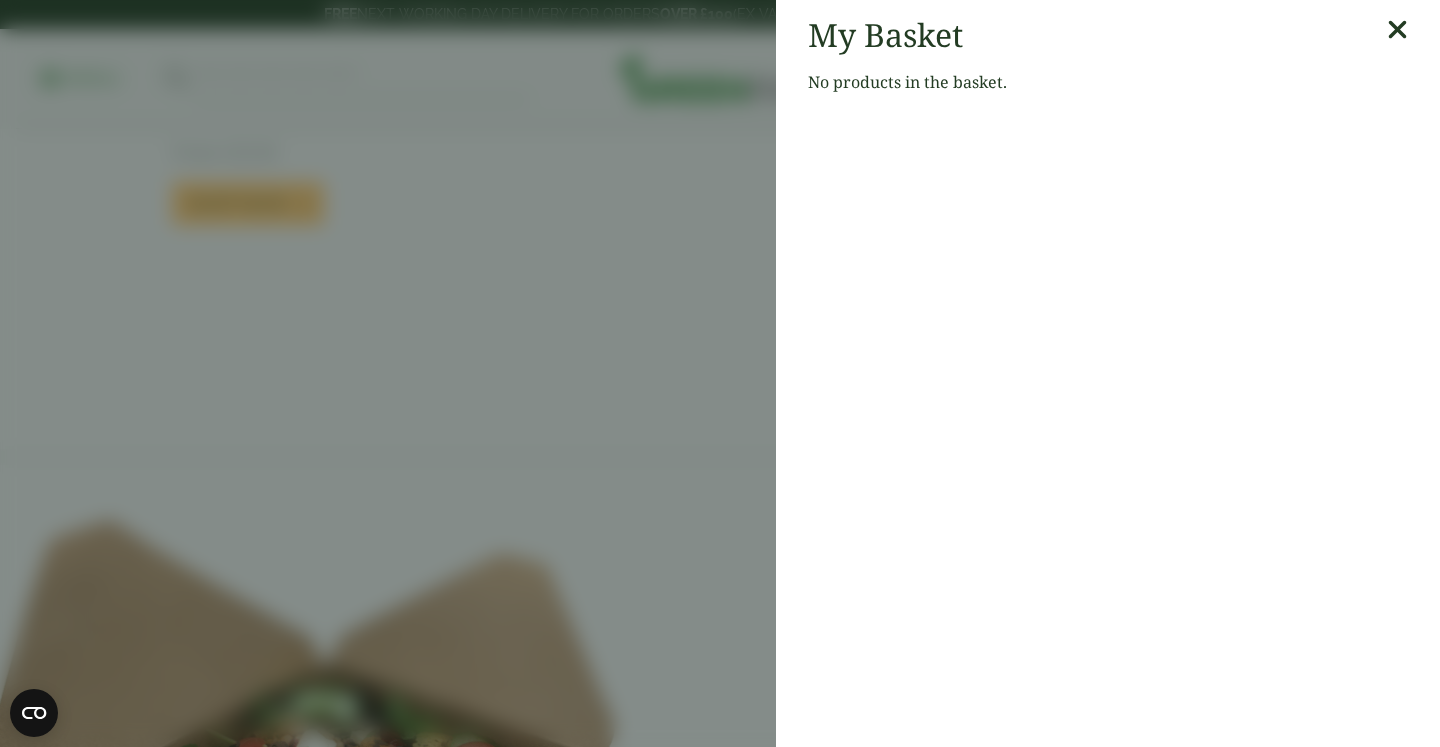 click at bounding box center [1397, 30] 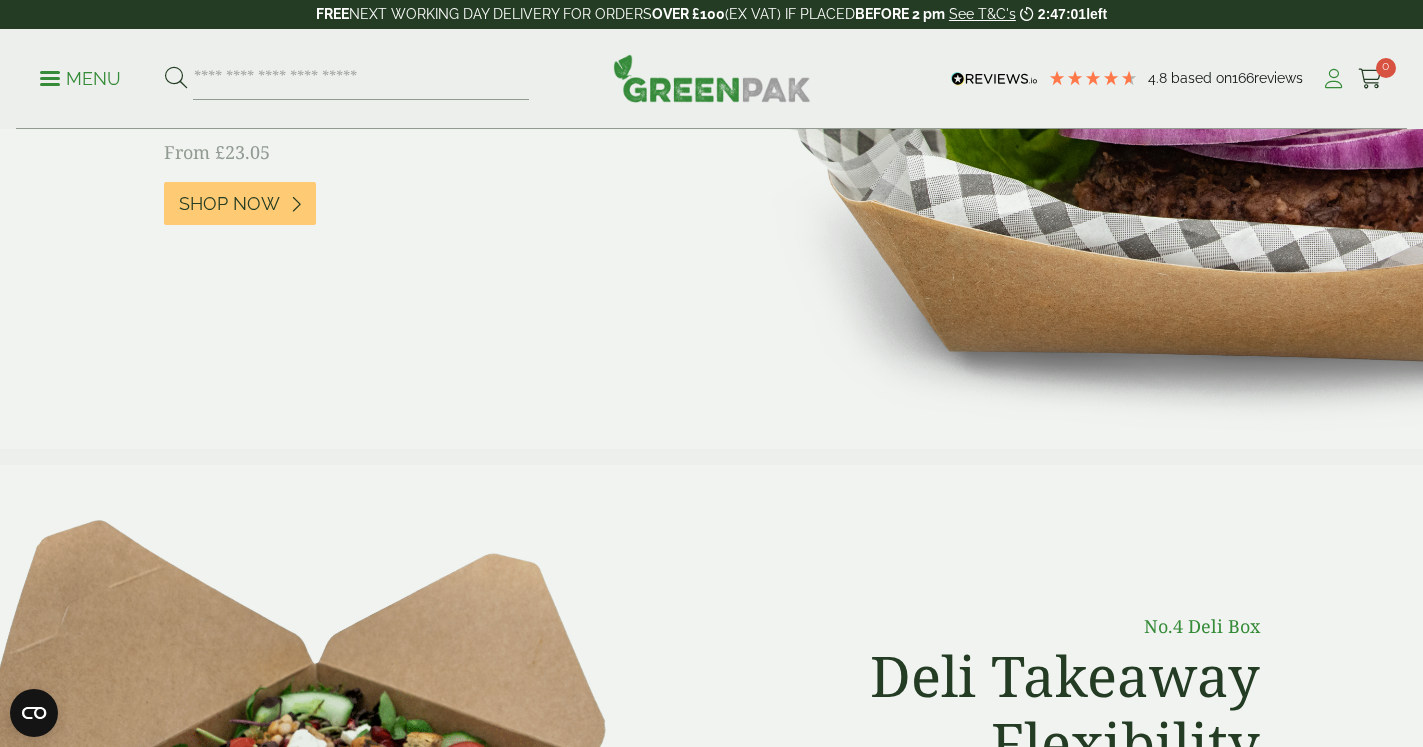 click at bounding box center [1333, 79] 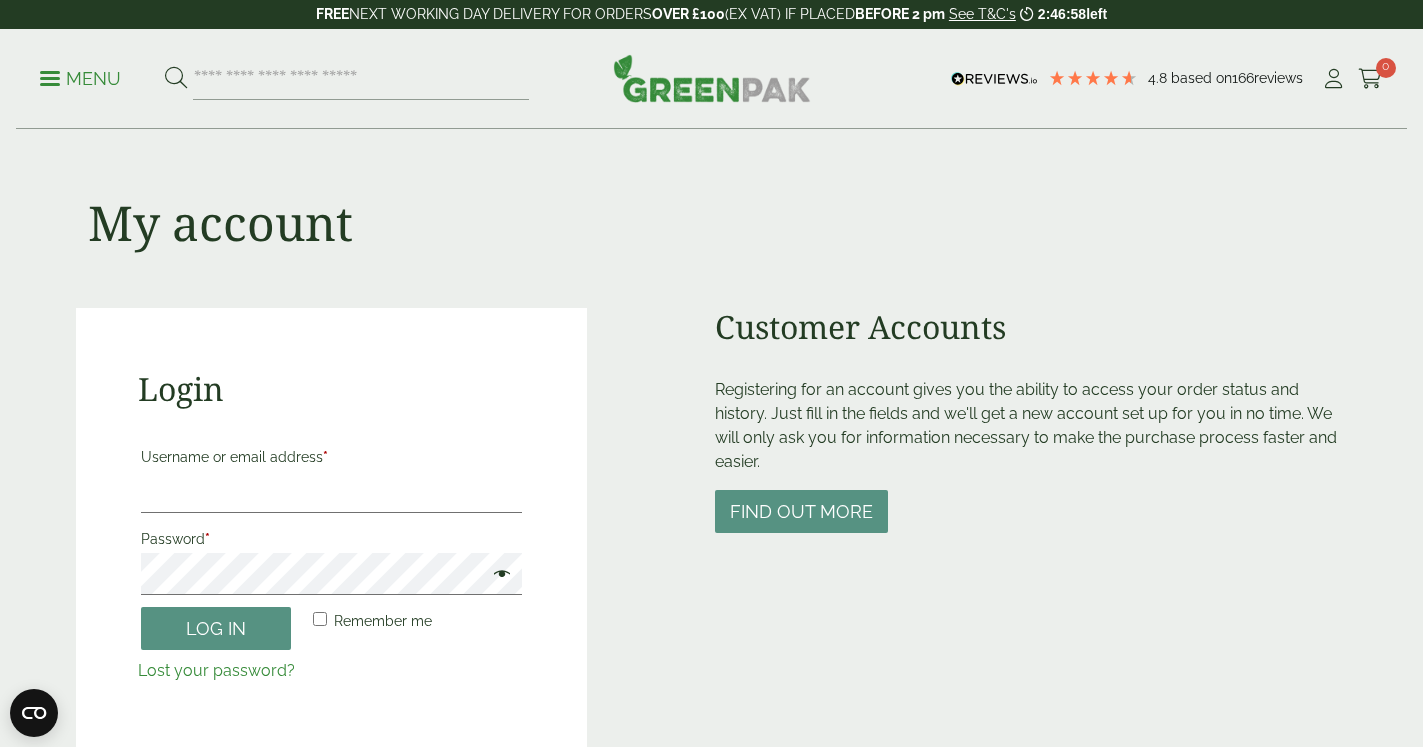 scroll, scrollTop: 0, scrollLeft: 0, axis: both 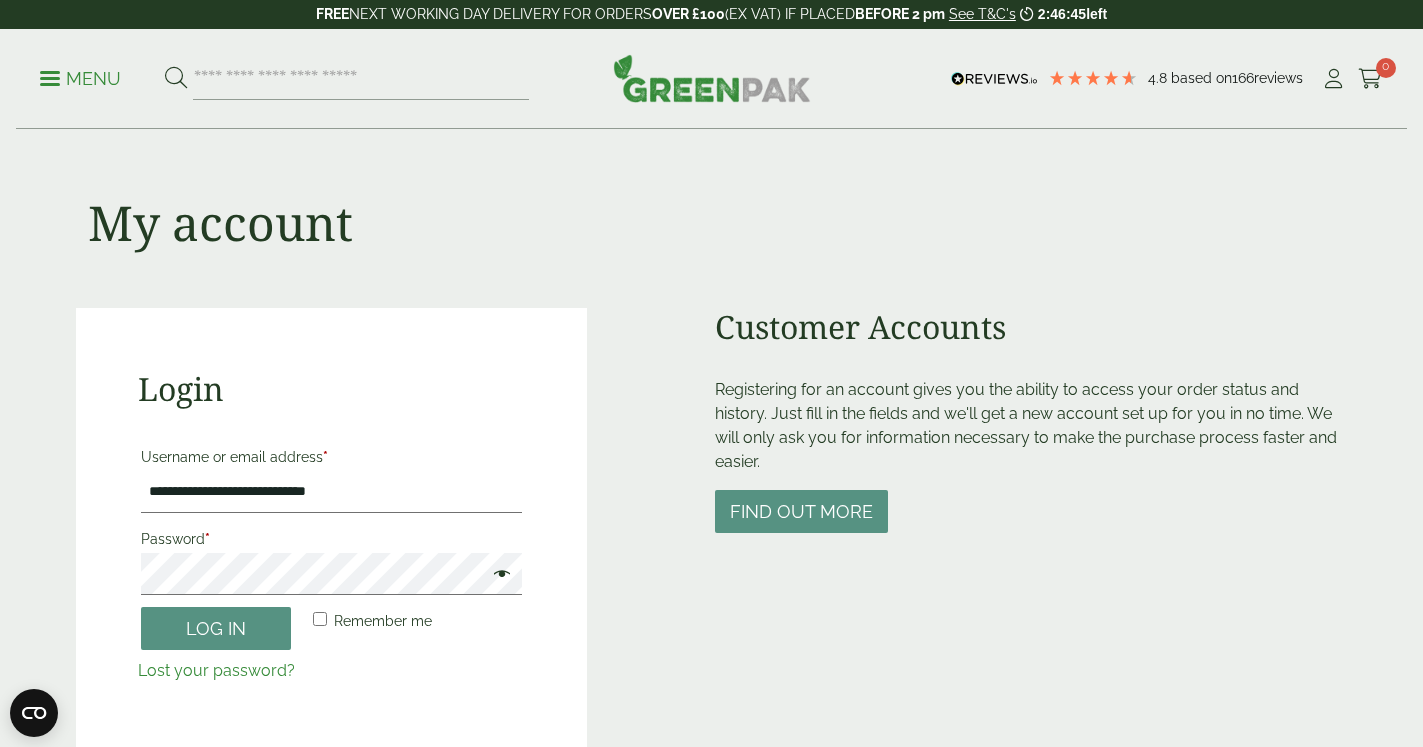 type on "**********" 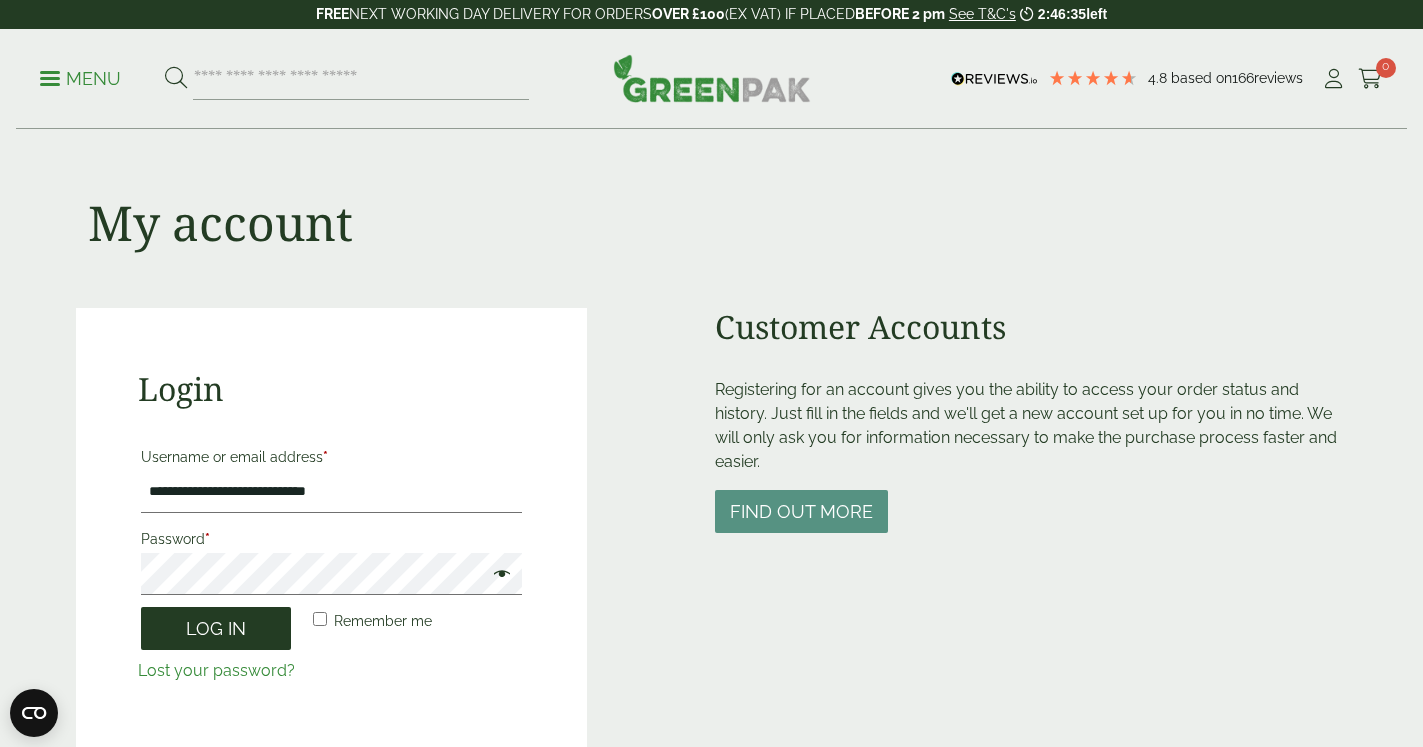 click on "Log in" at bounding box center (216, 628) 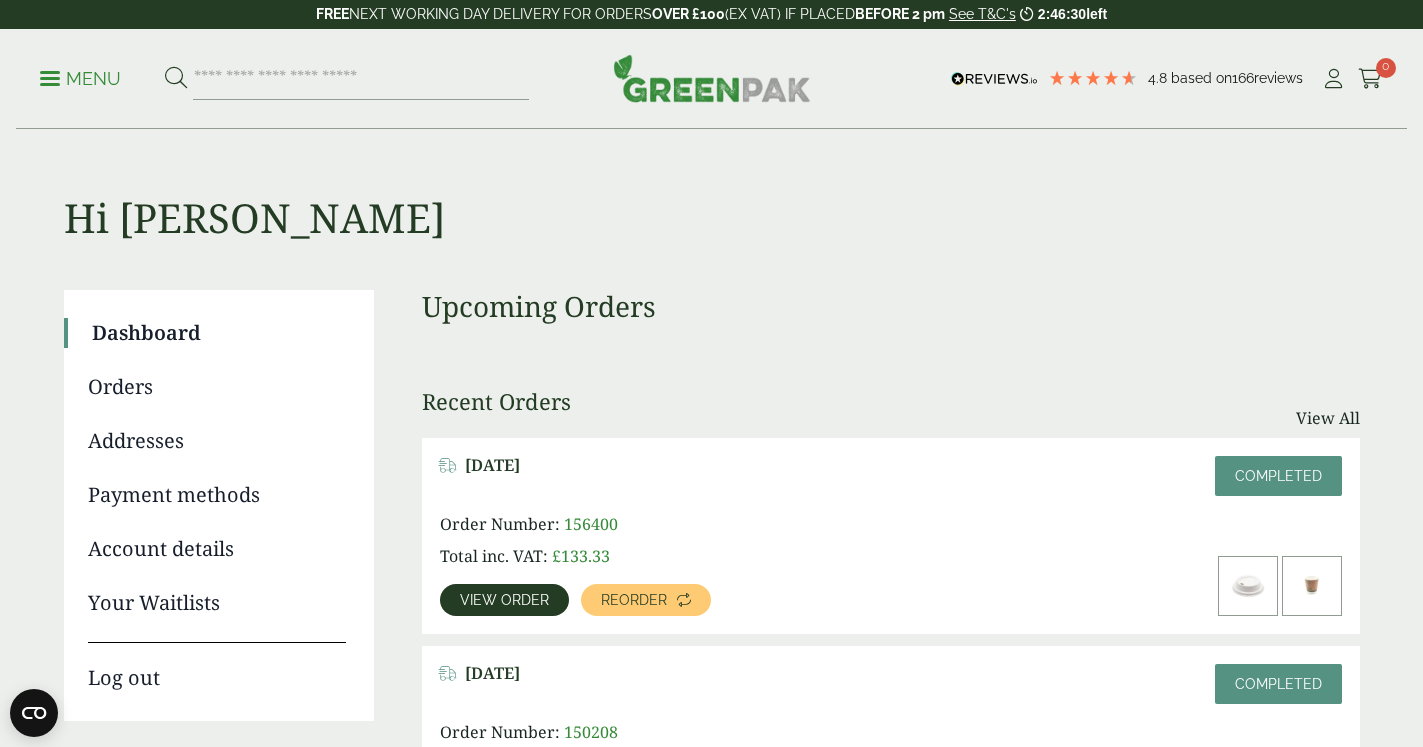 scroll, scrollTop: 204, scrollLeft: 0, axis: vertical 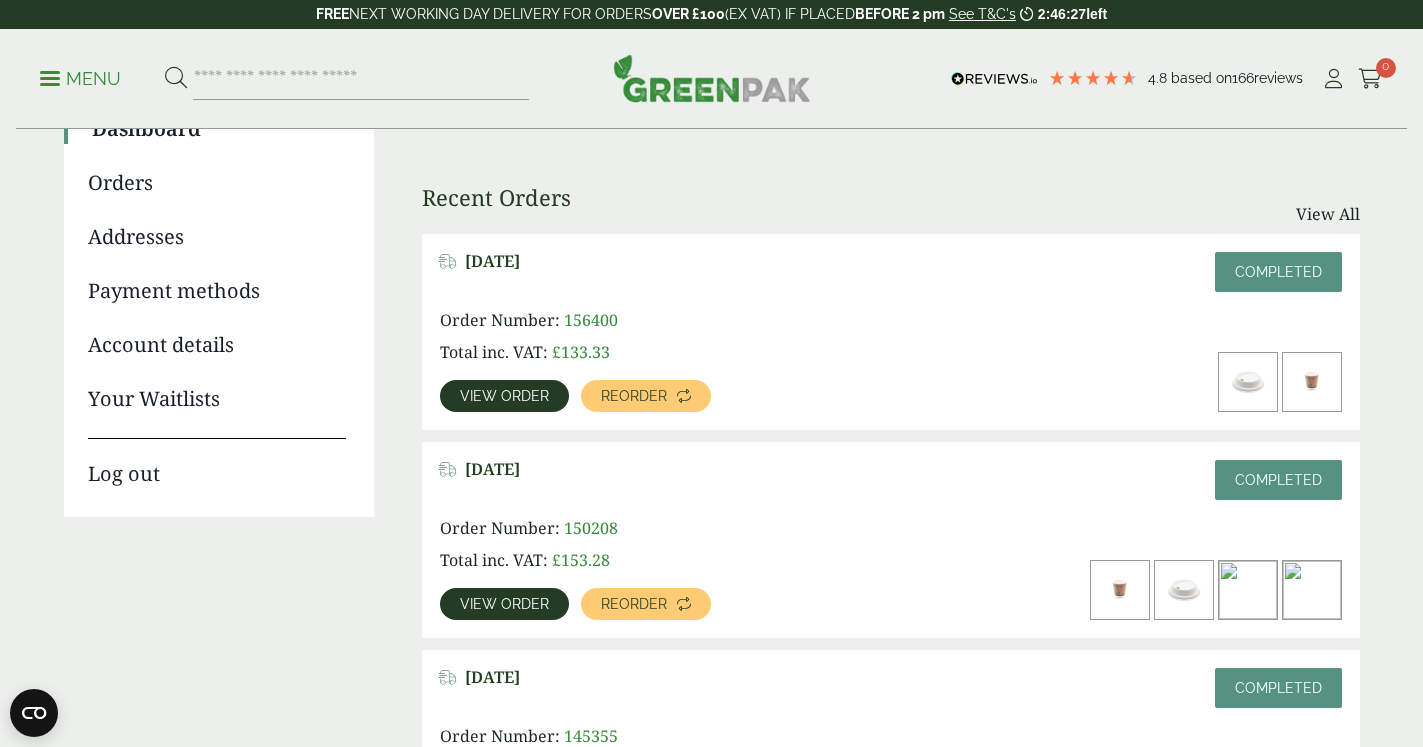 click on "View order" at bounding box center [504, 396] 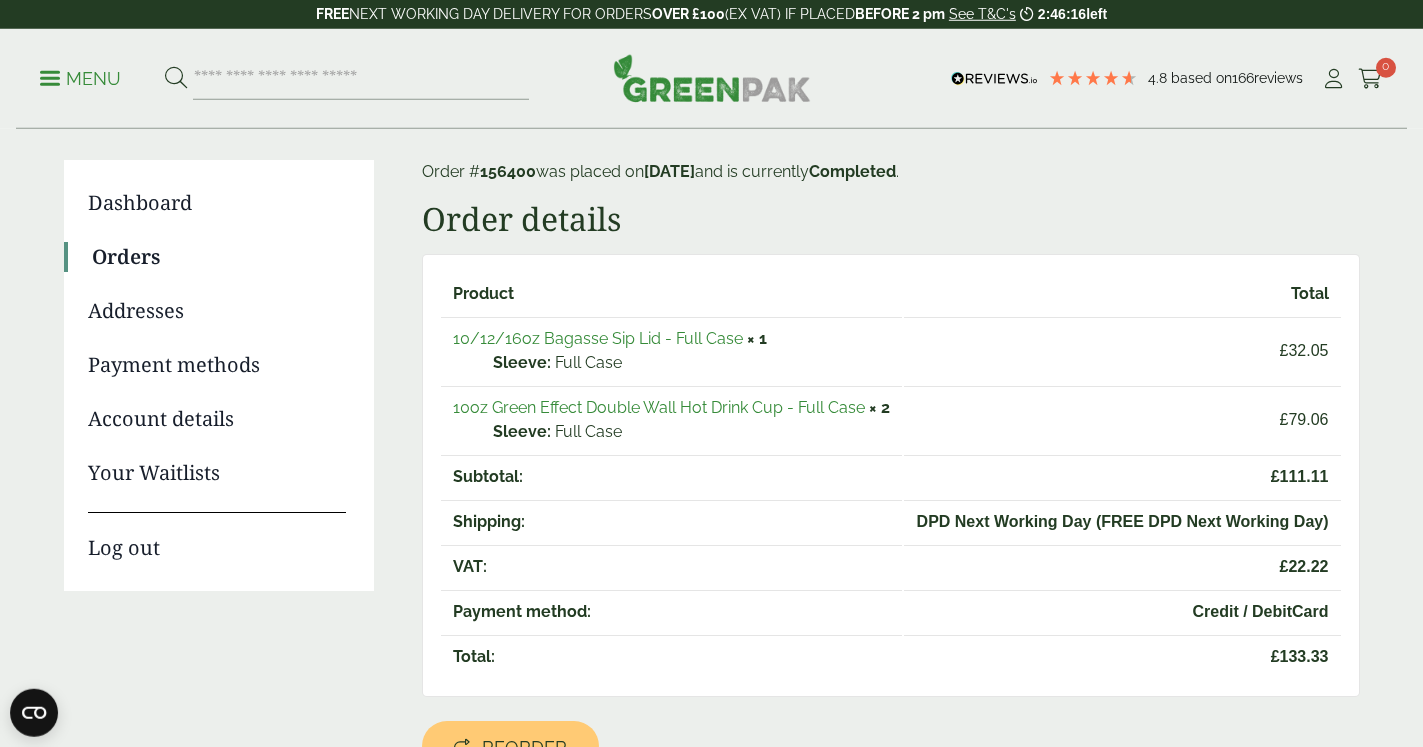 scroll, scrollTop: 0, scrollLeft: 0, axis: both 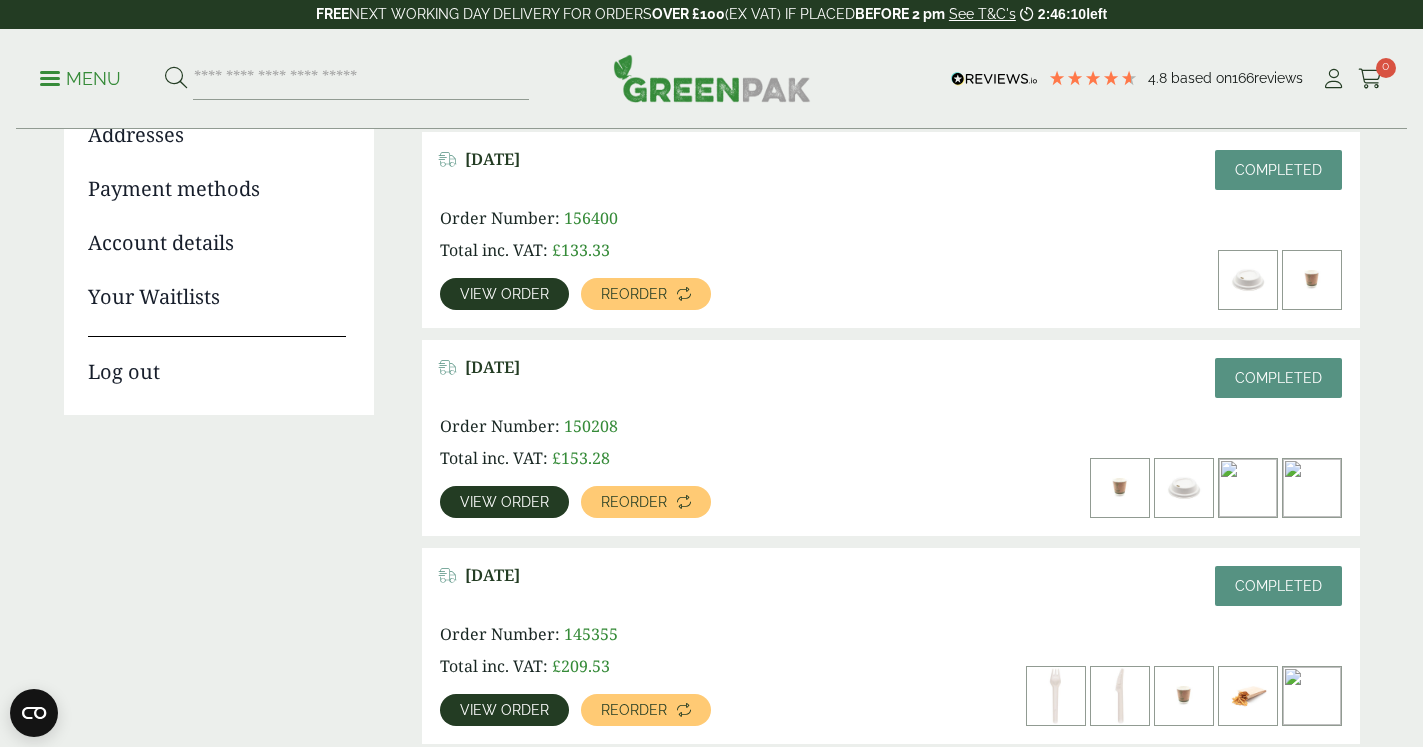 click on "View order" at bounding box center (504, 502) 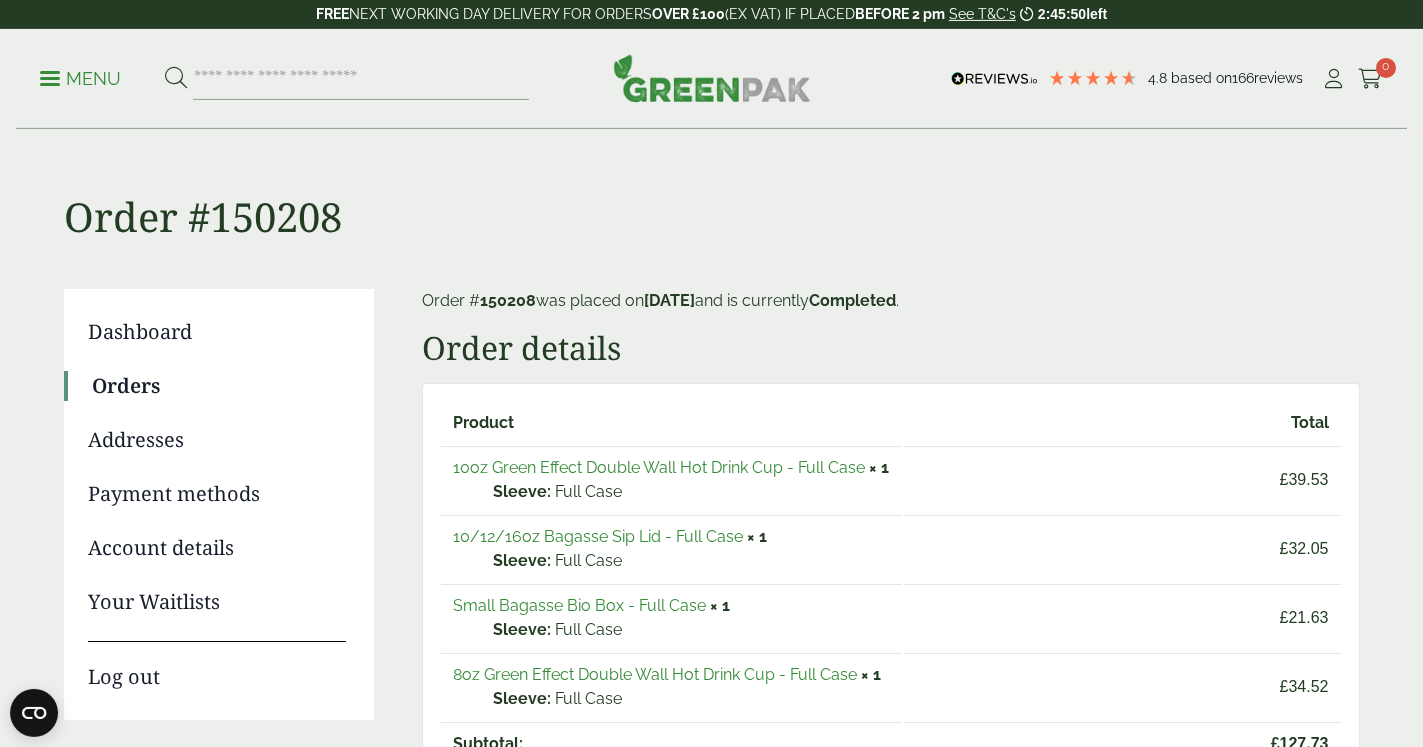 scroll, scrollTop: 0, scrollLeft: 0, axis: both 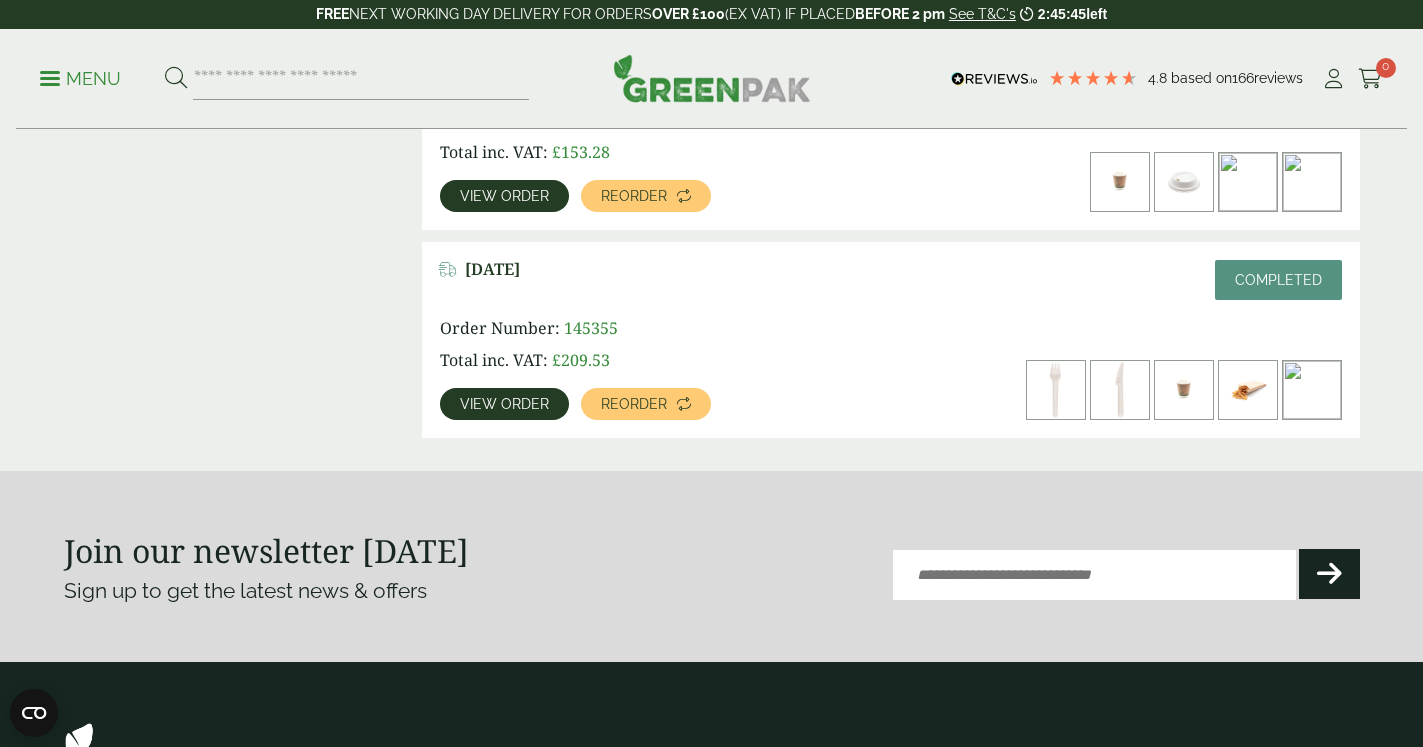 click on "View order" at bounding box center [504, 404] 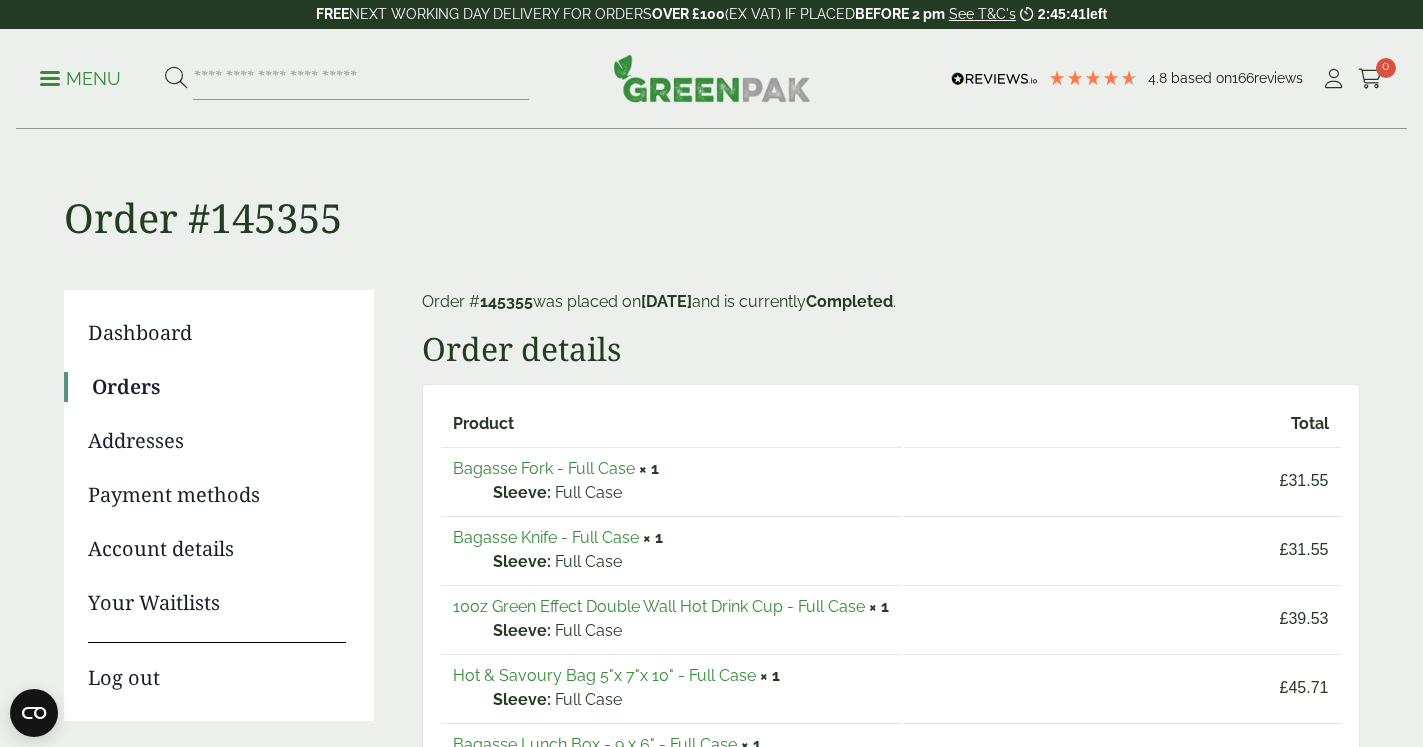 scroll, scrollTop: 102, scrollLeft: 0, axis: vertical 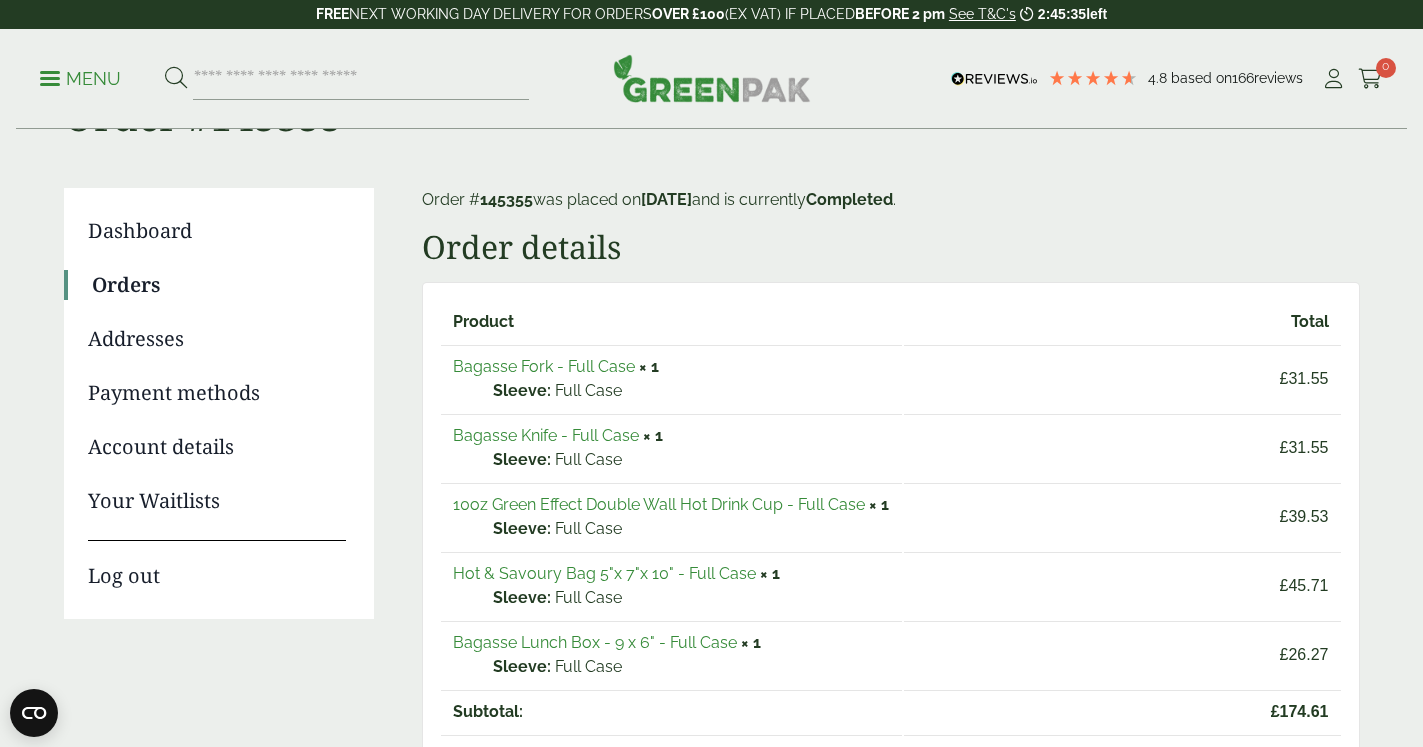 click on "Hot & Savoury Bag 5"x 7"x 10" - Full Case" at bounding box center (604, 573) 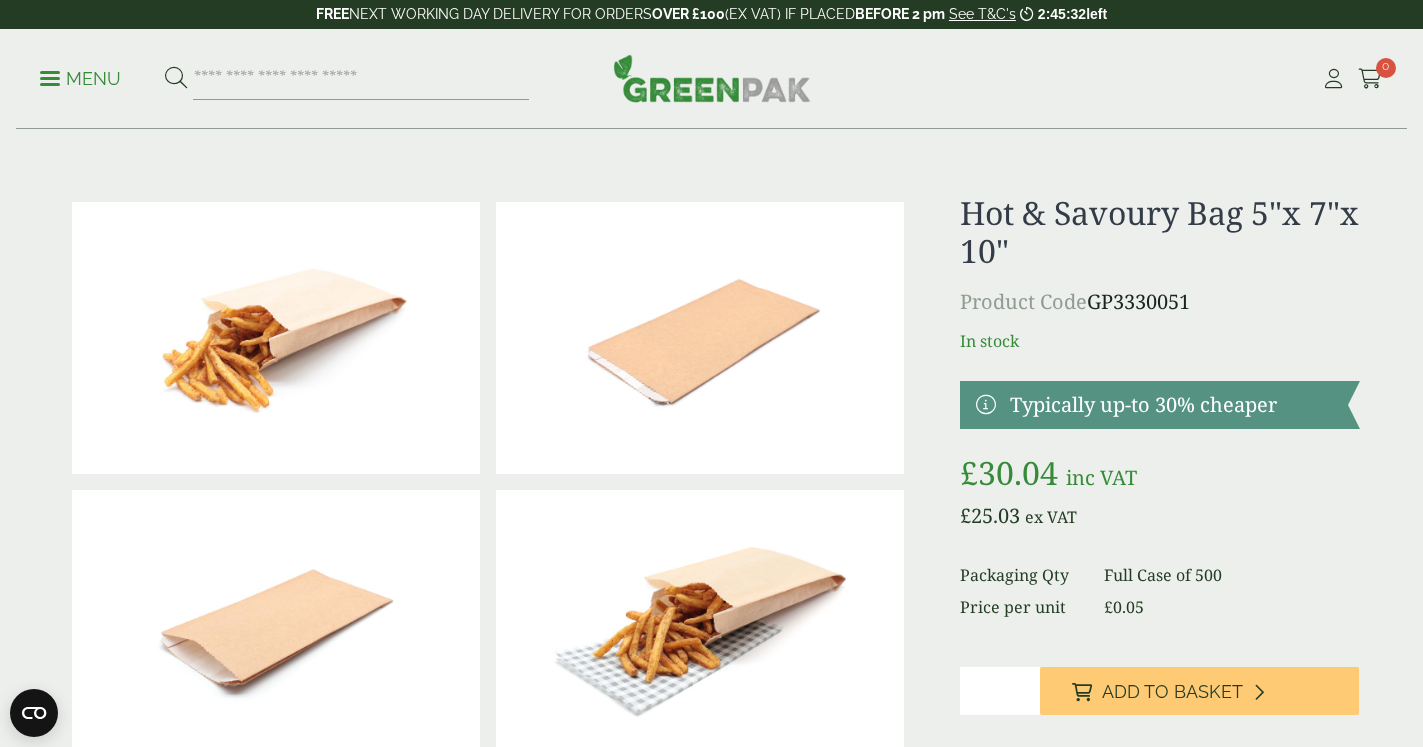 scroll, scrollTop: 0, scrollLeft: 0, axis: both 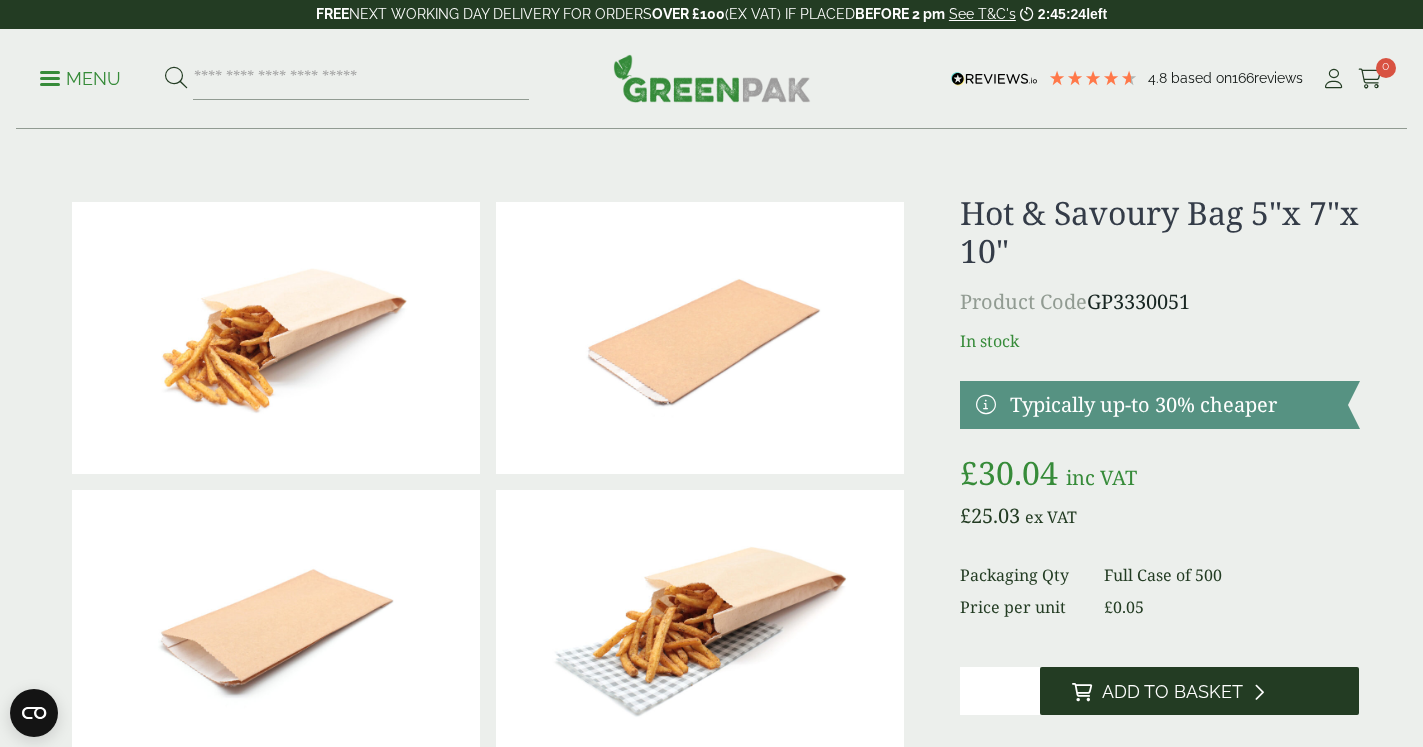 click on "Add to Basket" at bounding box center (1172, 692) 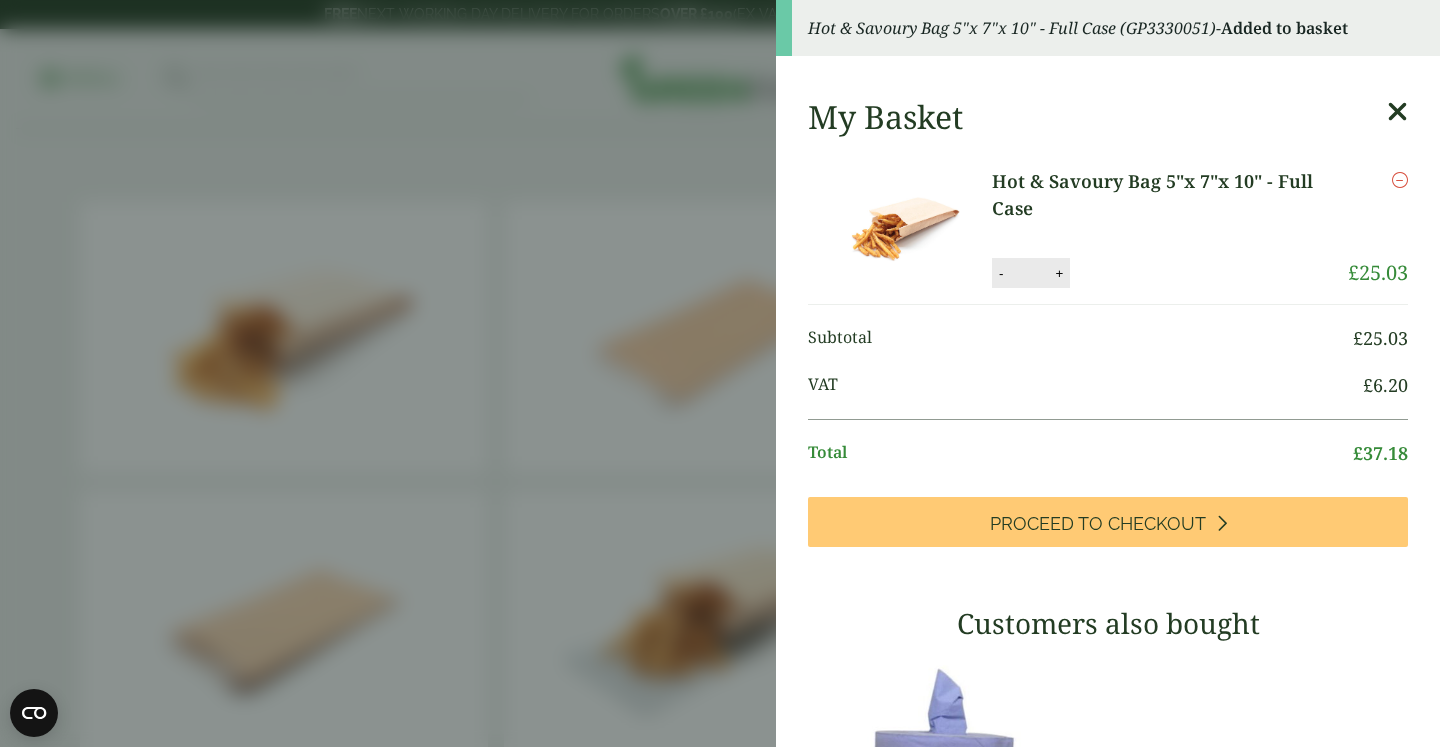 drag, startPoint x: 697, startPoint y: 137, endPoint x: 699, endPoint y: 170, distance: 33.06055 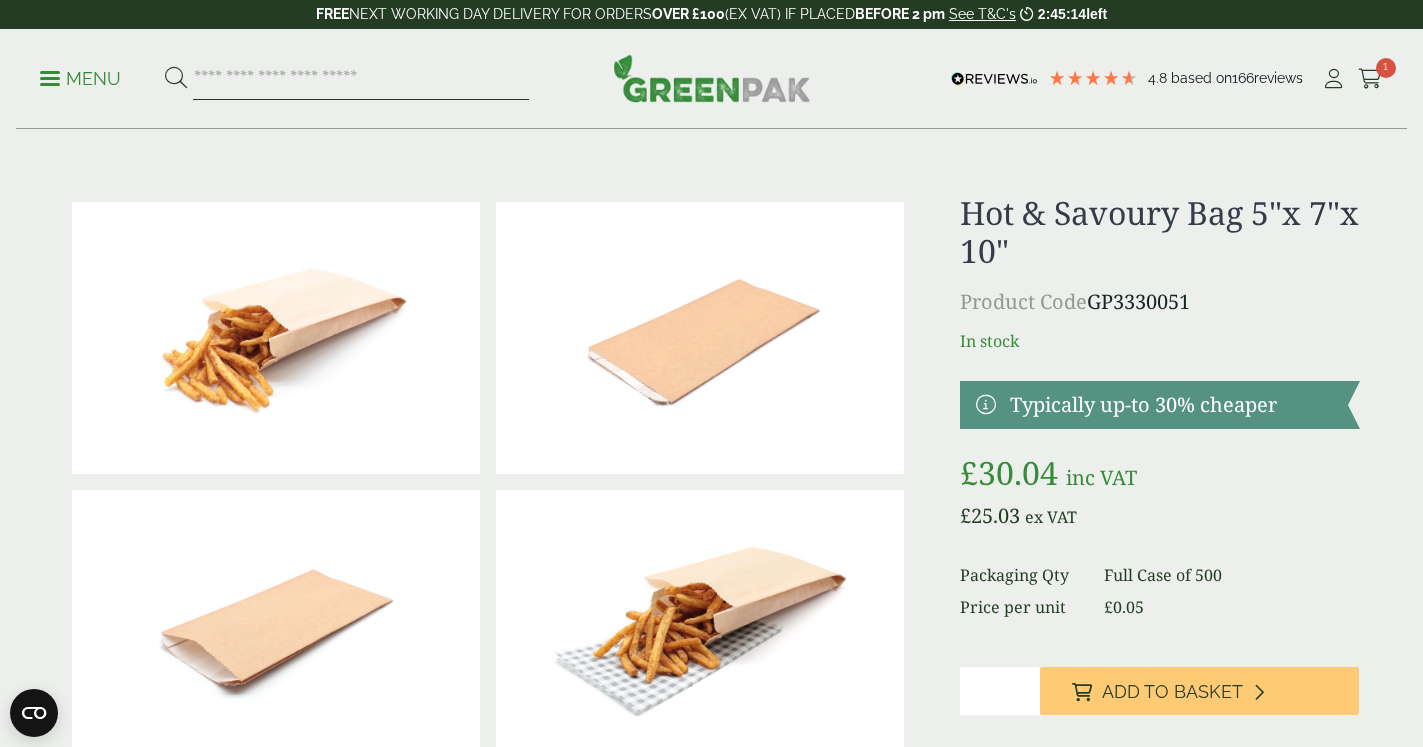 click at bounding box center (361, 79) 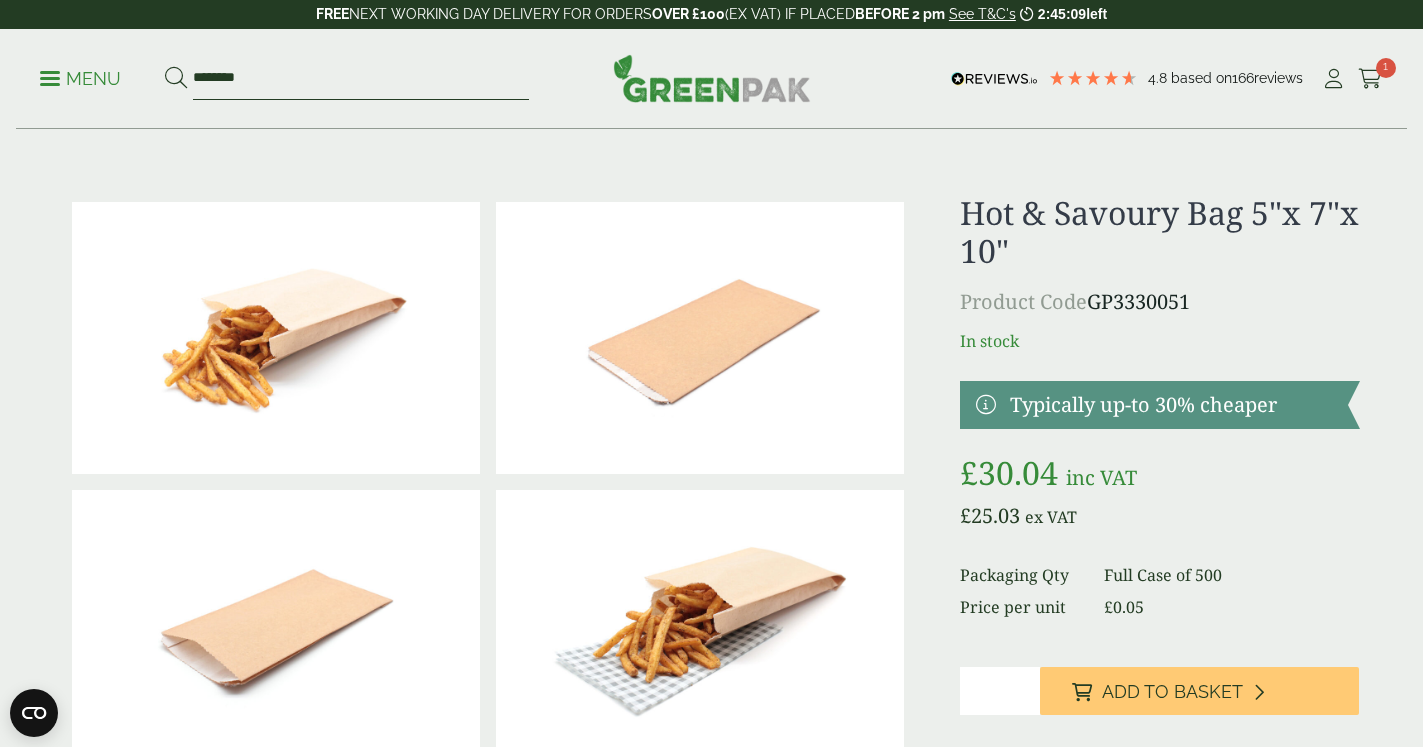 type on "********" 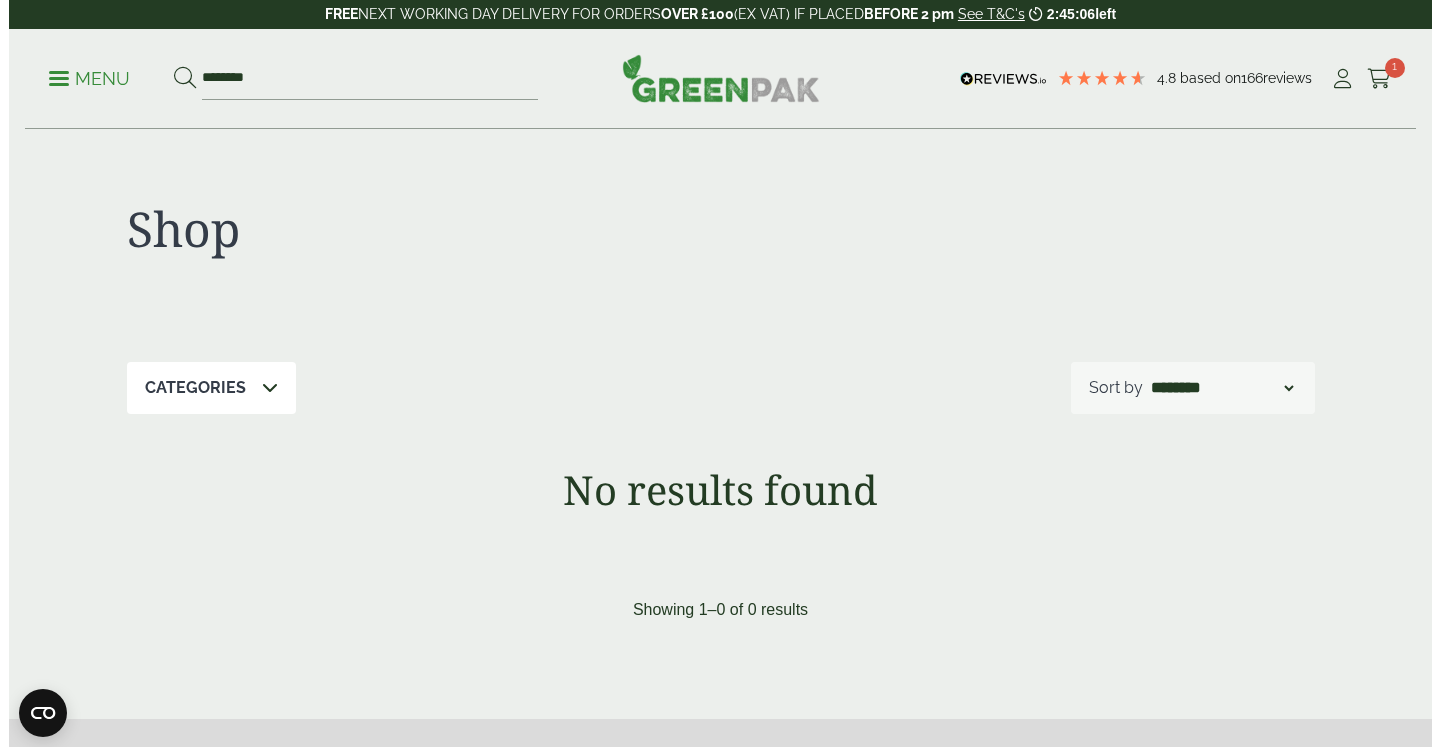 scroll, scrollTop: 0, scrollLeft: 0, axis: both 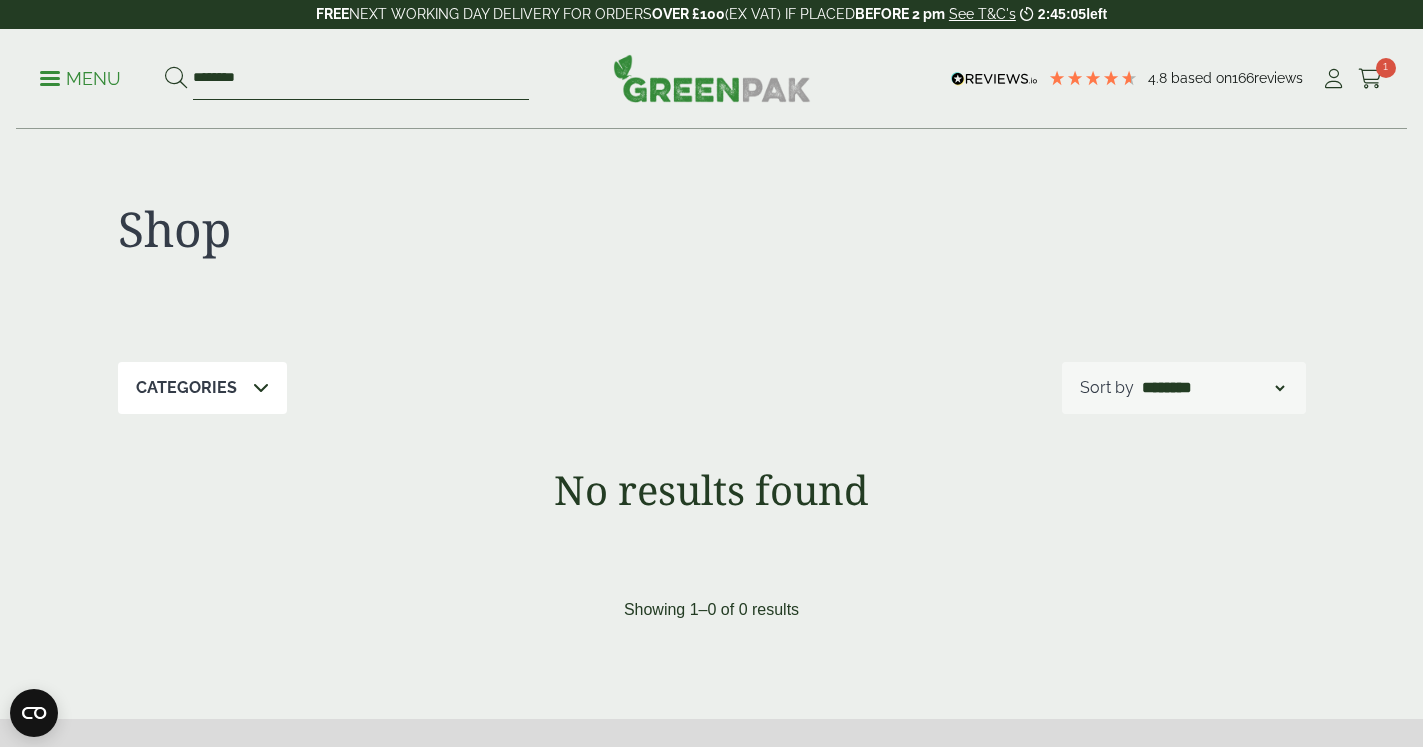click on "********" at bounding box center (361, 79) 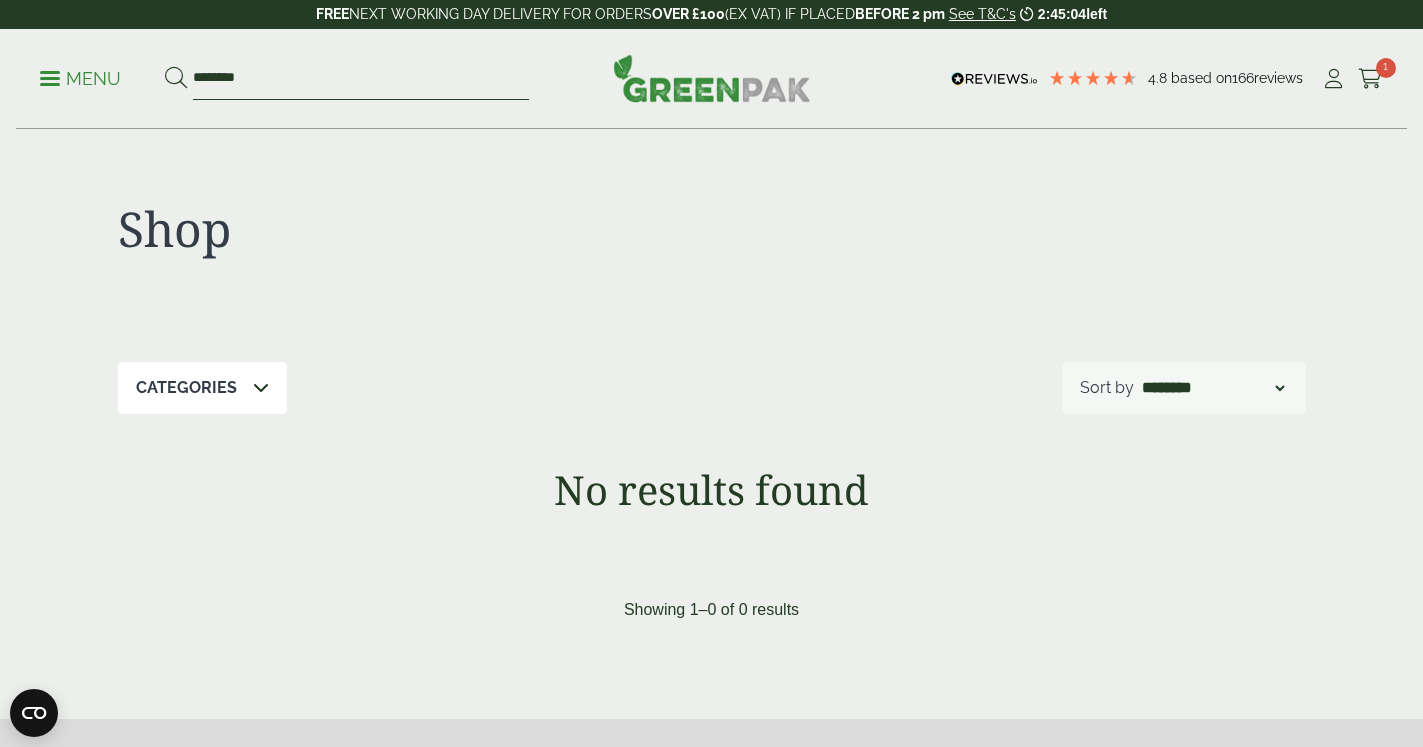 click on "********" at bounding box center (361, 79) 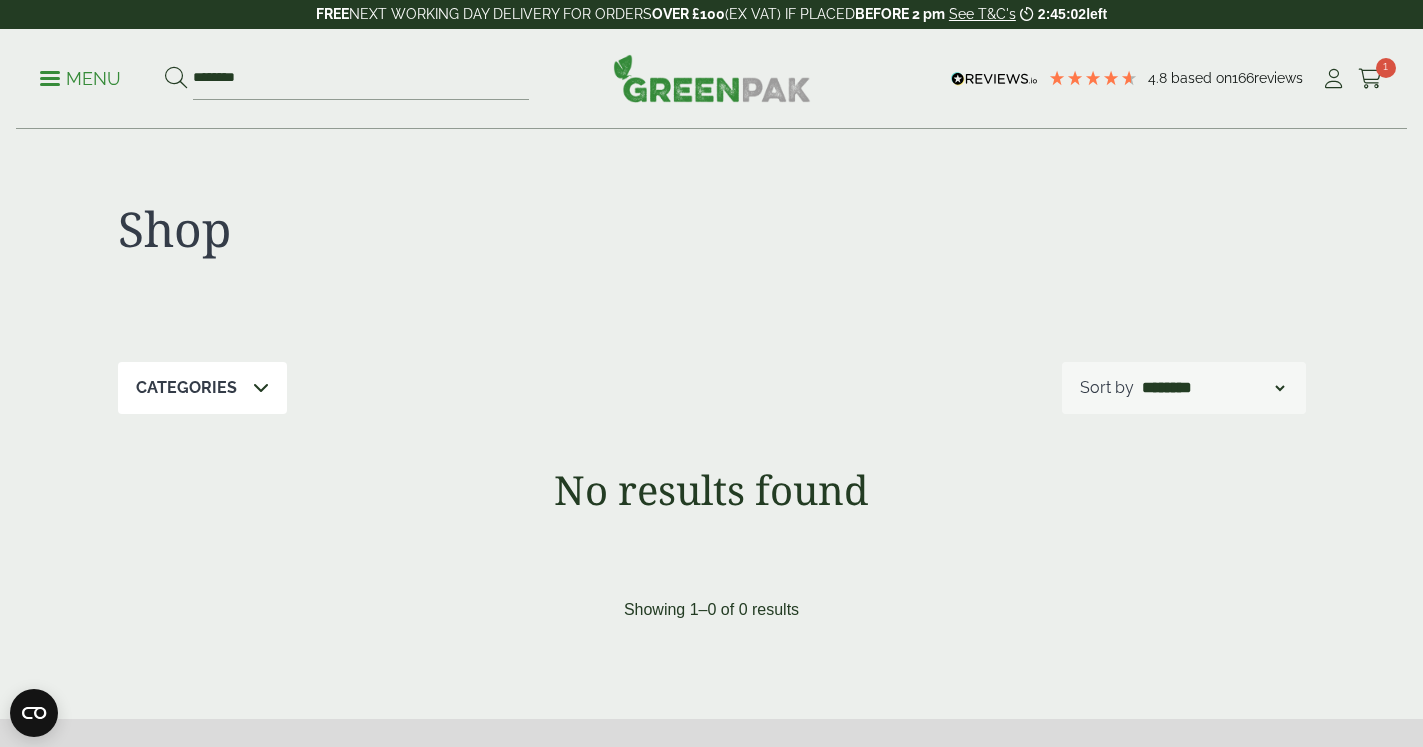 click on "Menu" at bounding box center [80, 79] 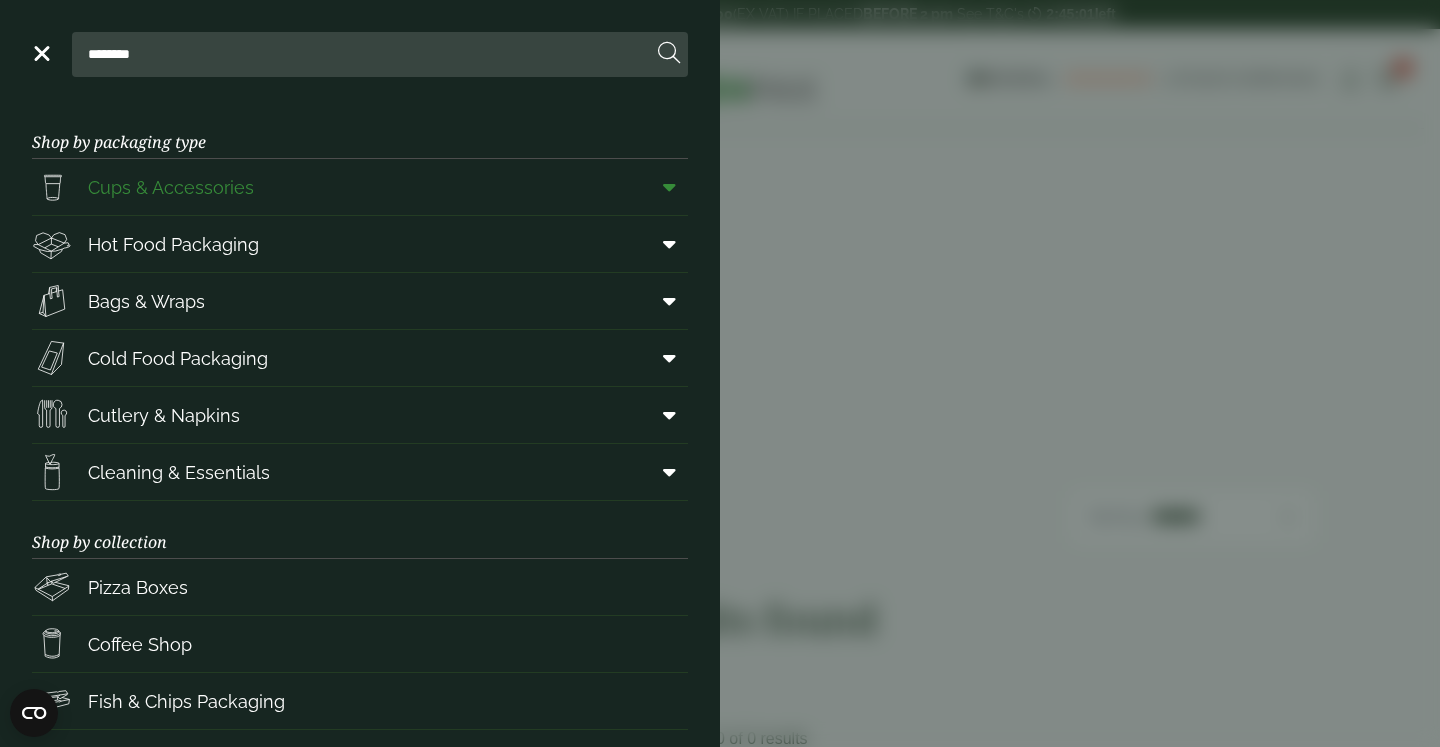 click on "Cups & Accessories" at bounding box center (171, 187) 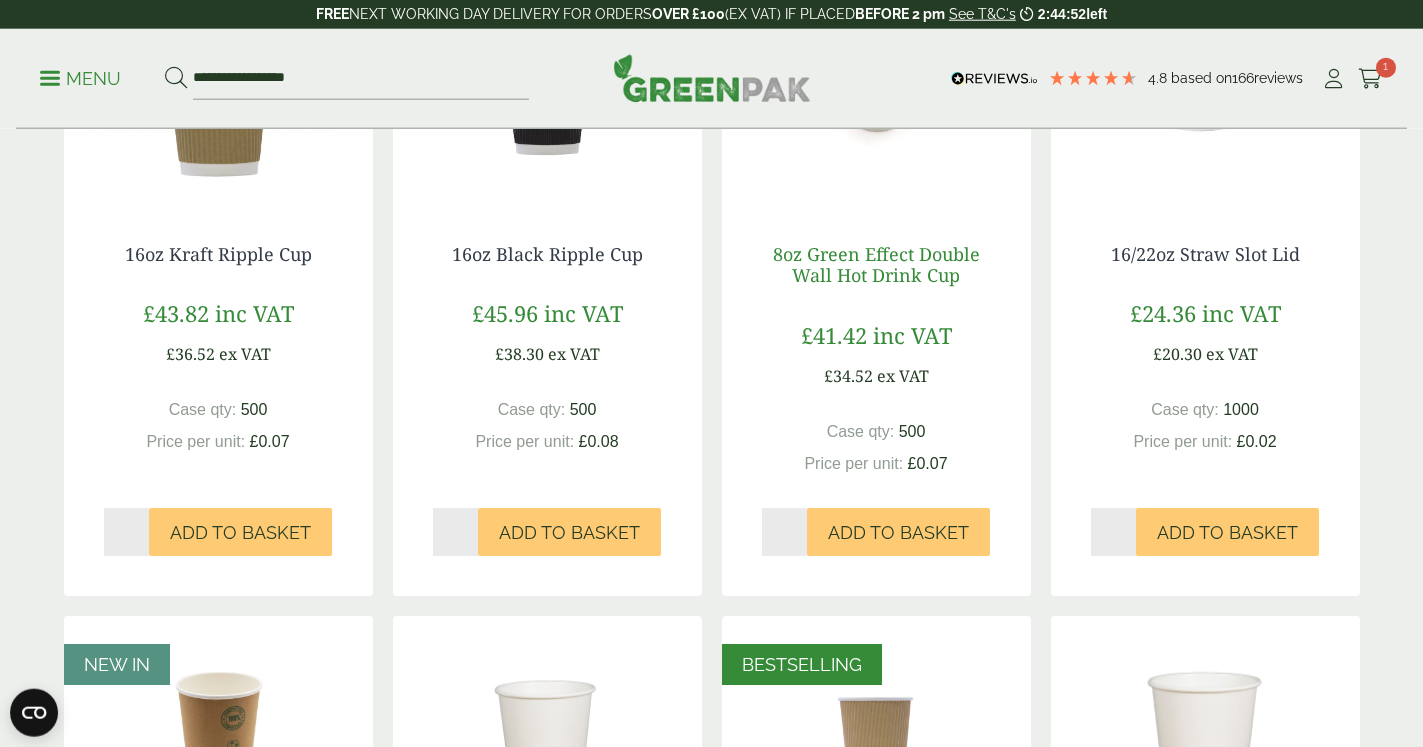 scroll, scrollTop: 1224, scrollLeft: 0, axis: vertical 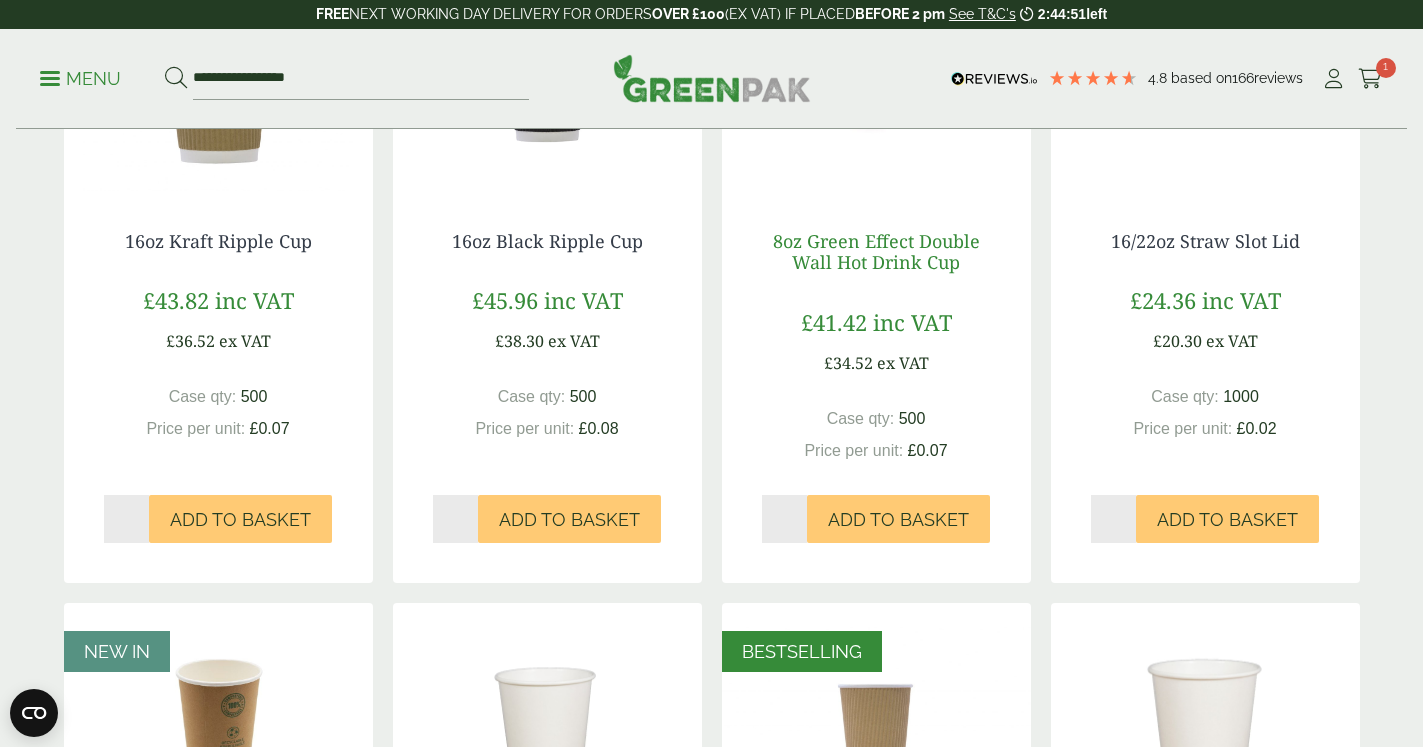 click on "8oz Green Effect Double Wall Hot Drink Cup" at bounding box center [876, 252] 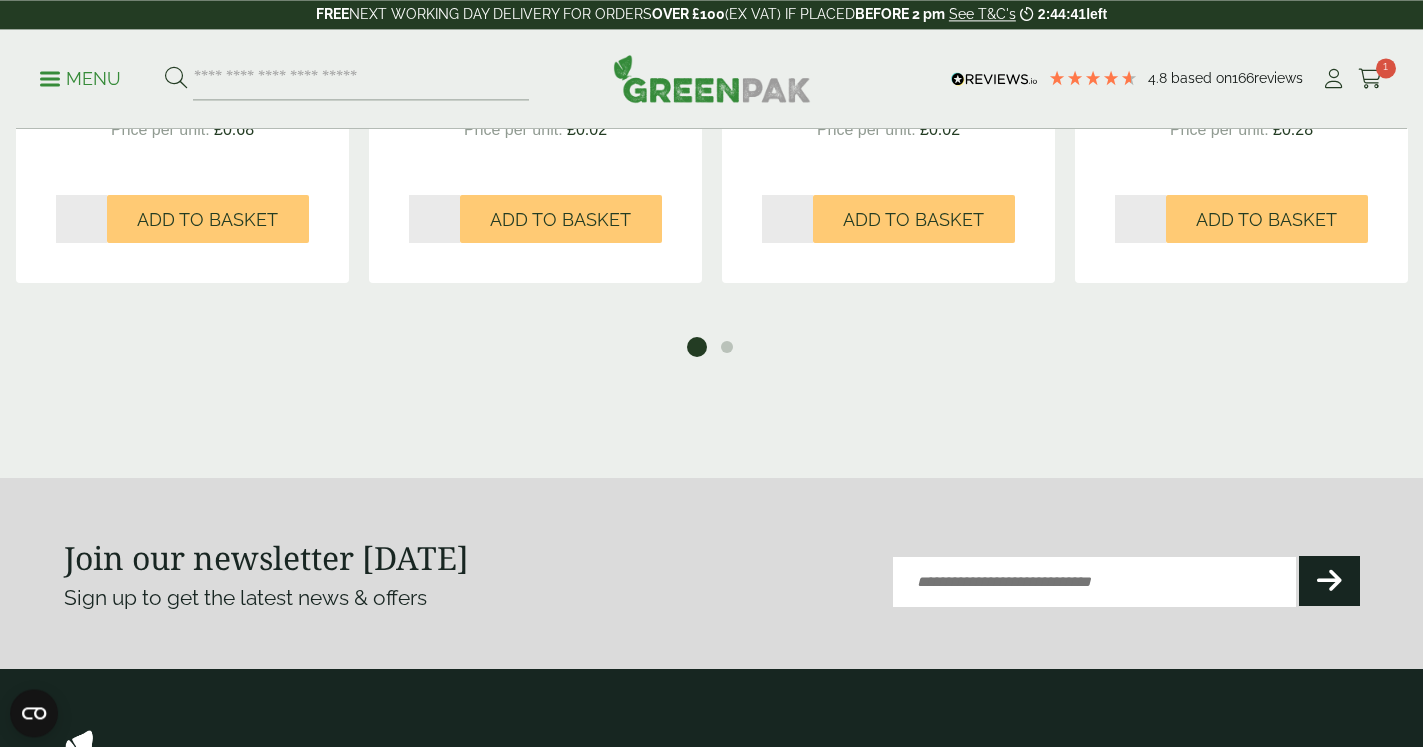 scroll, scrollTop: 2346, scrollLeft: 0, axis: vertical 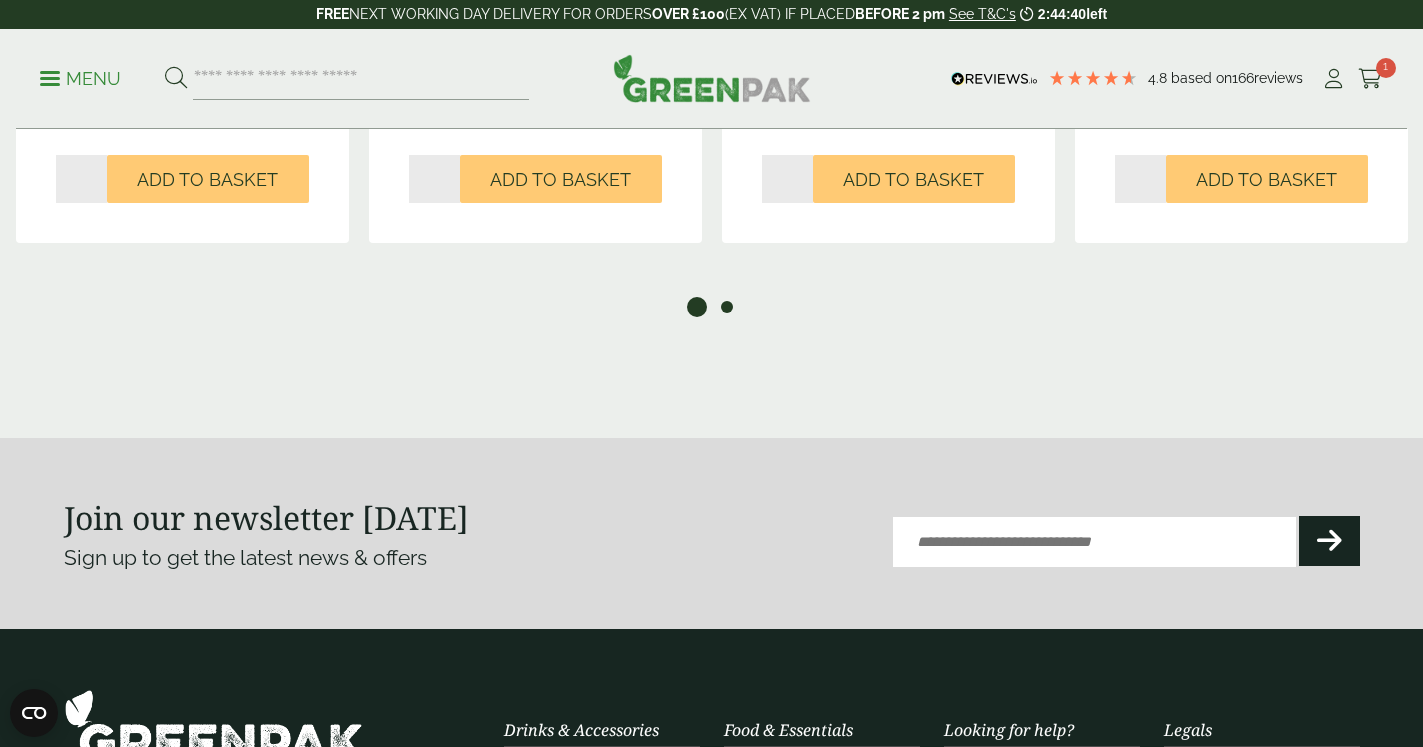 click on "2" at bounding box center (727, 307) 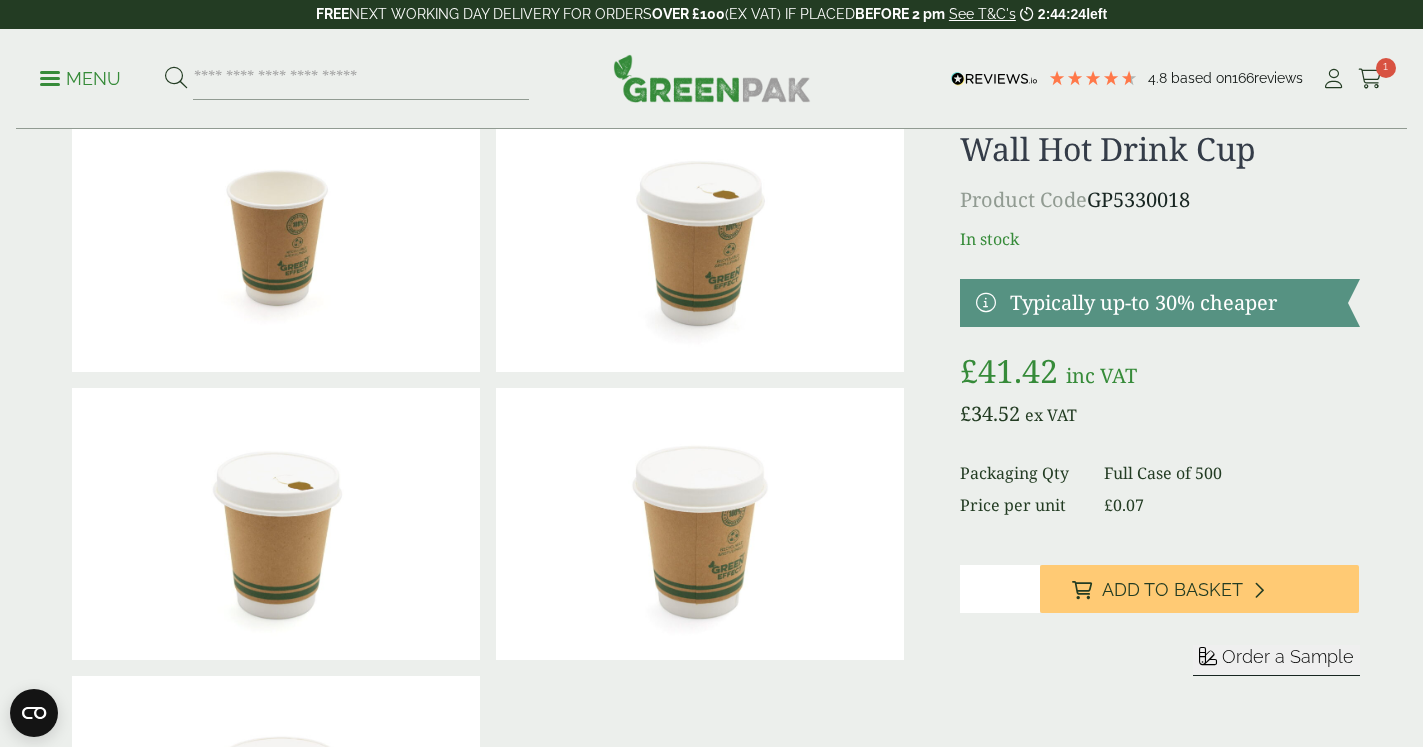 scroll, scrollTop: 0, scrollLeft: 0, axis: both 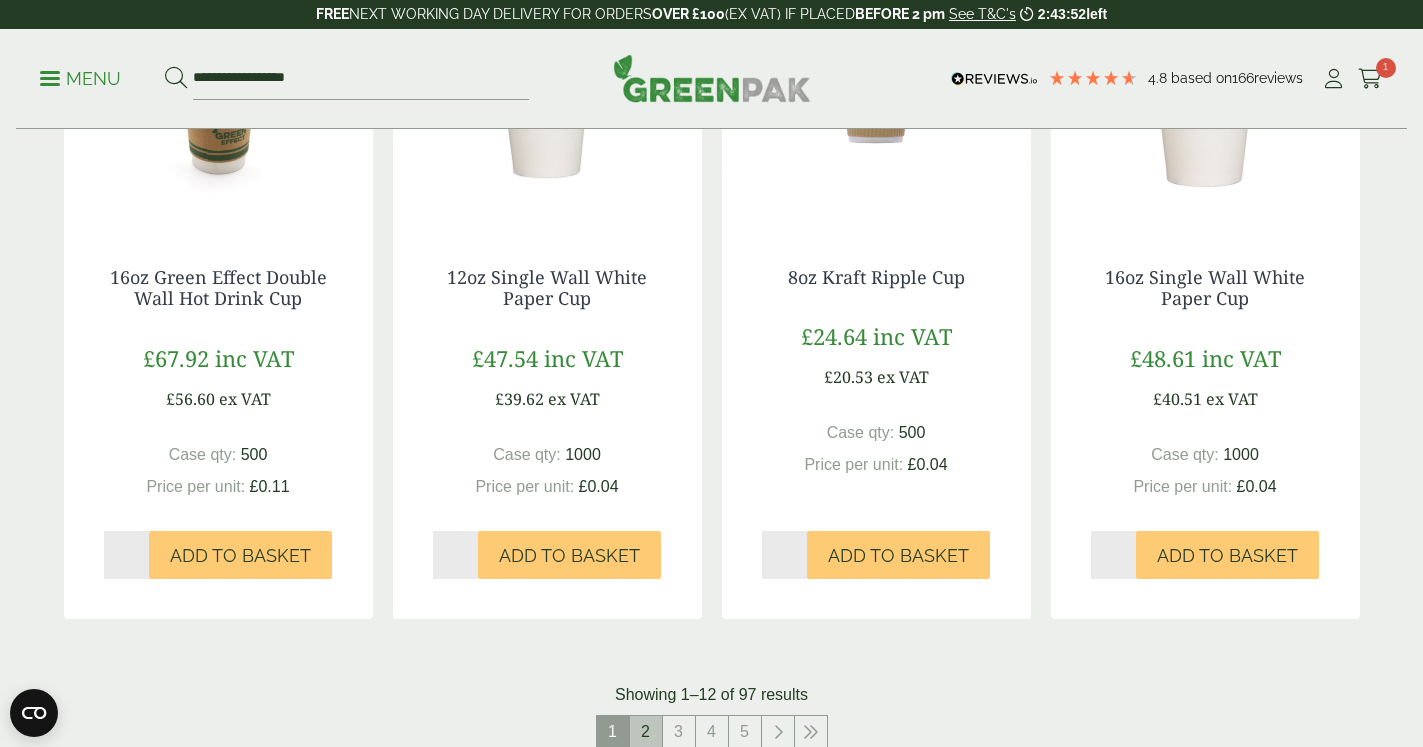 click on "2" at bounding box center (646, 732) 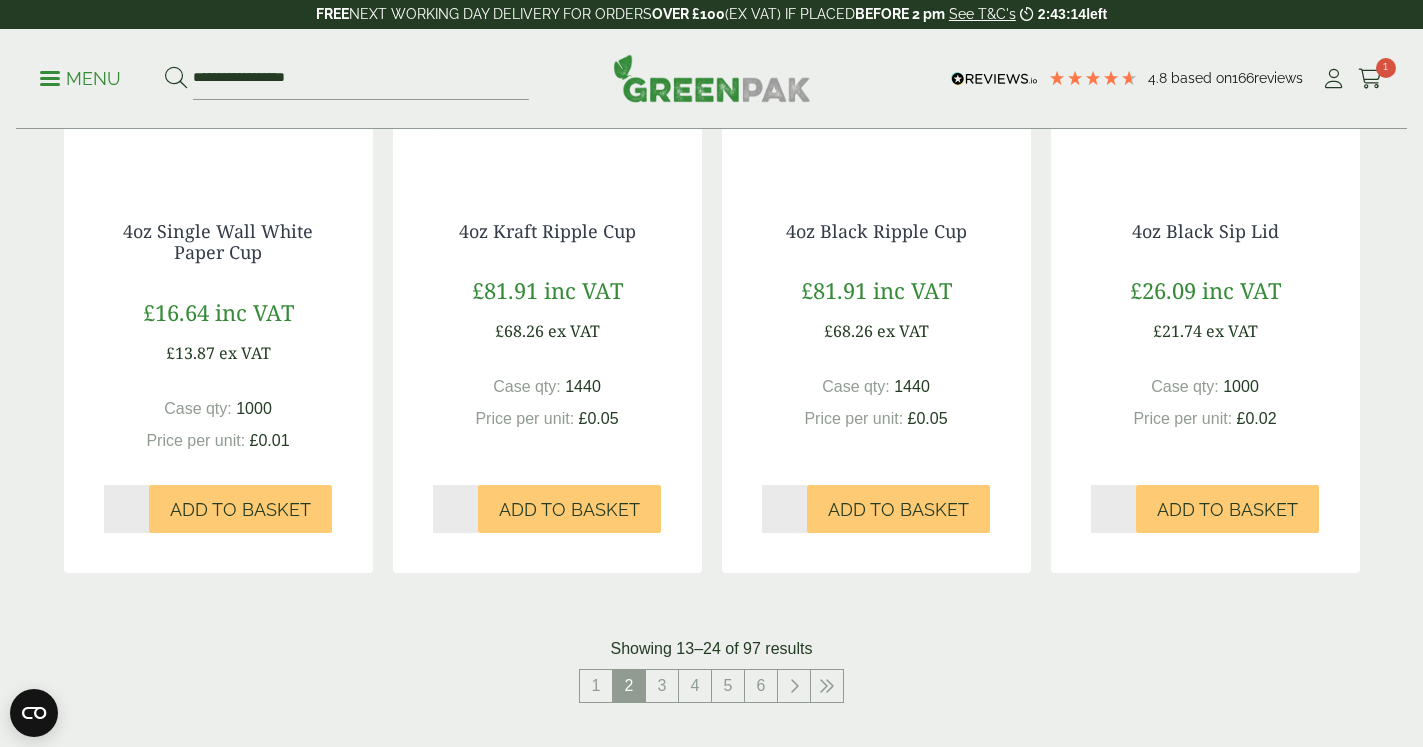 scroll, scrollTop: 1938, scrollLeft: 0, axis: vertical 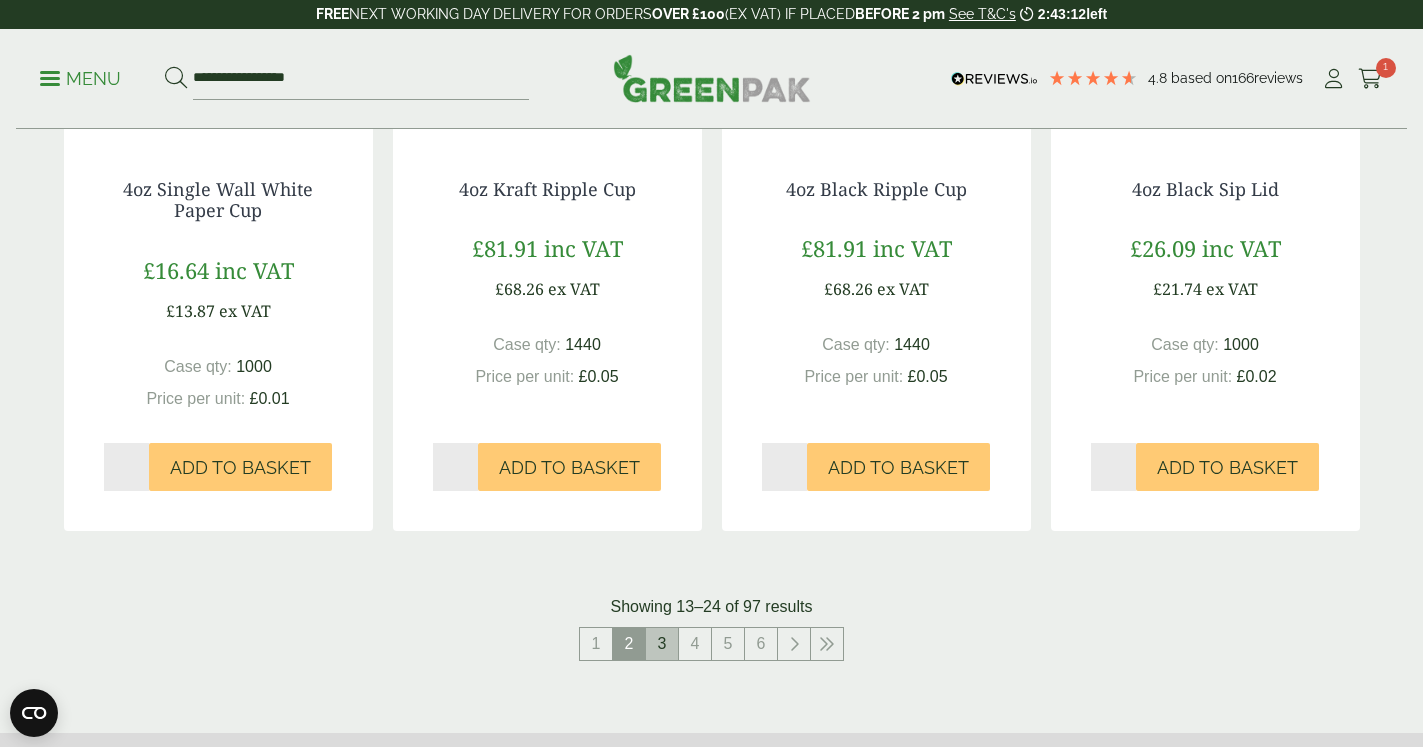 click on "3" at bounding box center (662, 644) 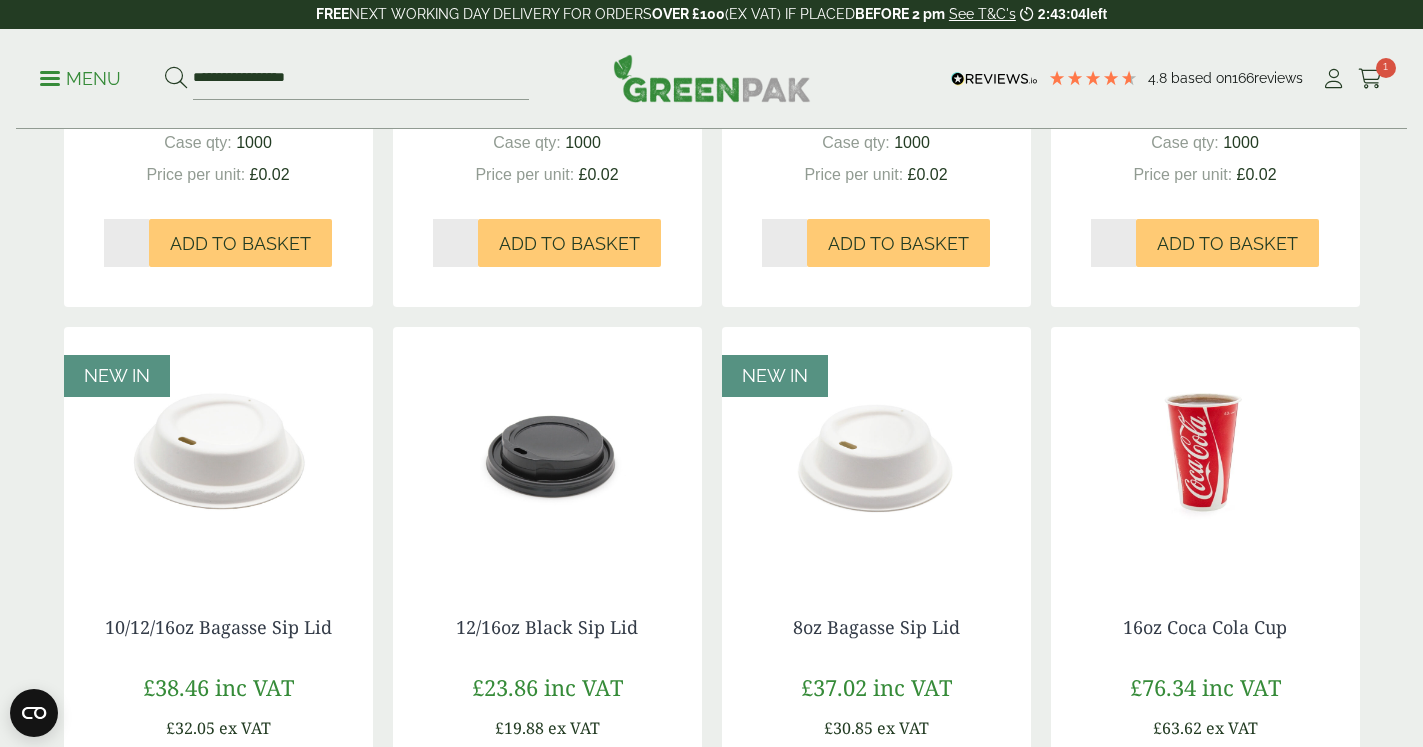 scroll, scrollTop: 408, scrollLeft: 0, axis: vertical 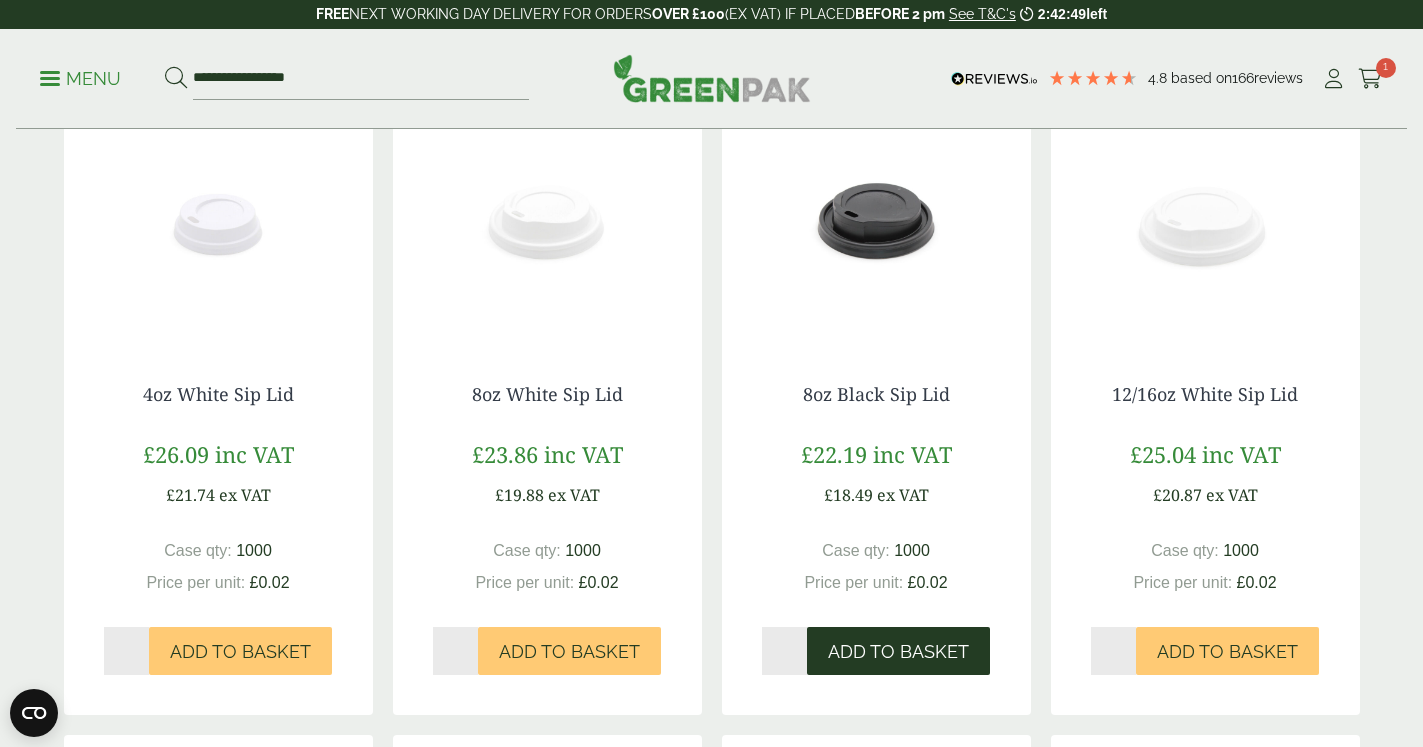 click on "Add to Basket" at bounding box center (898, 652) 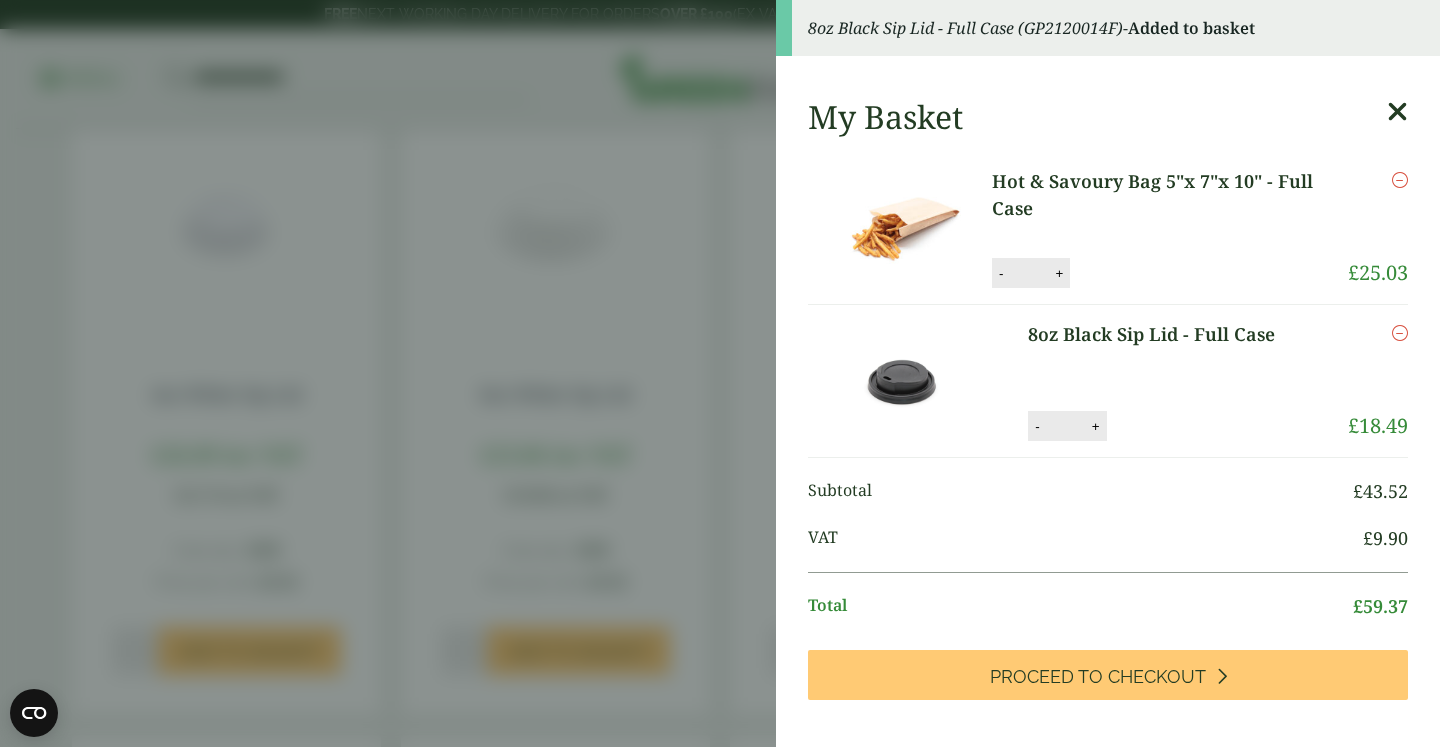 click on "8oz Black Sip Lid - Full Case (GP2120014F)  -  Added to basket
My Basket
Hot & Savoury Bag 5"x 7"x 10" - Full Case
Hot & Savoury Bag 5"x 7"x 10" - Full Case quantity
- * +
Update
Remove" at bounding box center (720, 373) 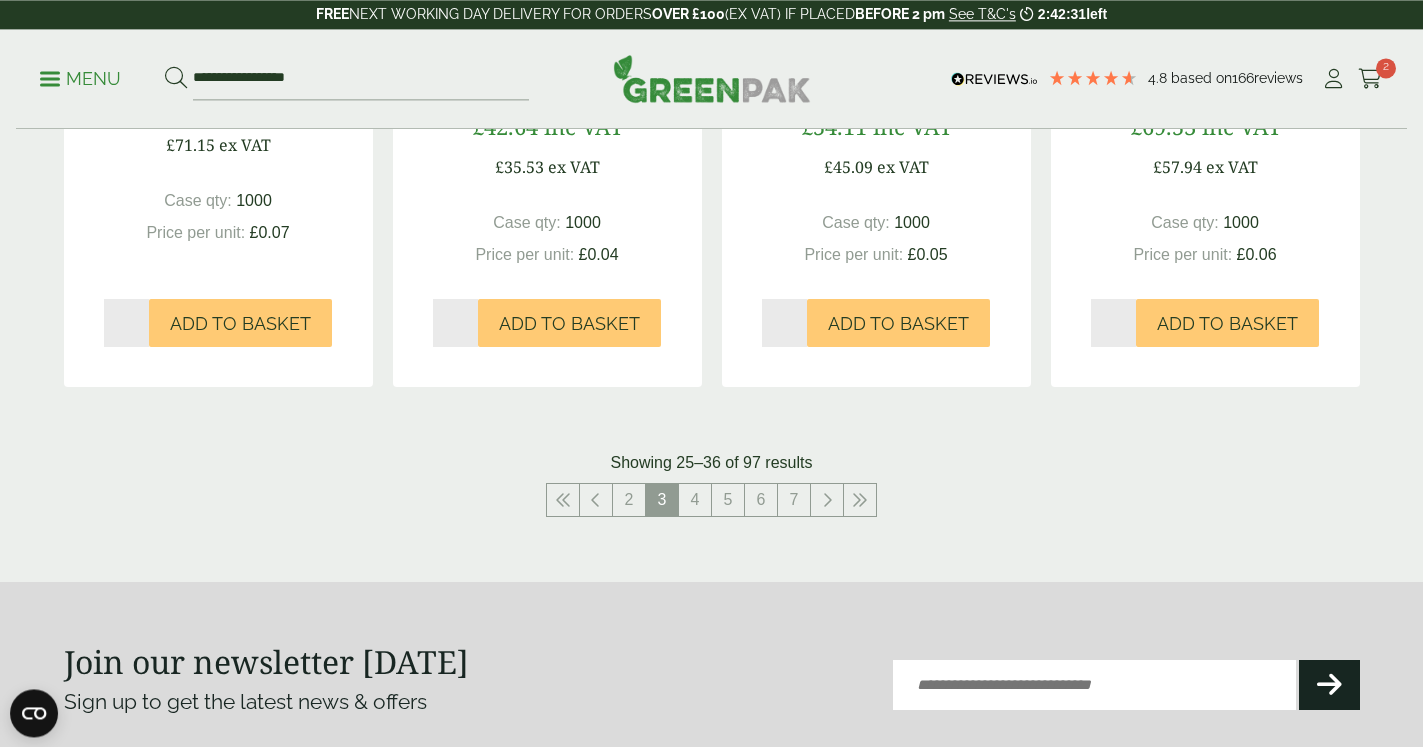 scroll, scrollTop: 2040, scrollLeft: 0, axis: vertical 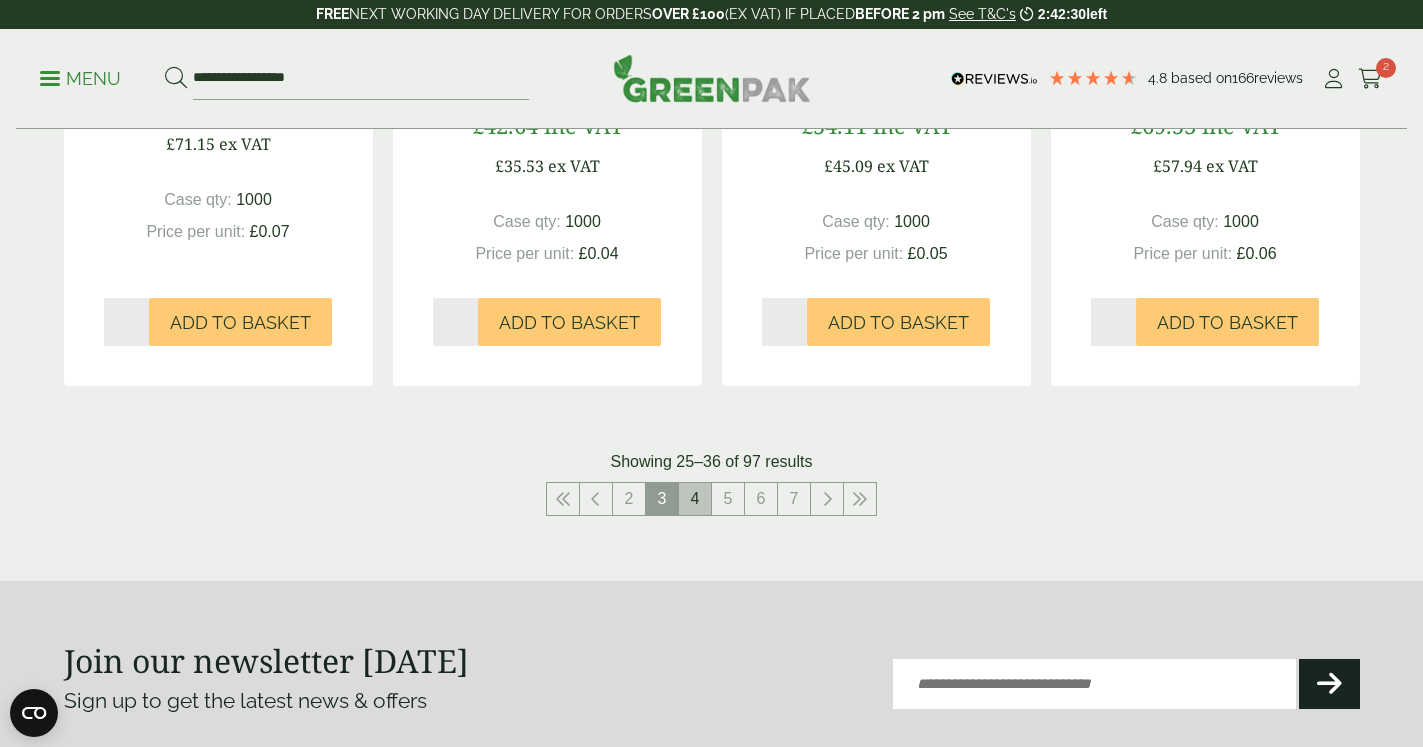 click on "4" at bounding box center [695, 499] 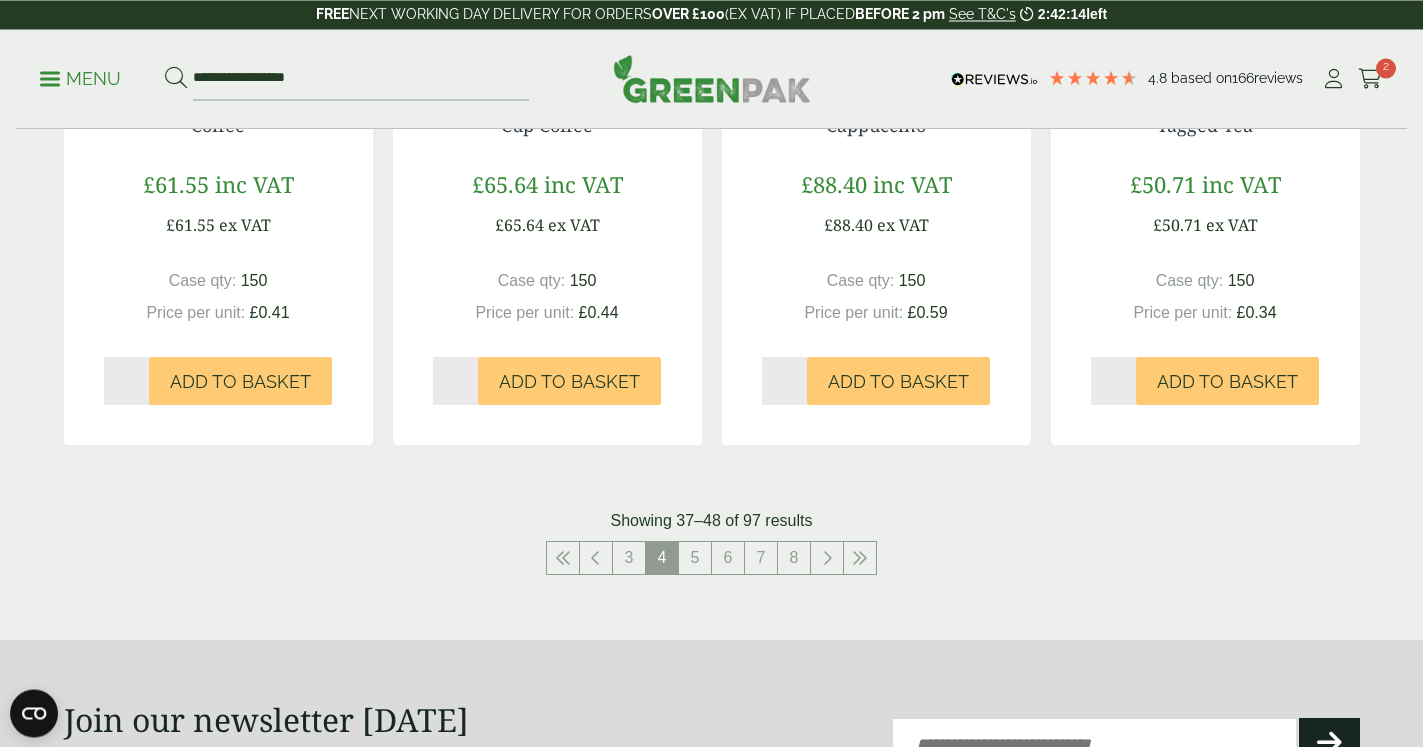scroll, scrollTop: 2142, scrollLeft: 0, axis: vertical 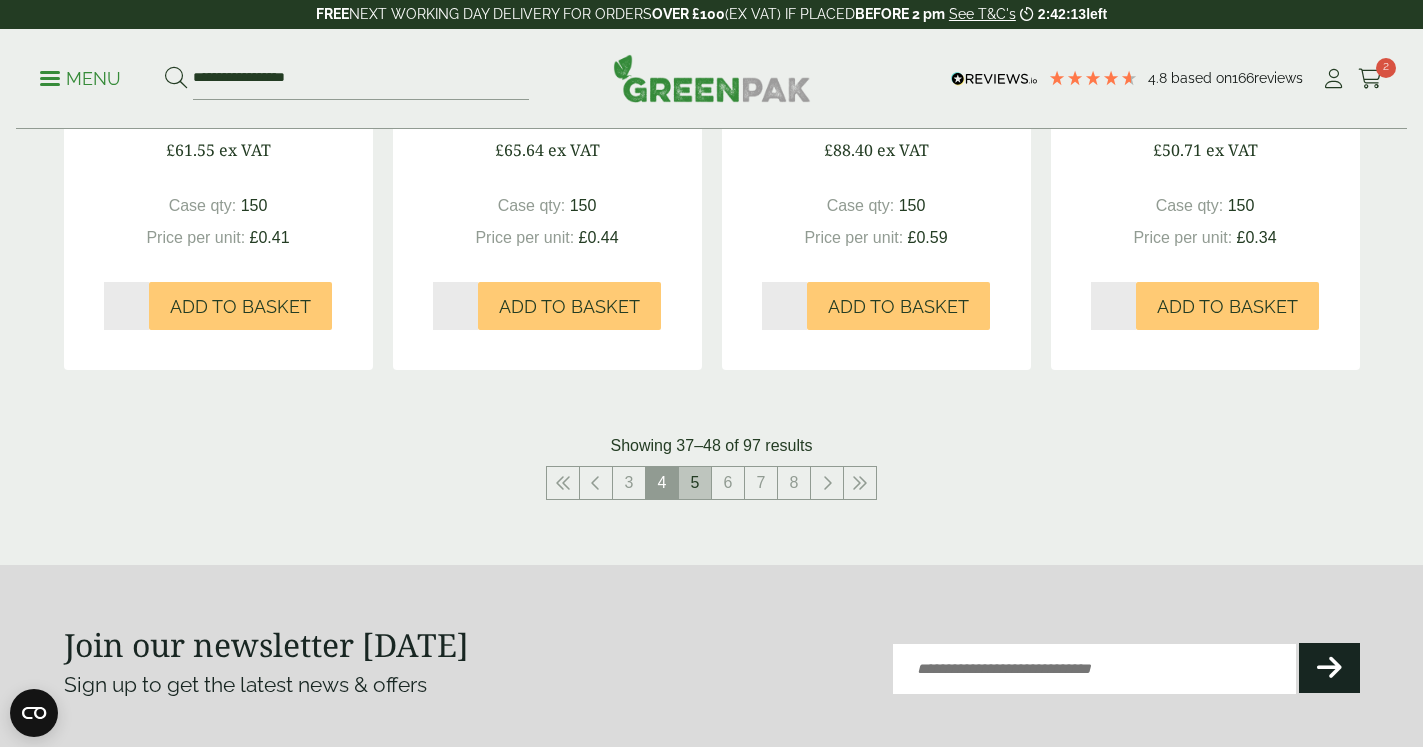 click on "5" at bounding box center [695, 483] 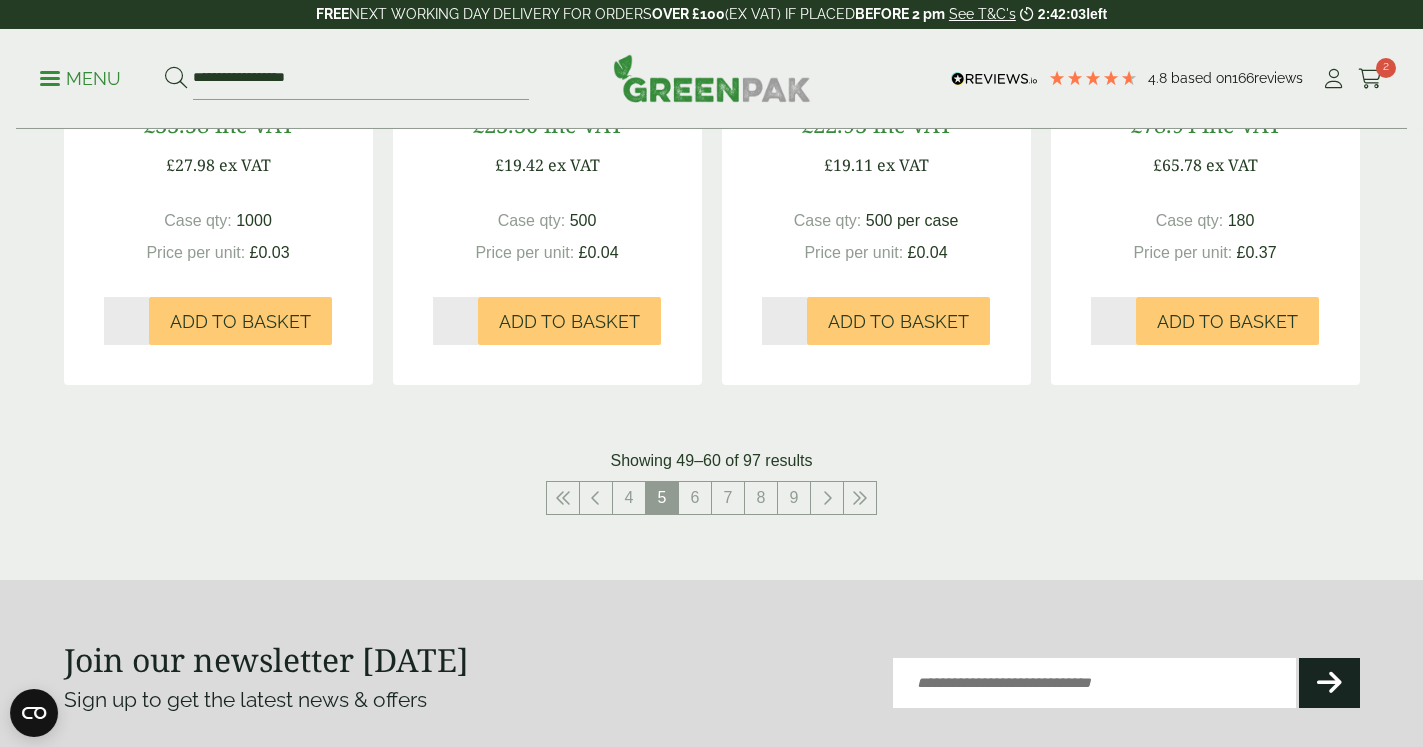 scroll, scrollTop: 2244, scrollLeft: 0, axis: vertical 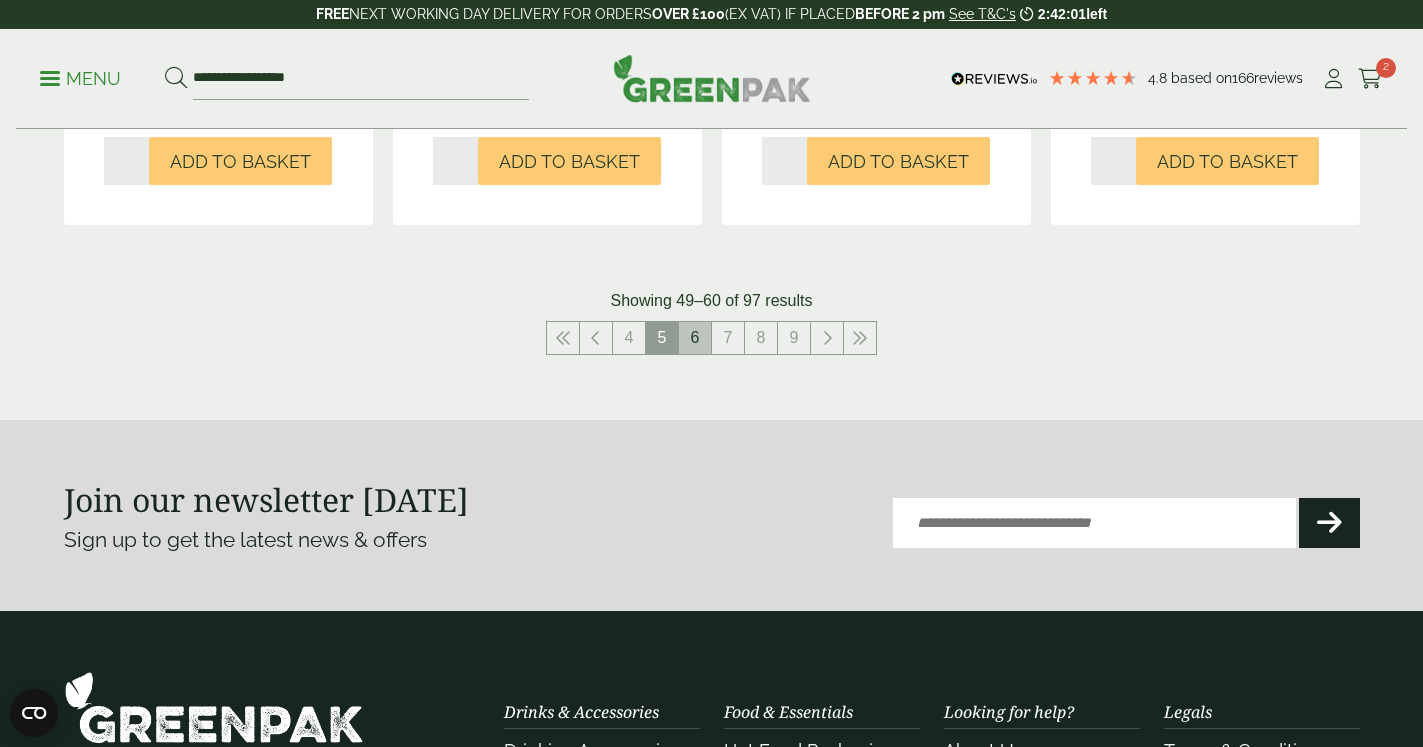 click on "6" at bounding box center (695, 338) 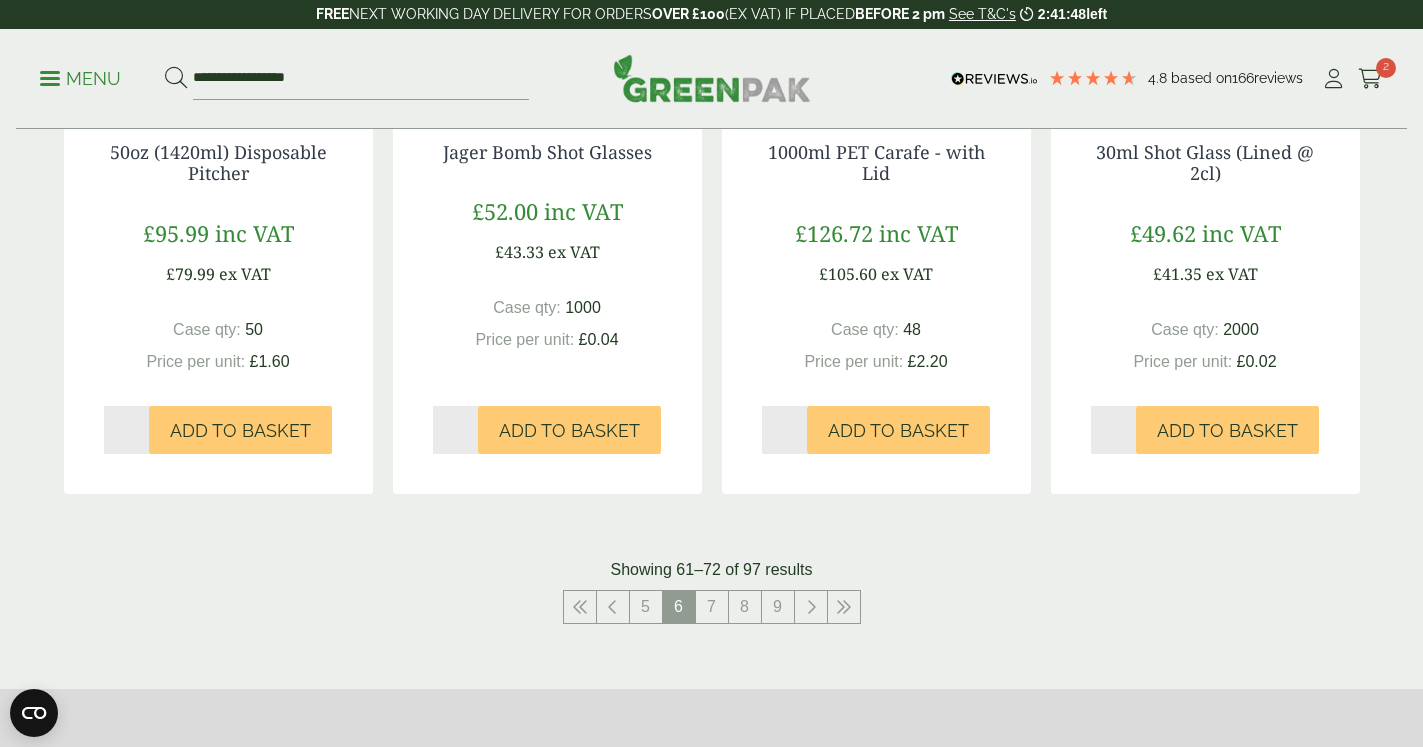 scroll, scrollTop: 2346, scrollLeft: 0, axis: vertical 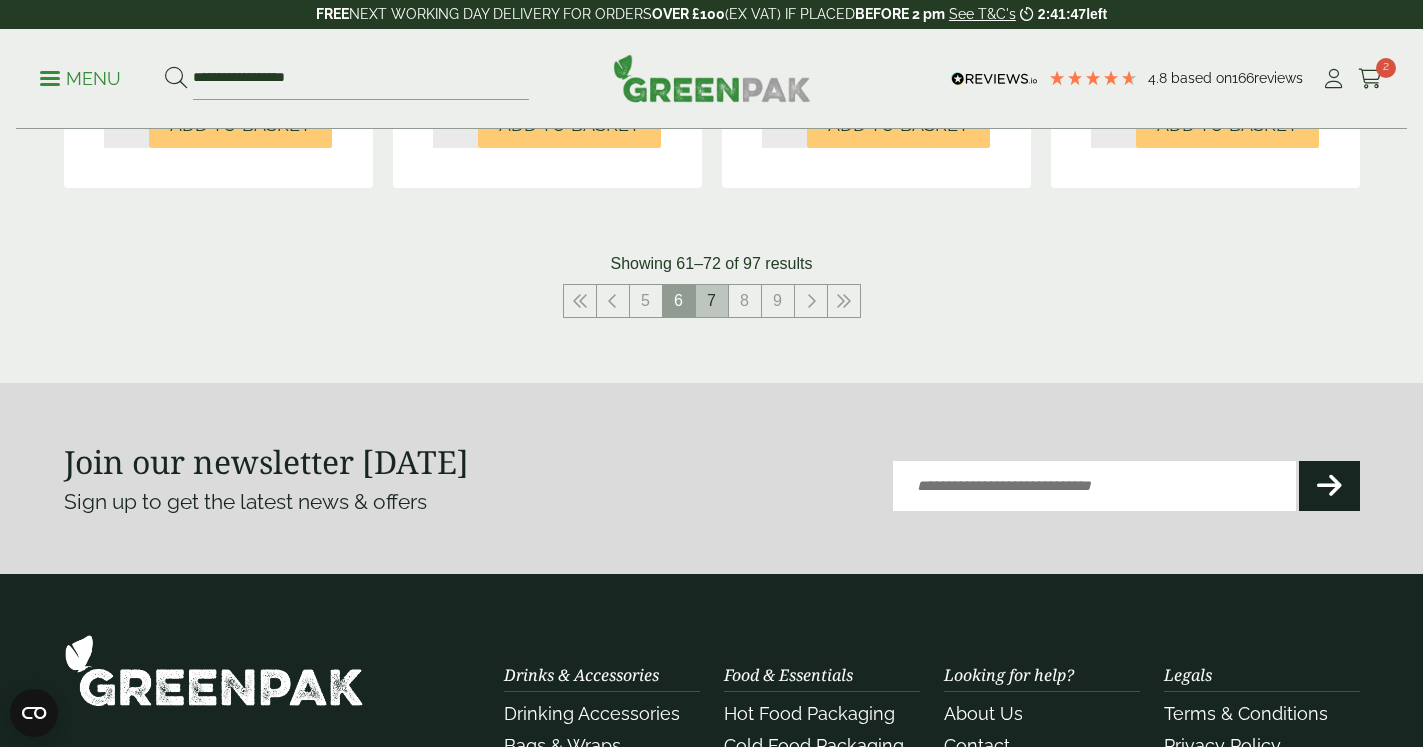 click on "7" at bounding box center (712, 301) 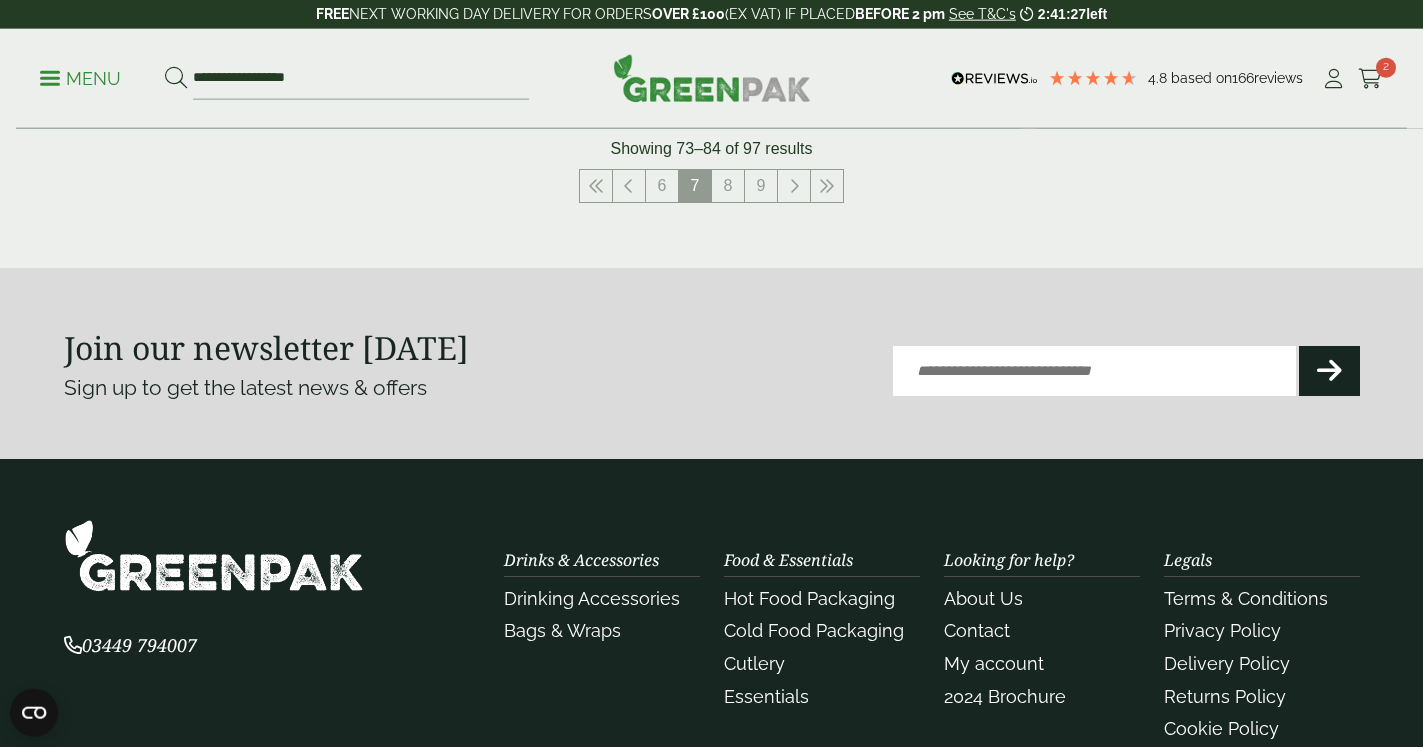 scroll, scrollTop: 2448, scrollLeft: 0, axis: vertical 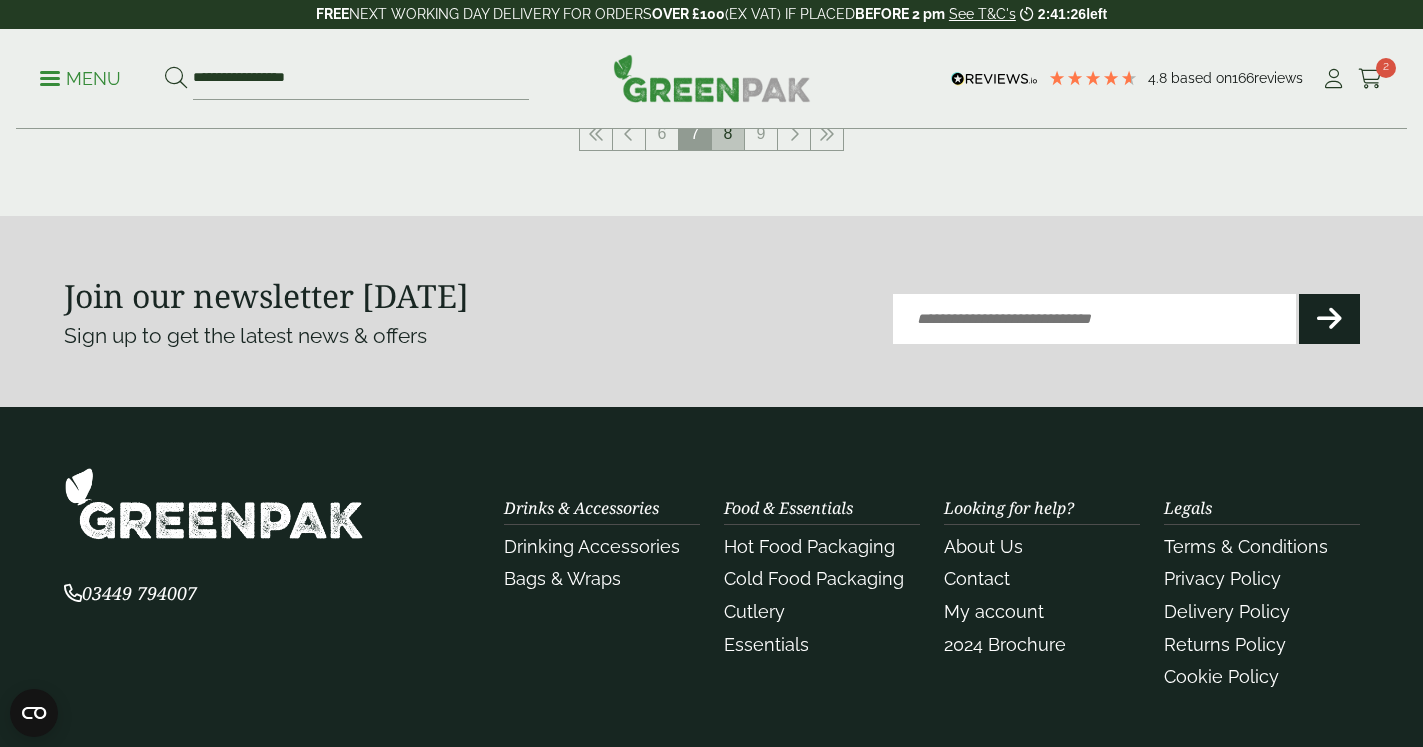 click on "8" at bounding box center [728, 134] 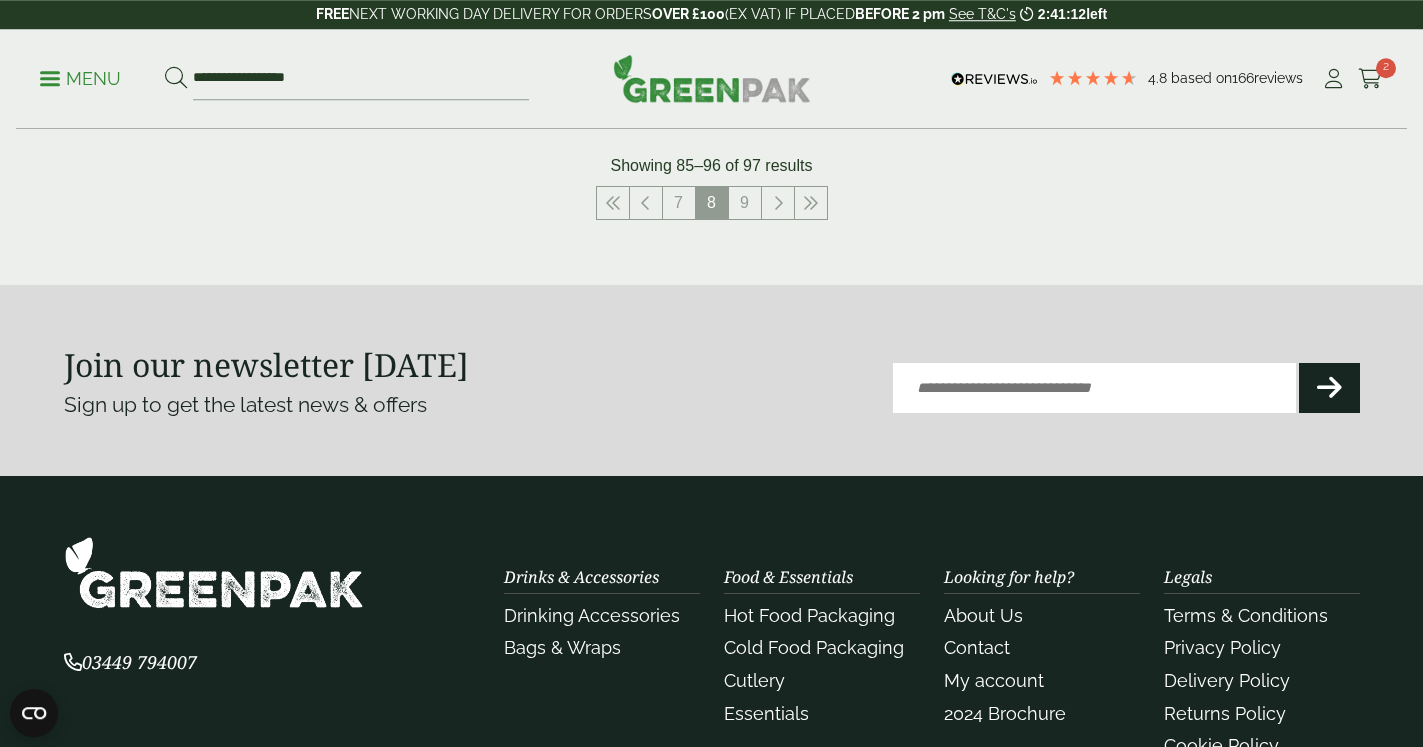 scroll, scrollTop: 2448, scrollLeft: 0, axis: vertical 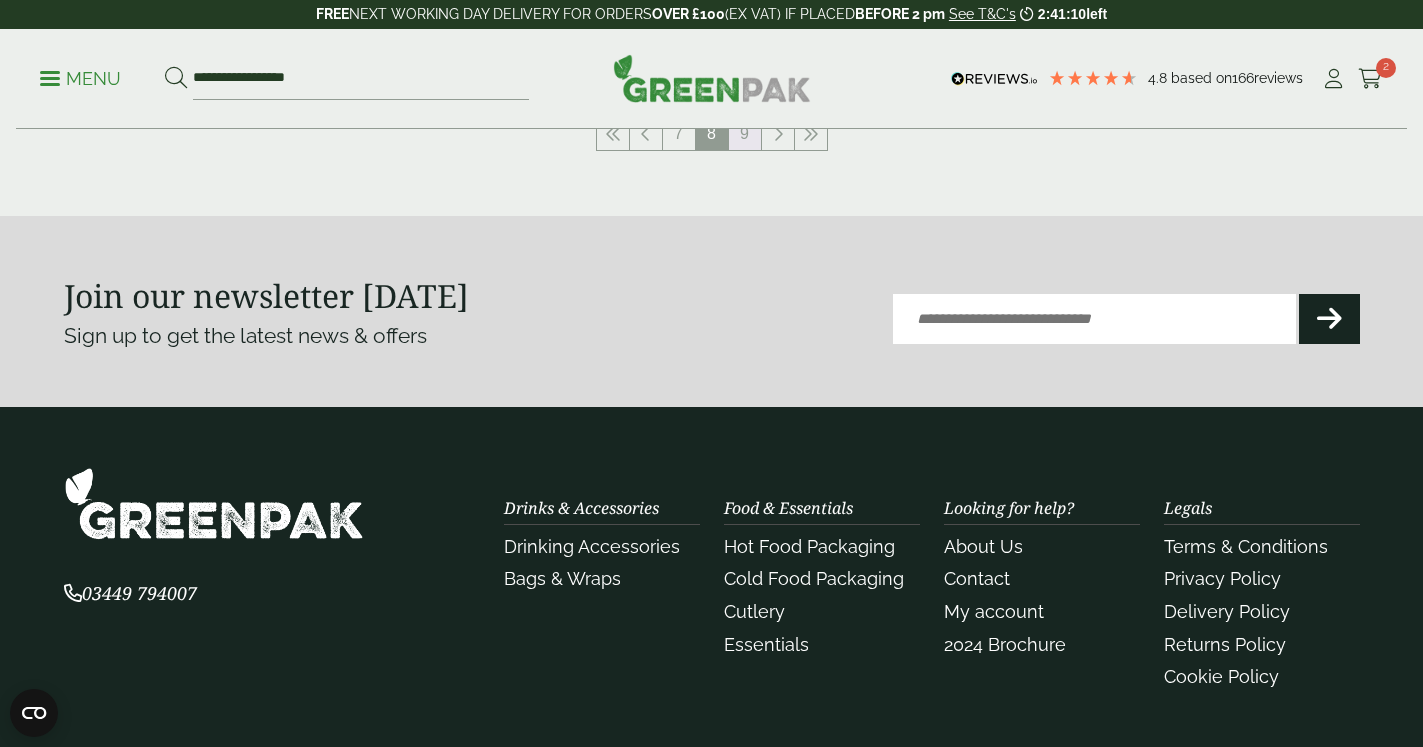 drag, startPoint x: 744, startPoint y: 138, endPoint x: 718, endPoint y: 190, distance: 58.137768 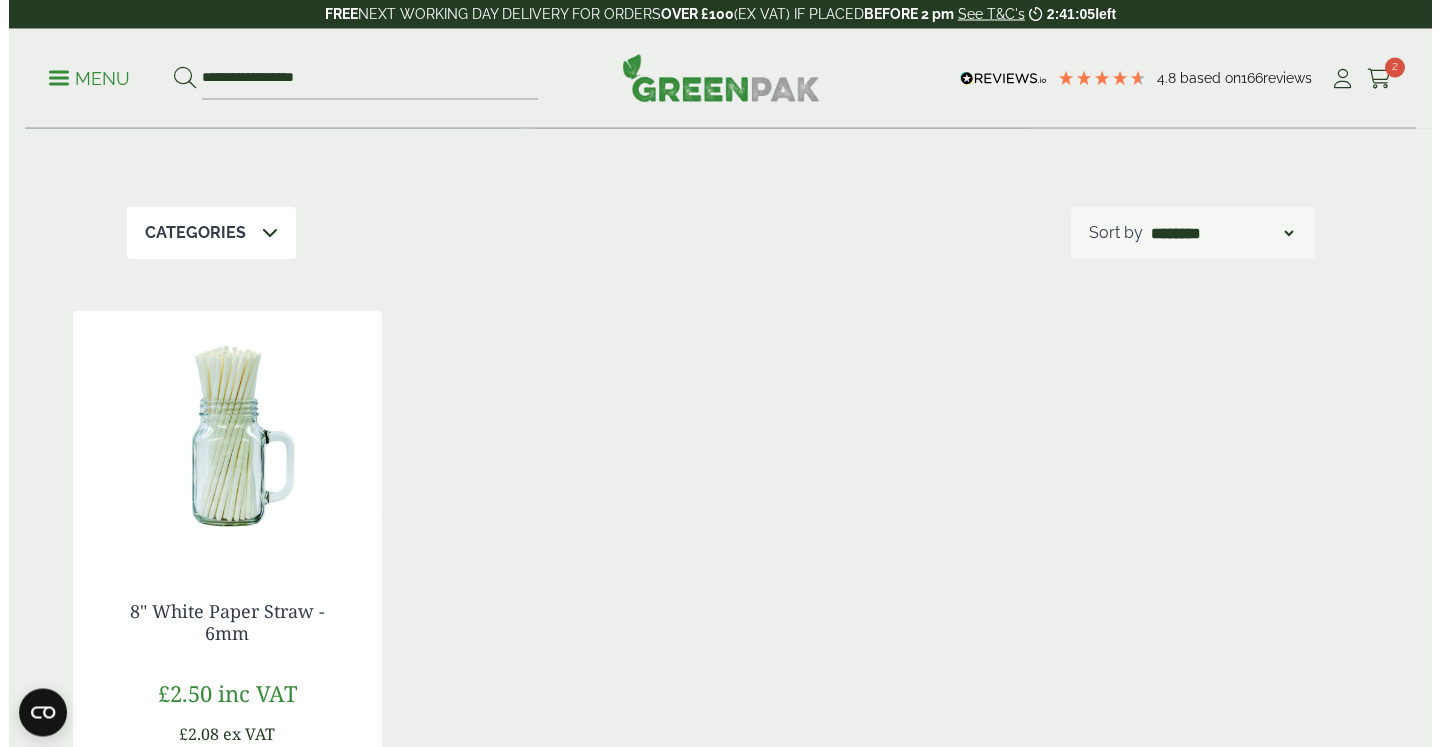 scroll, scrollTop: 0, scrollLeft: 0, axis: both 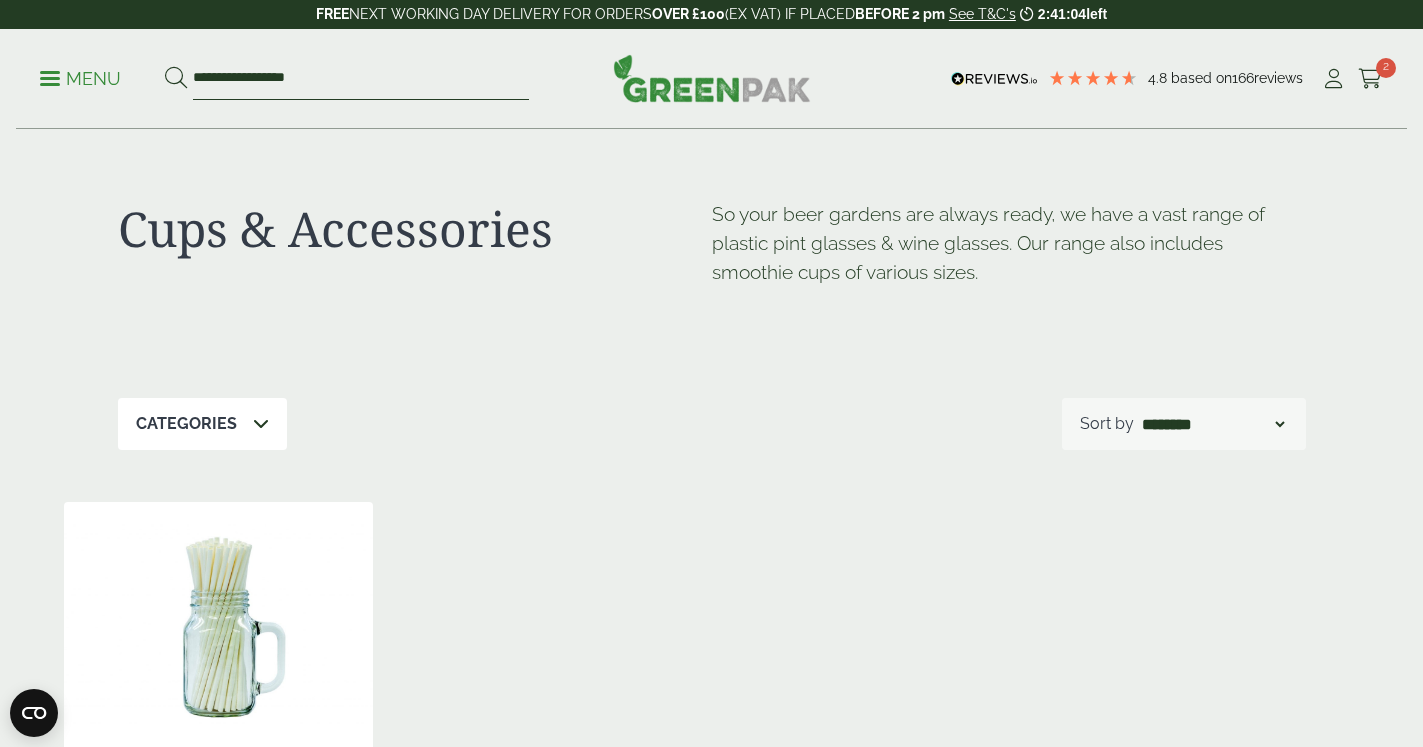 click on "**********" at bounding box center [361, 79] 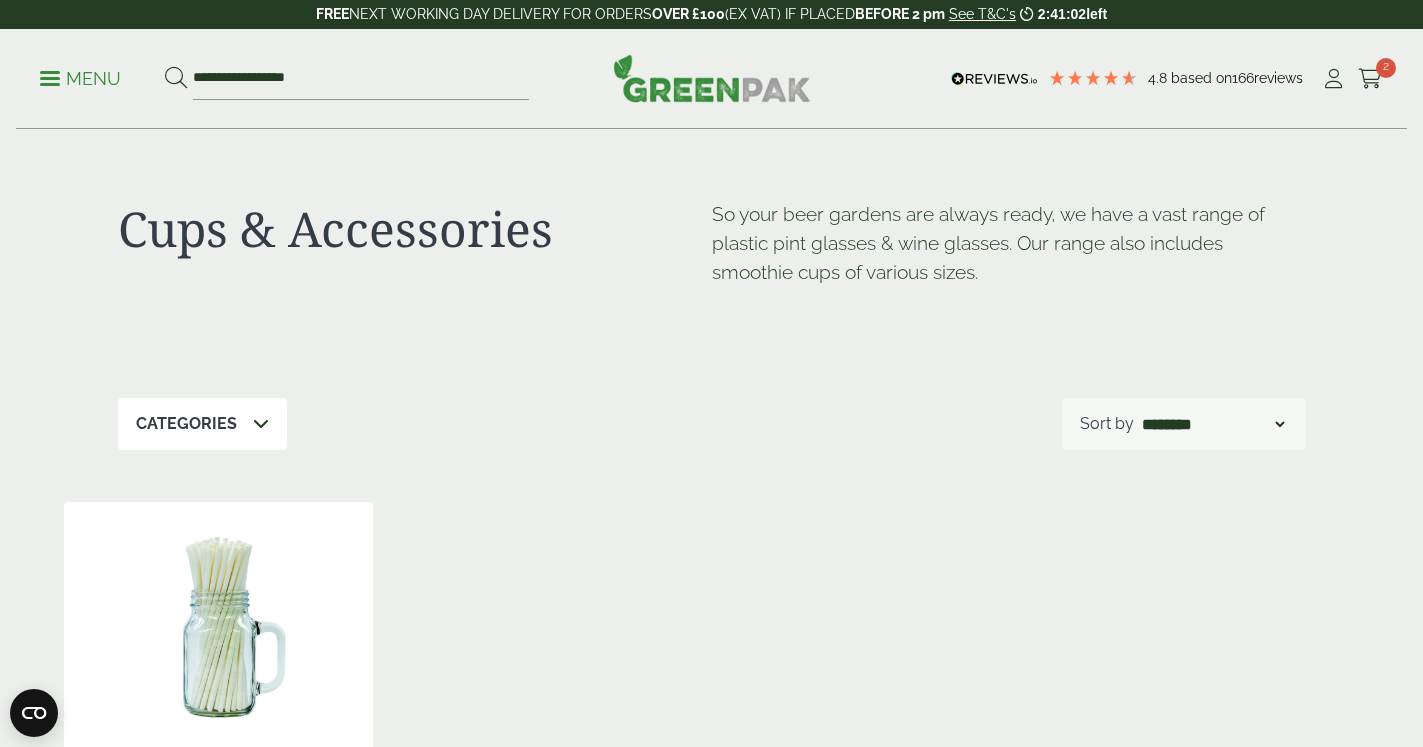 click on "Menu" at bounding box center (80, 79) 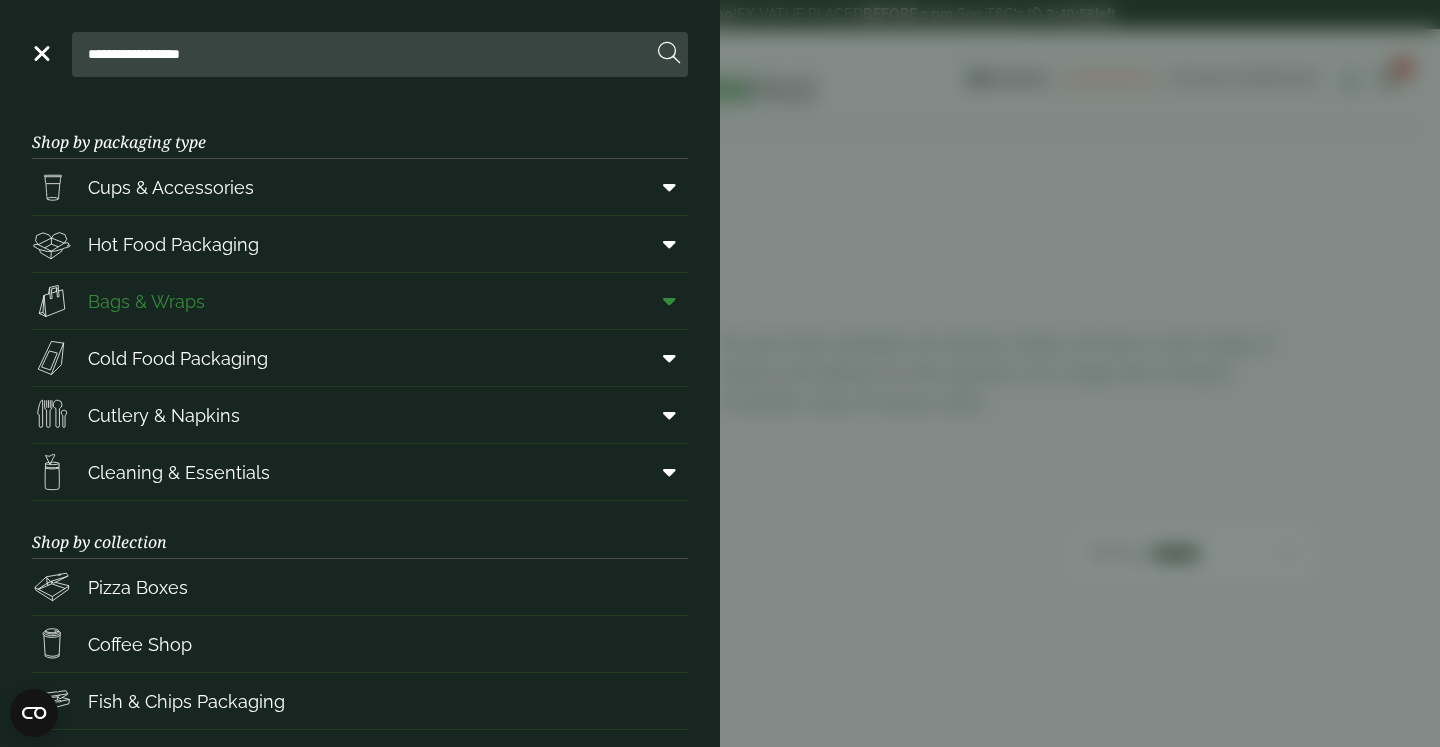 click on "Bags & Wraps" at bounding box center (146, 301) 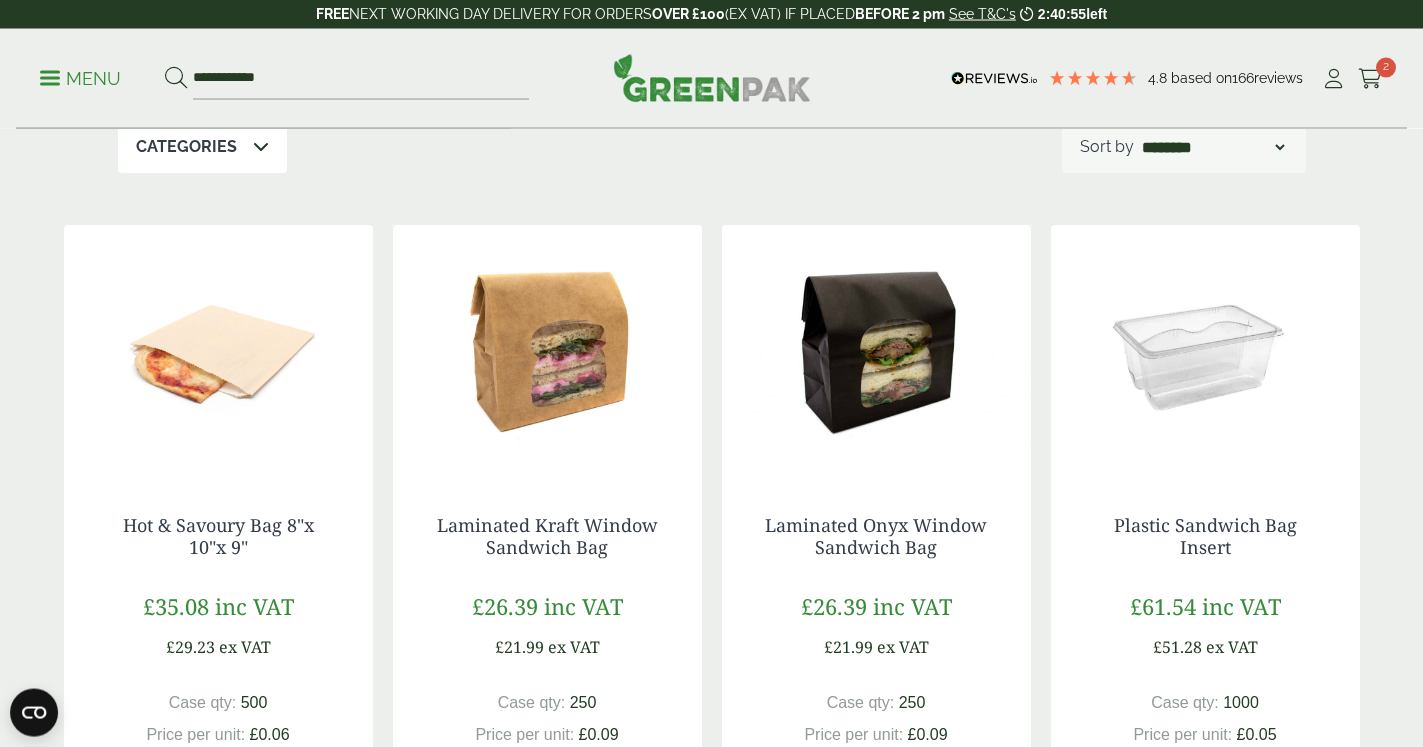 scroll, scrollTop: 306, scrollLeft: 0, axis: vertical 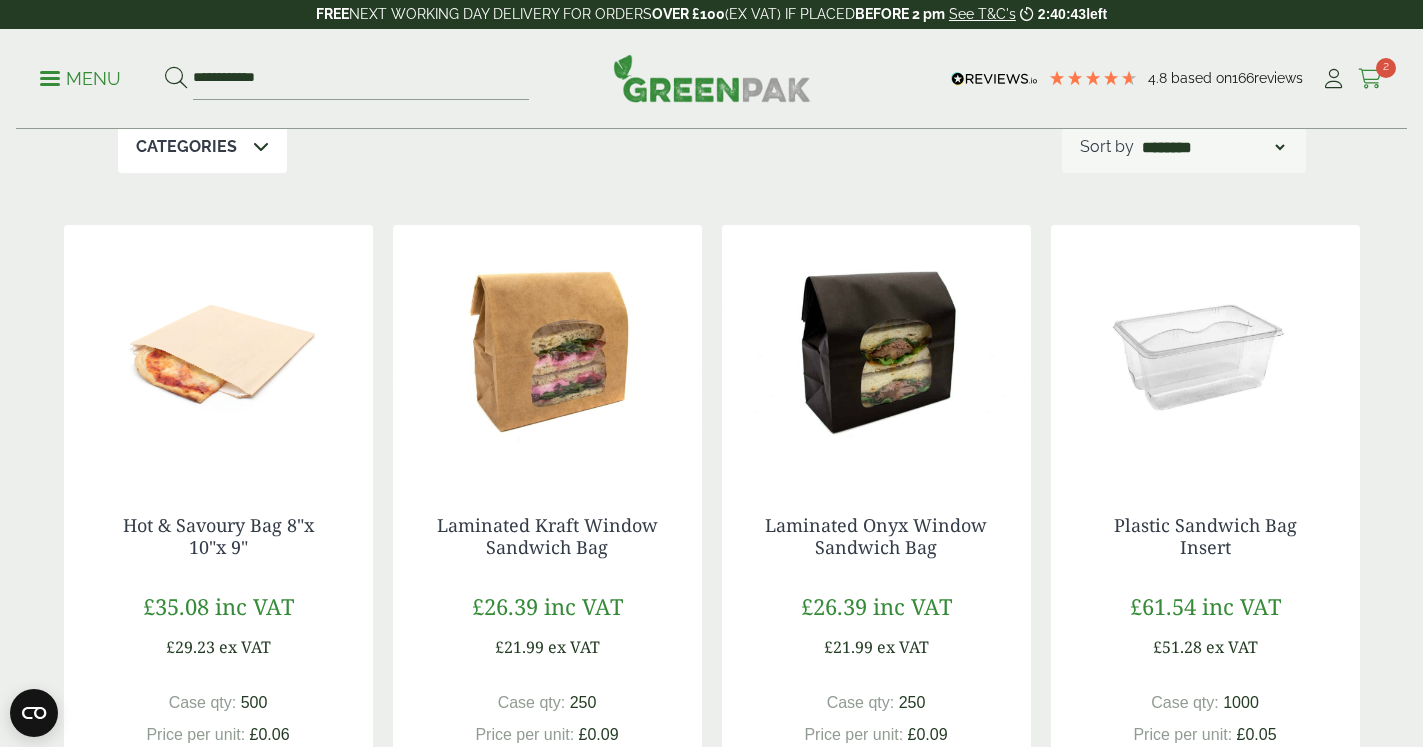 click at bounding box center [1370, 79] 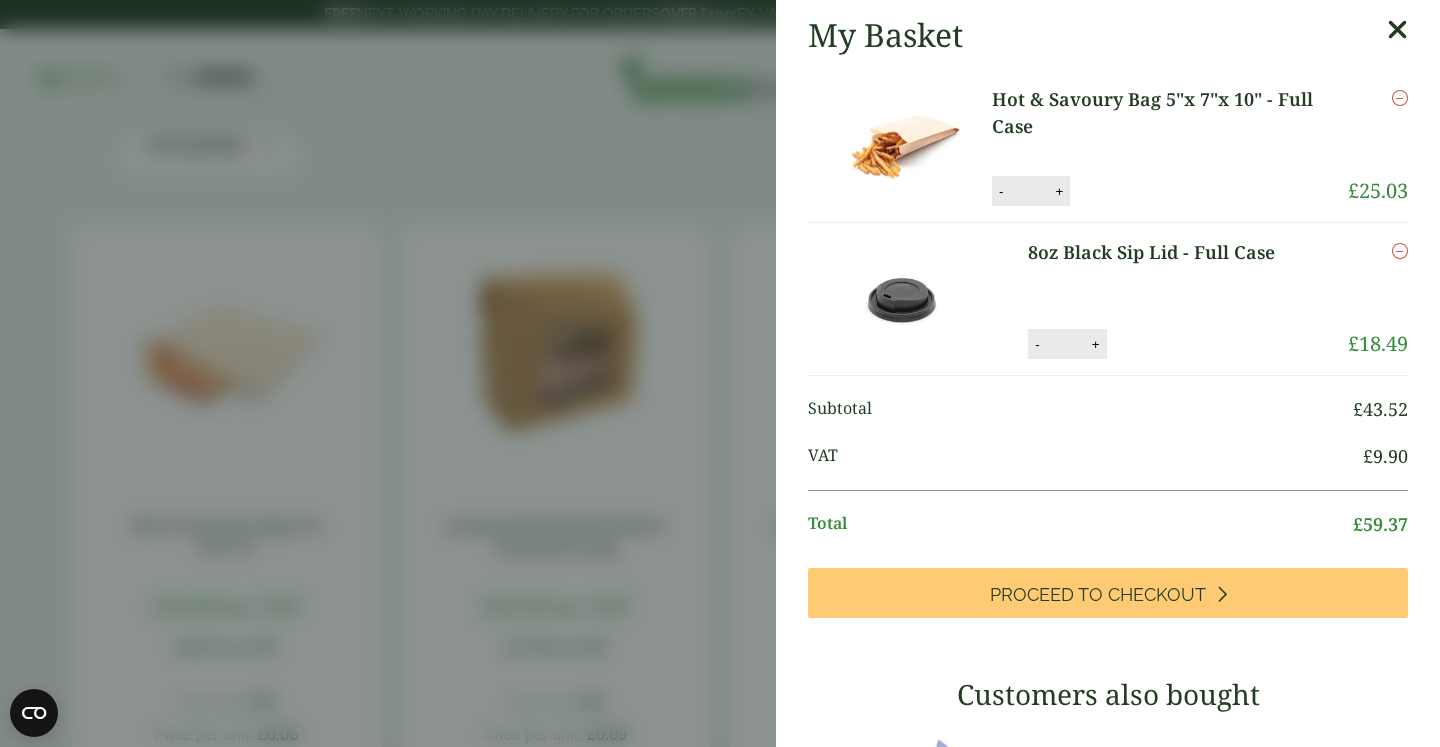 click on "My Basket
Hot & Savoury Bag 5"x 7"x 10" - Full Case
Hot & Savoury Bag 5"x 7"x 10" - Full Case quantity
- * +
Update
Remove
£ 25.03
-" at bounding box center (1108, 692) 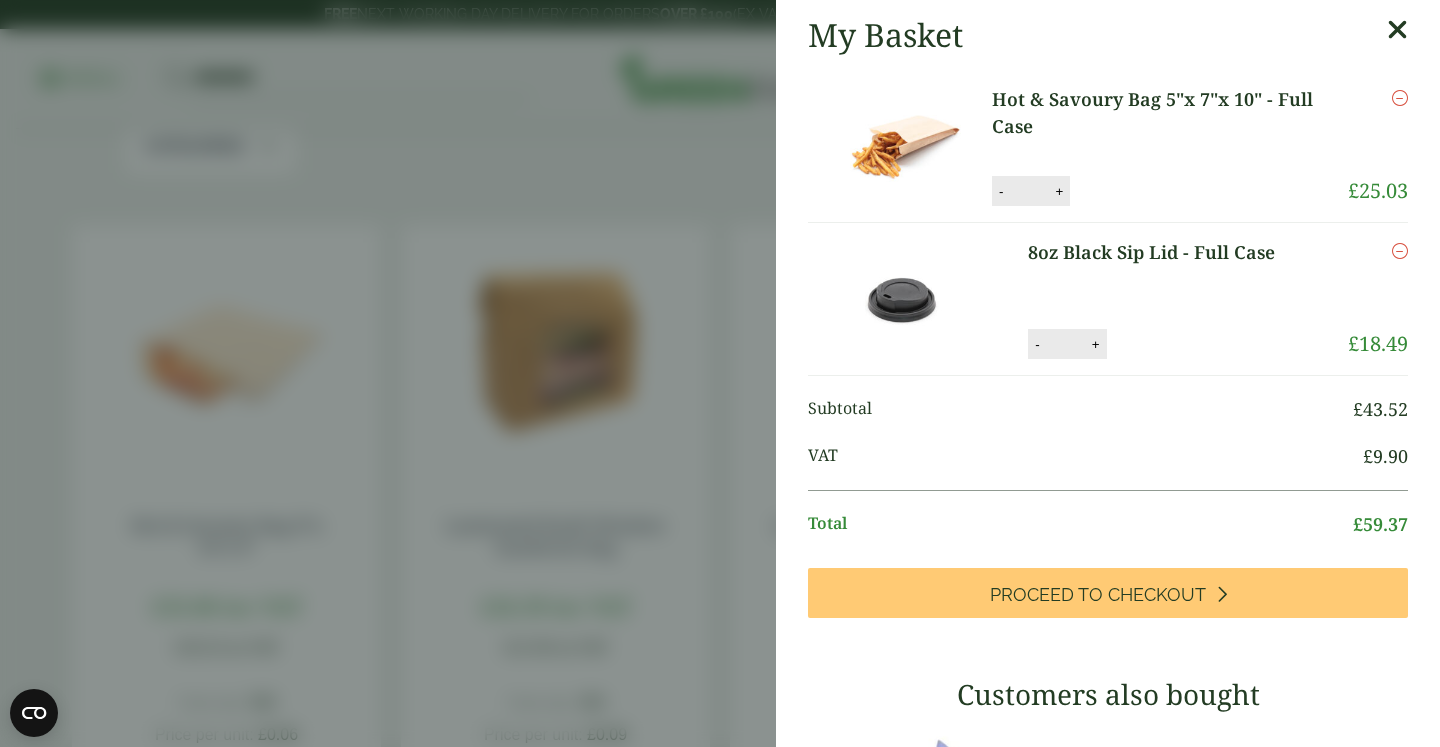 click at bounding box center [1397, 30] 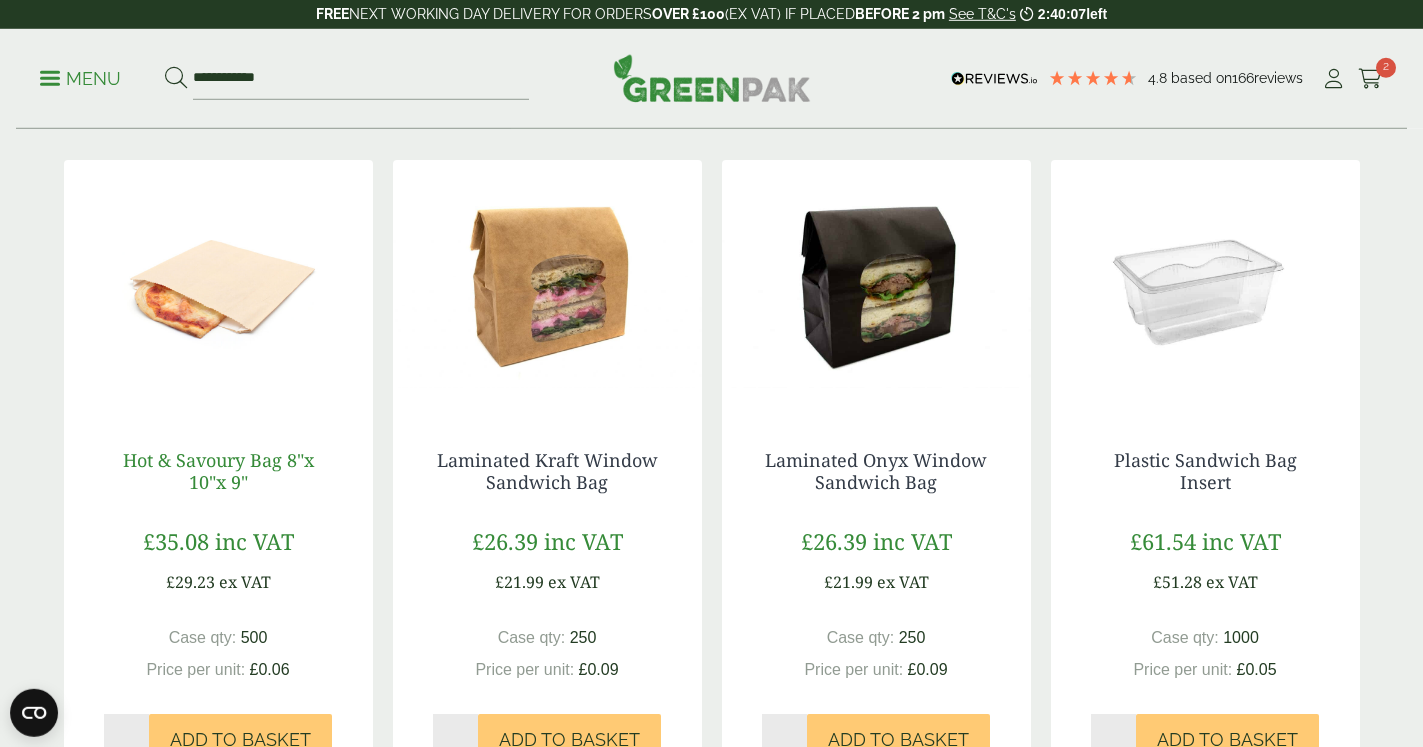 scroll, scrollTop: 408, scrollLeft: 0, axis: vertical 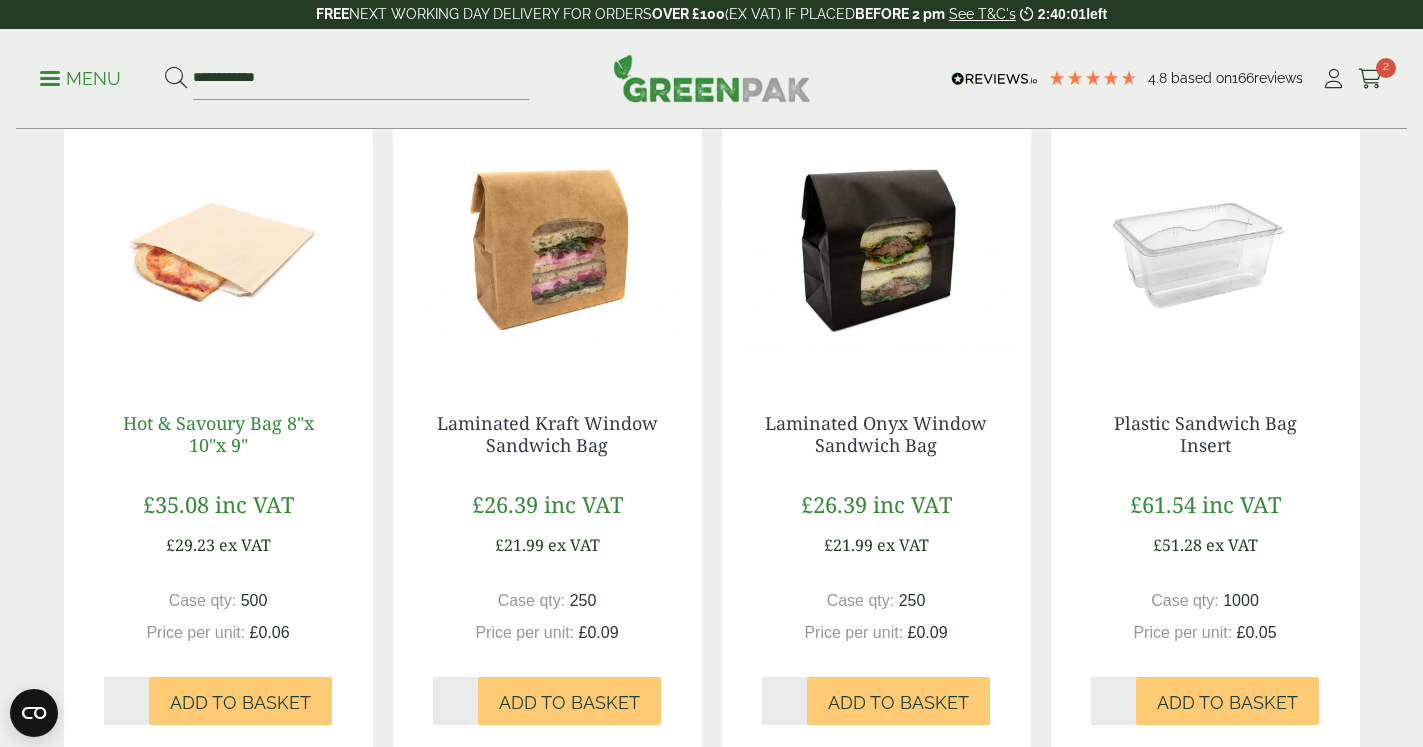click on "Hot & Savoury Bag 8"x 10"x 9"" at bounding box center (218, 434) 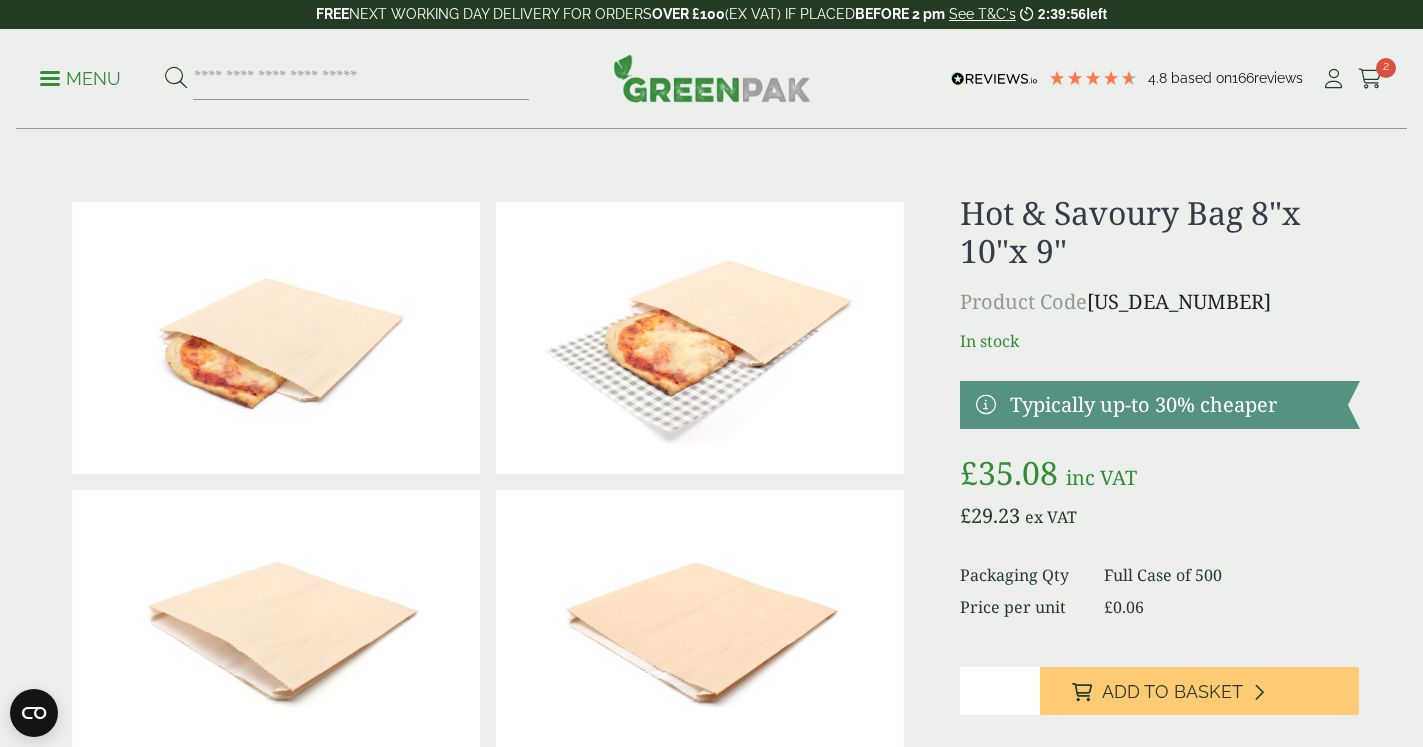 scroll, scrollTop: 0, scrollLeft: 0, axis: both 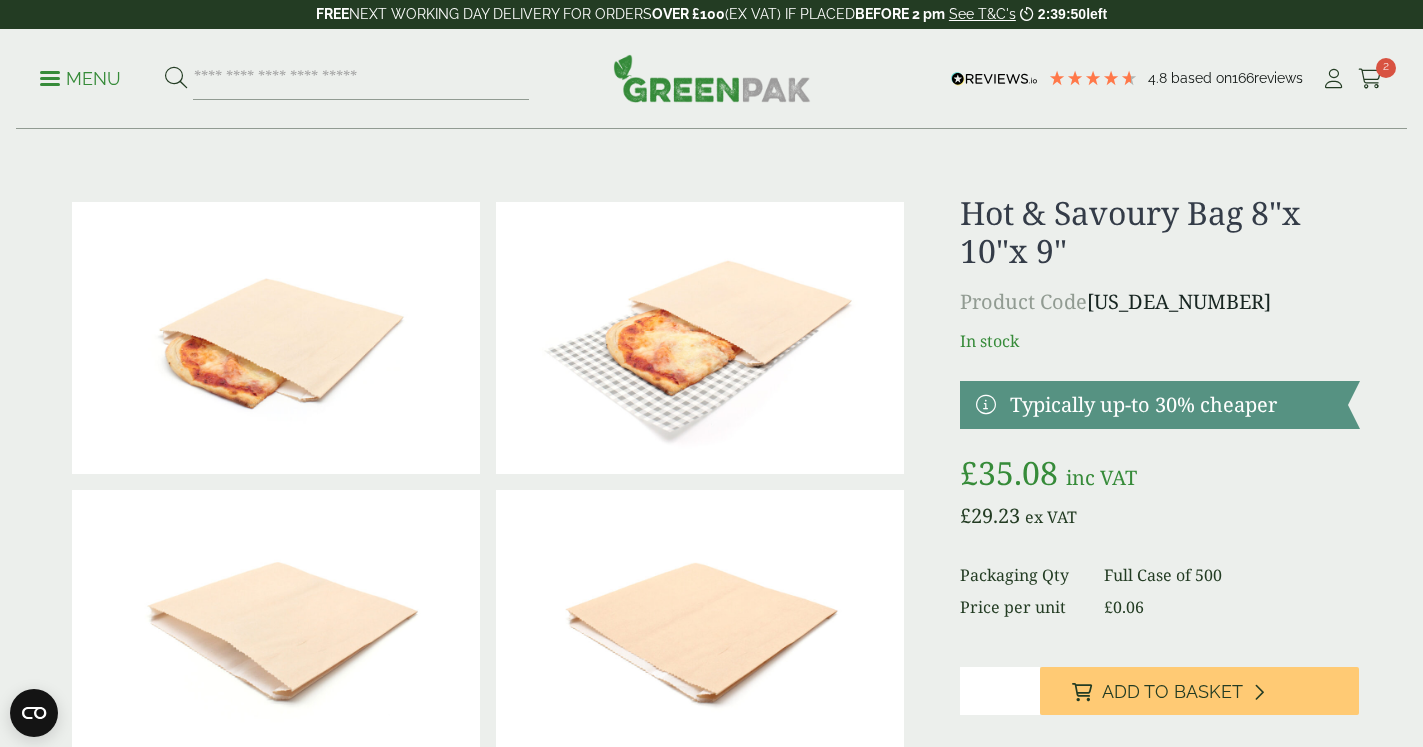 click at bounding box center (276, 626) 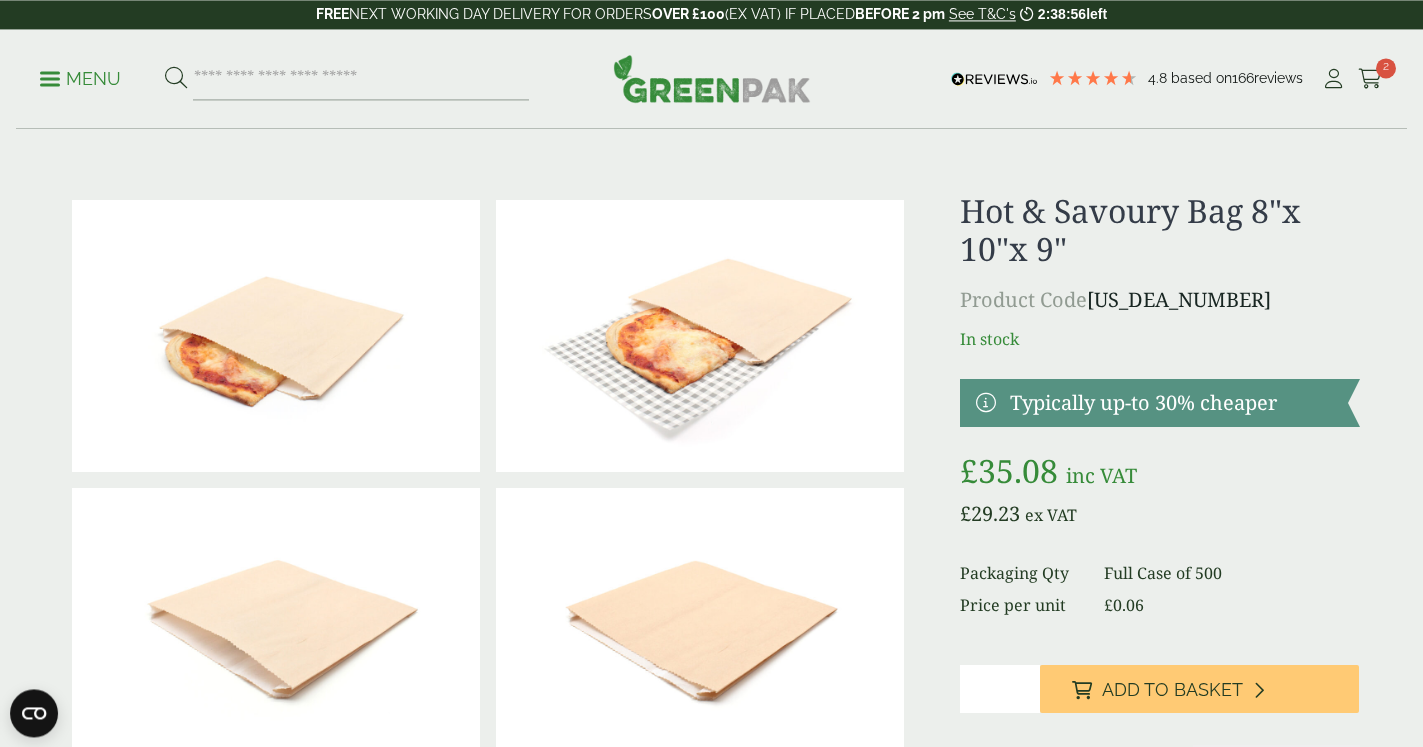 scroll, scrollTop: 0, scrollLeft: 0, axis: both 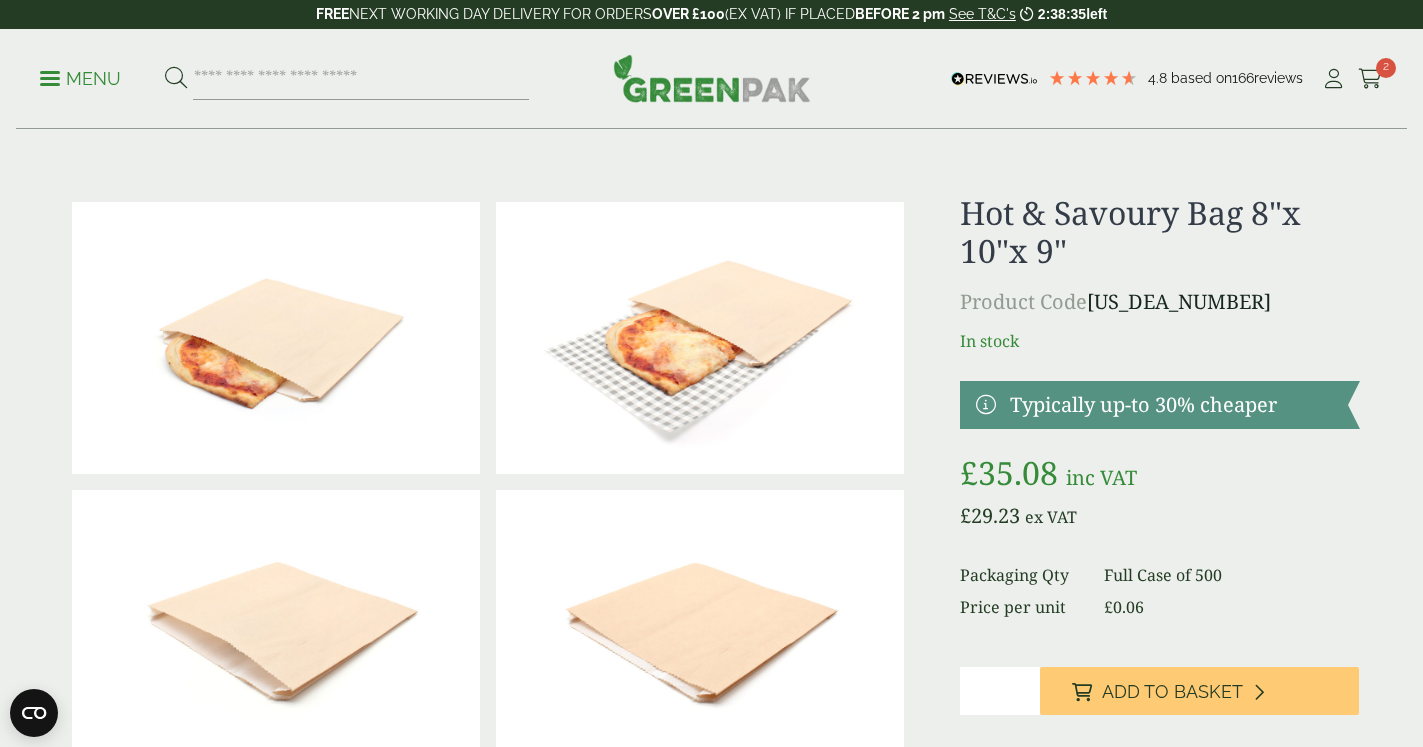 click on "Menu
4.8   Based on  166  reviews My Account" at bounding box center (711, 79) 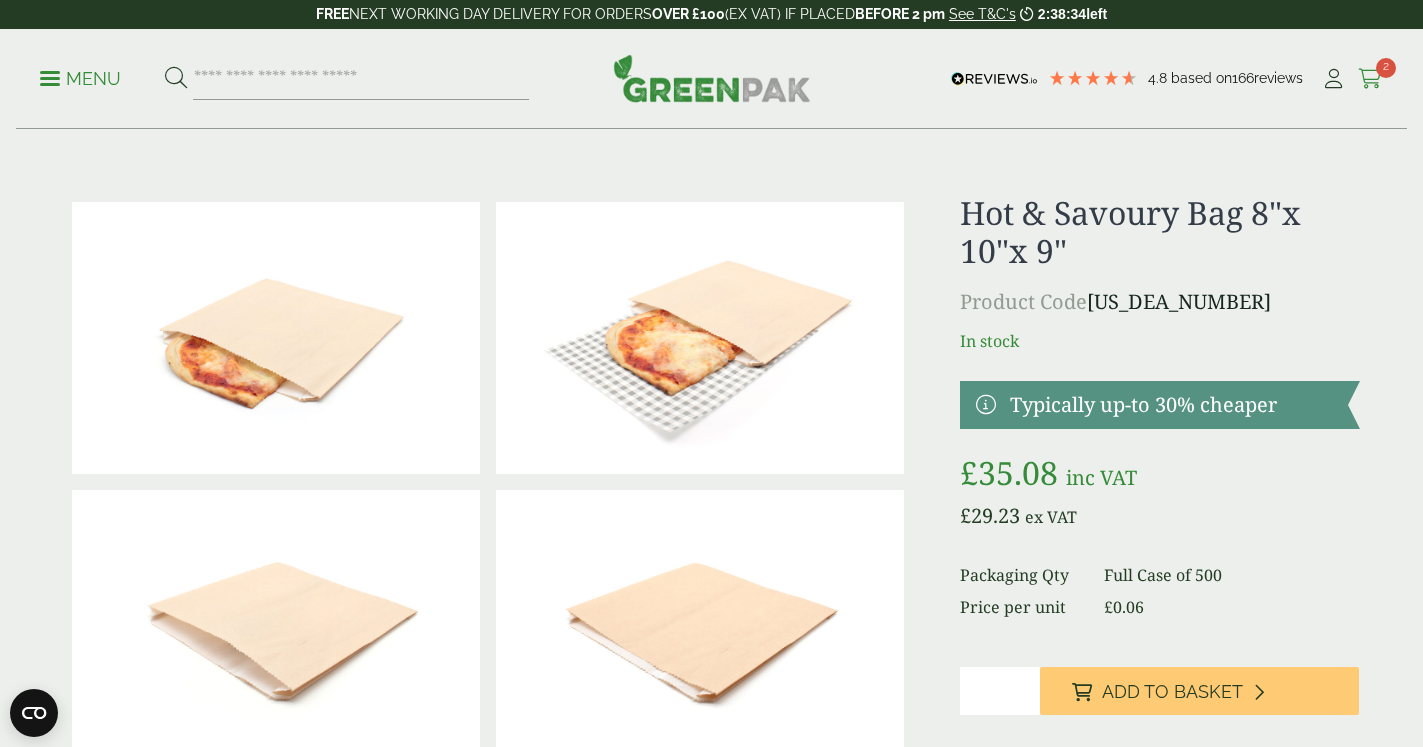 click at bounding box center [1370, 79] 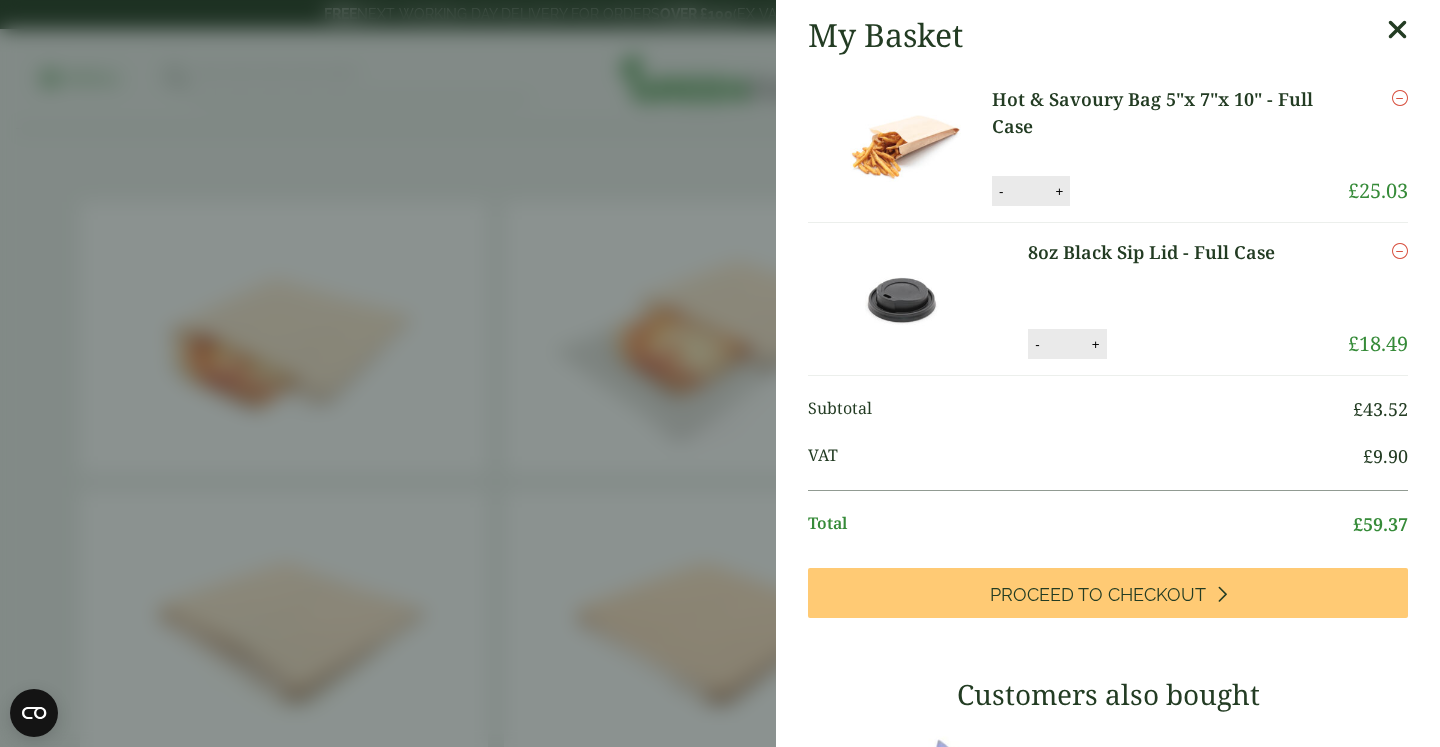 click at bounding box center [1397, 30] 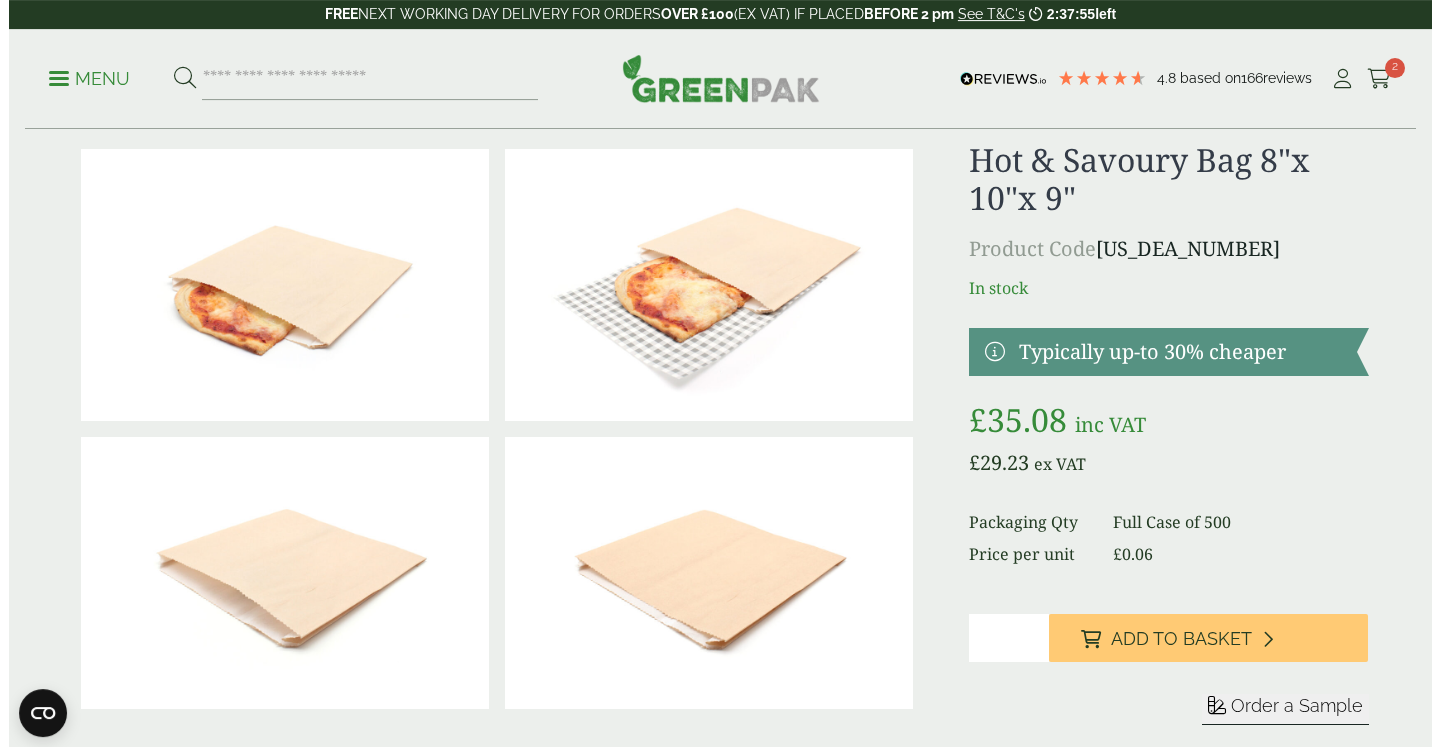 scroll, scrollTop: 102, scrollLeft: 0, axis: vertical 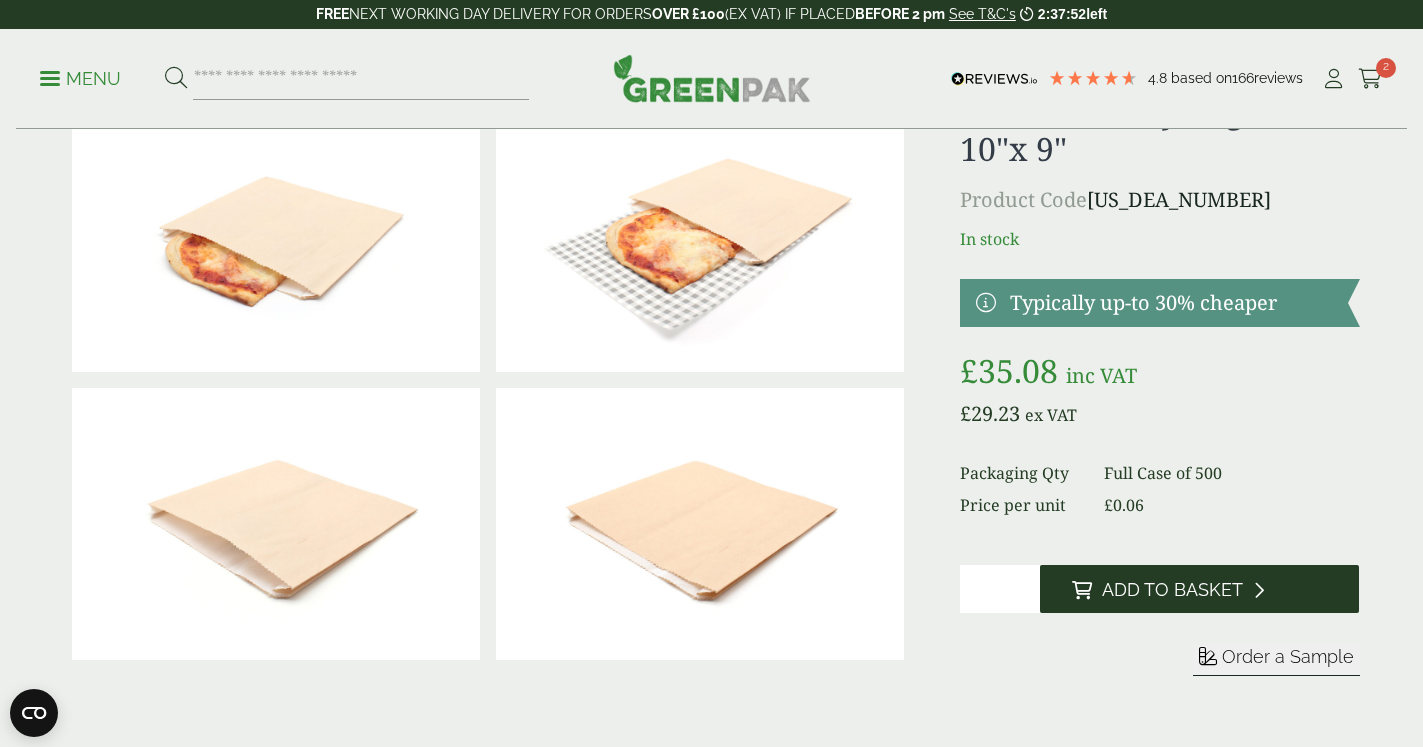 drag, startPoint x: 1170, startPoint y: 585, endPoint x: 1170, endPoint y: 604, distance: 19 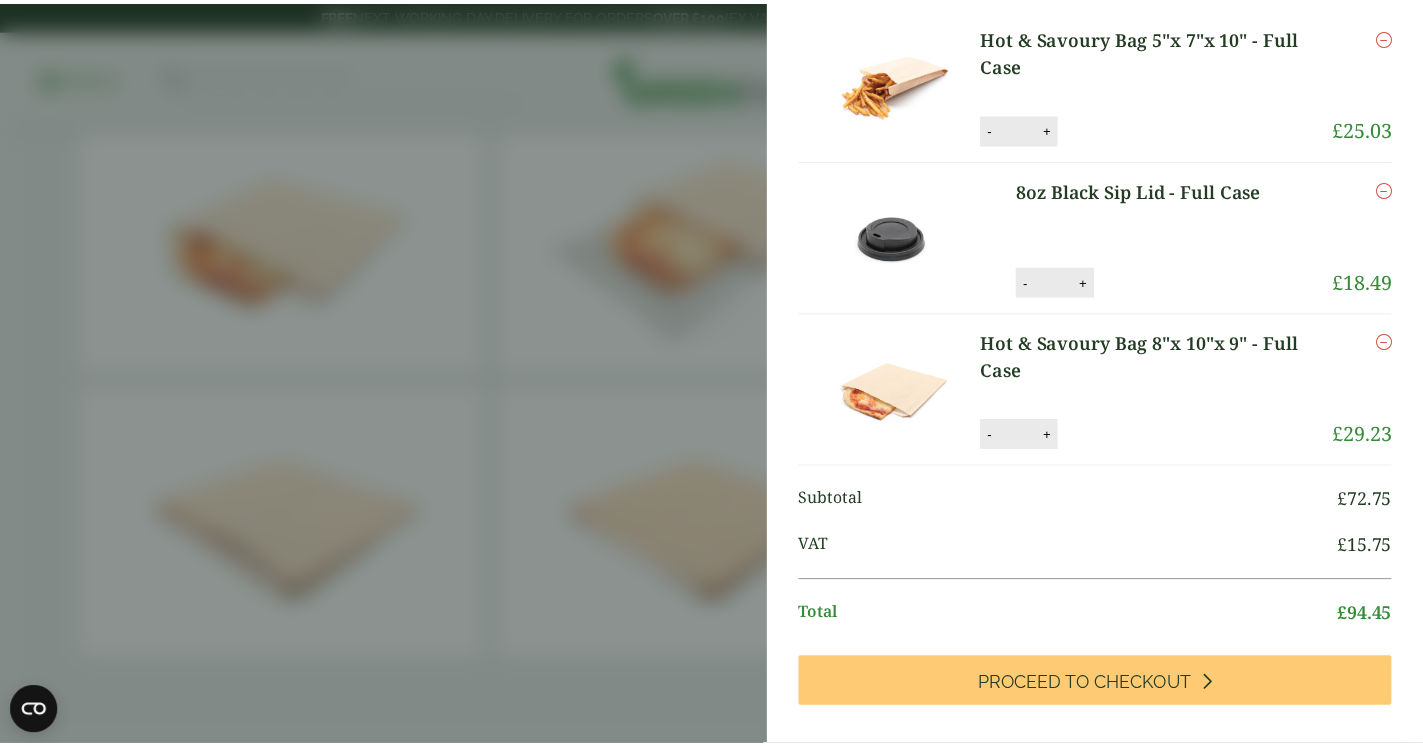 scroll, scrollTop: 0, scrollLeft: 0, axis: both 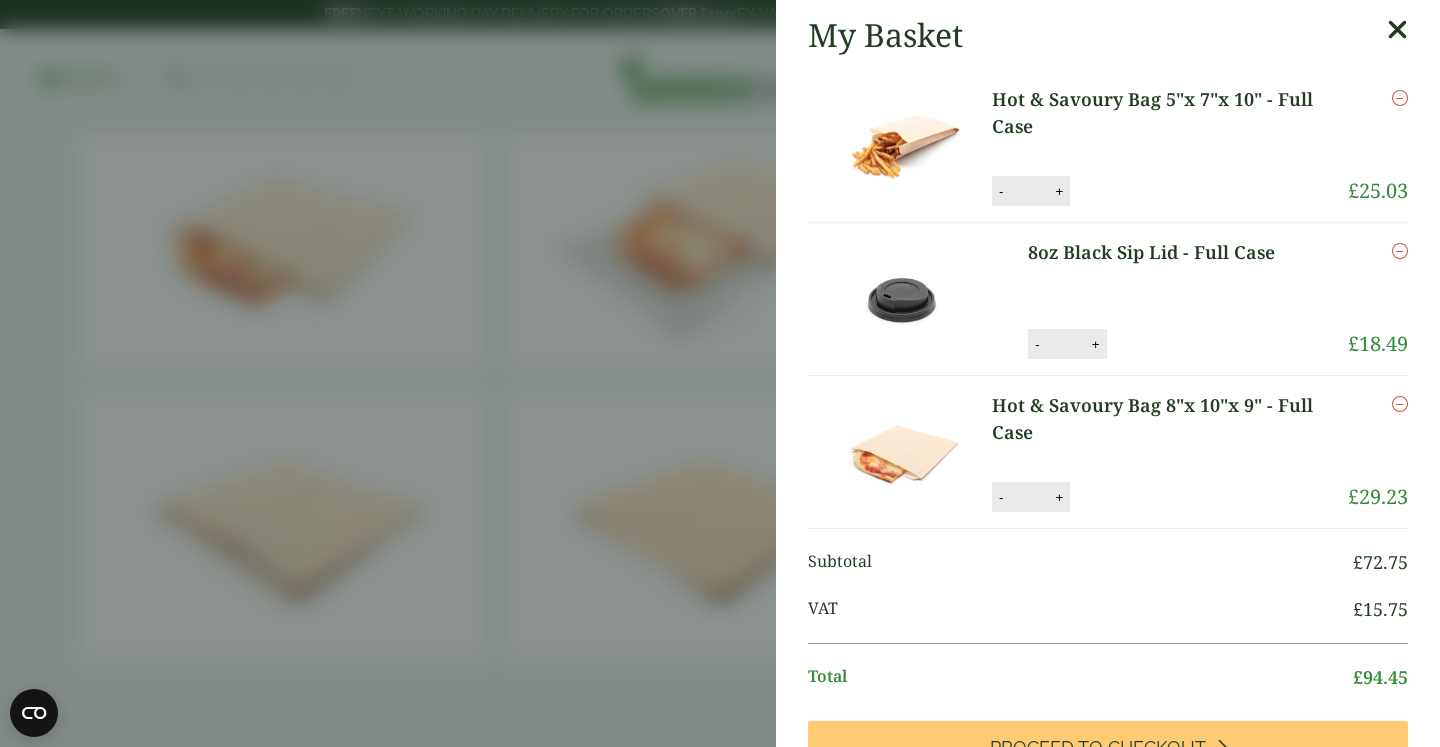 click on "My Basket
Hot & Savoury Bag 5"x 7"x 10" - Full Case
Hot & Savoury Bag 5"x 7"x 10" - Full Case quantity
- * +
Update
Remove
£ 25.03" at bounding box center (720, 373) 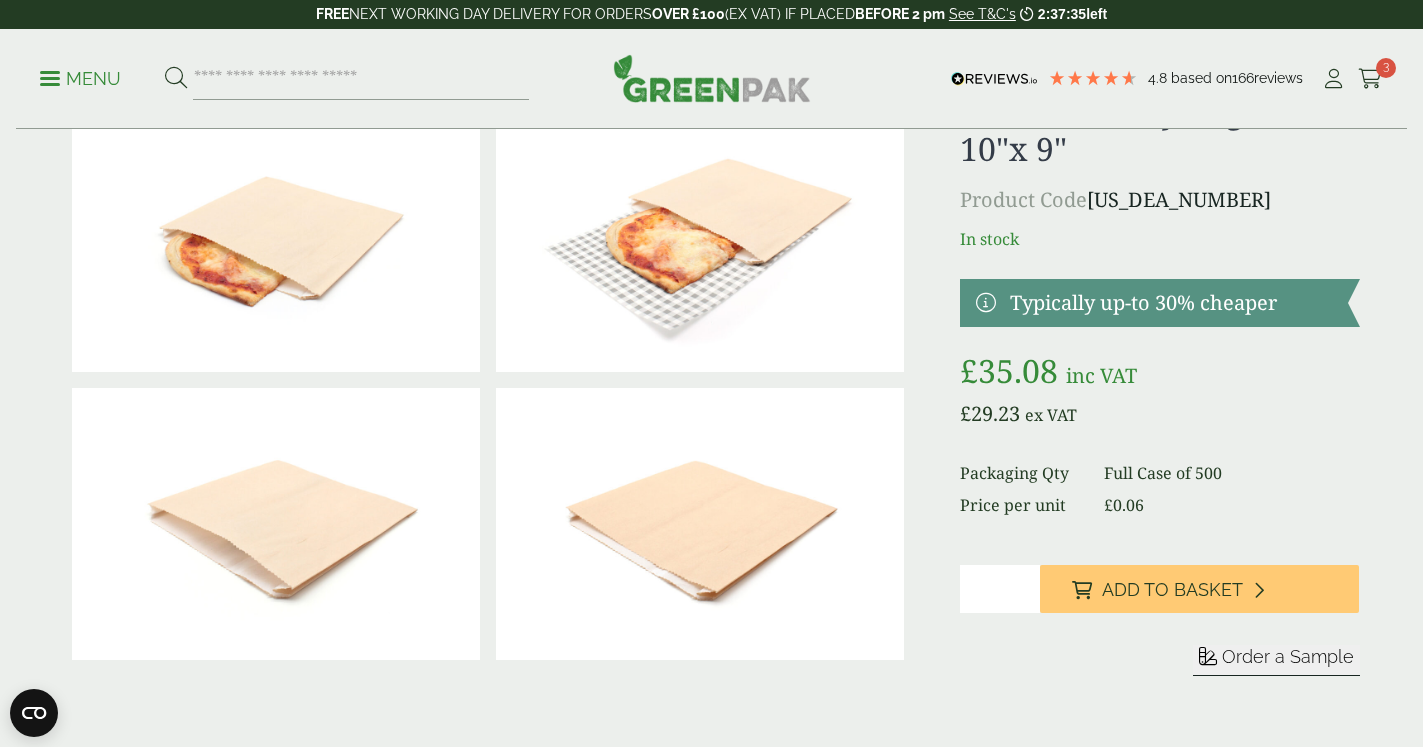 click at bounding box center [50, 78] 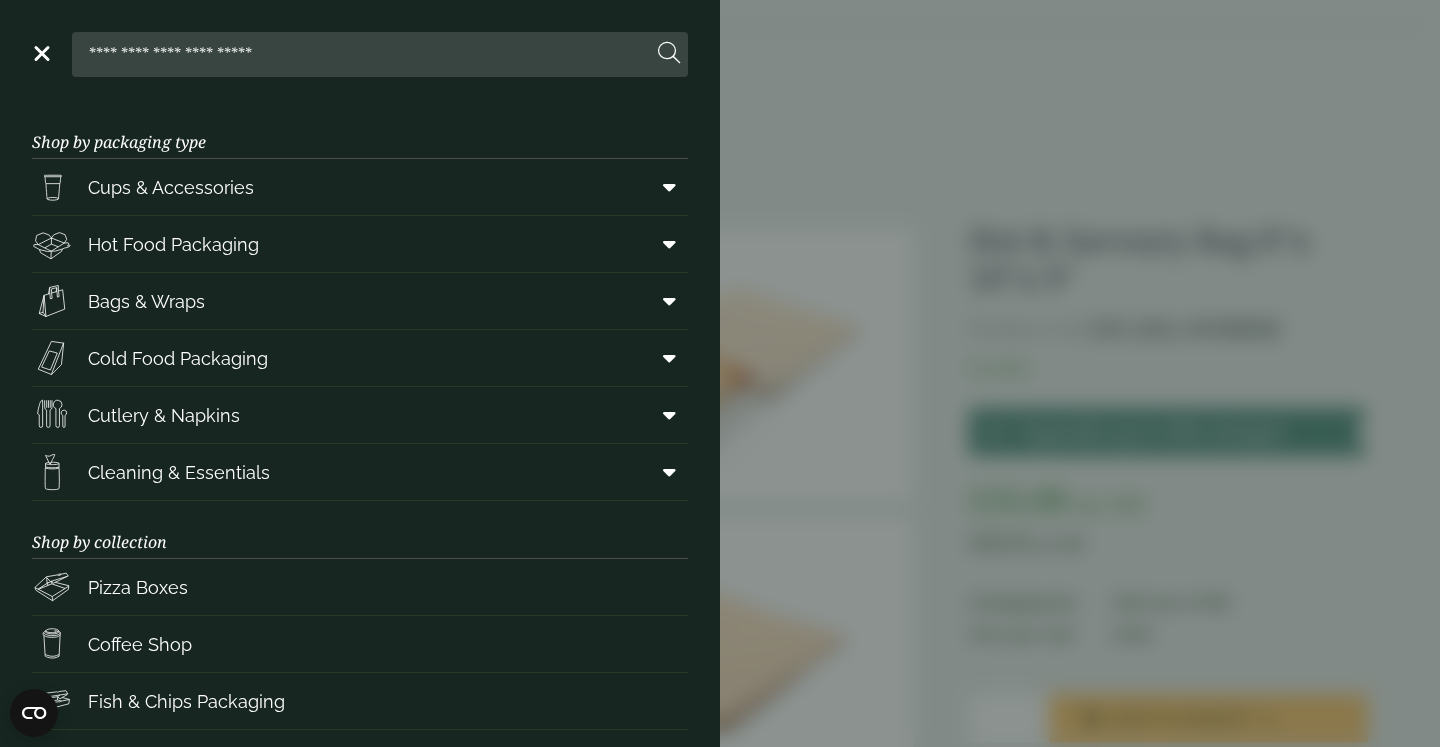 click on "Close
Shop by packaging type
Cups & Accessories
Hot Drink Paper Cups
Smoothie Cups
Pint & Half Pint Glasses
Hiball Glasses
Shot Glasses
Stemmed Glasses
Tumblers Glasses
Carafes & Jugs
In-cup Drinks
Coca Cola Cups
Green Effect
Single Wall Cups
Hot Food Packaging
Food Trays
Hotdog Trays
Deli Boxes
On The Go Boxes
Chicken Boxes
Clamshell Boxes
Burger Boxes
Pizza Boxes
Kraft Bowls" at bounding box center (720, 373) 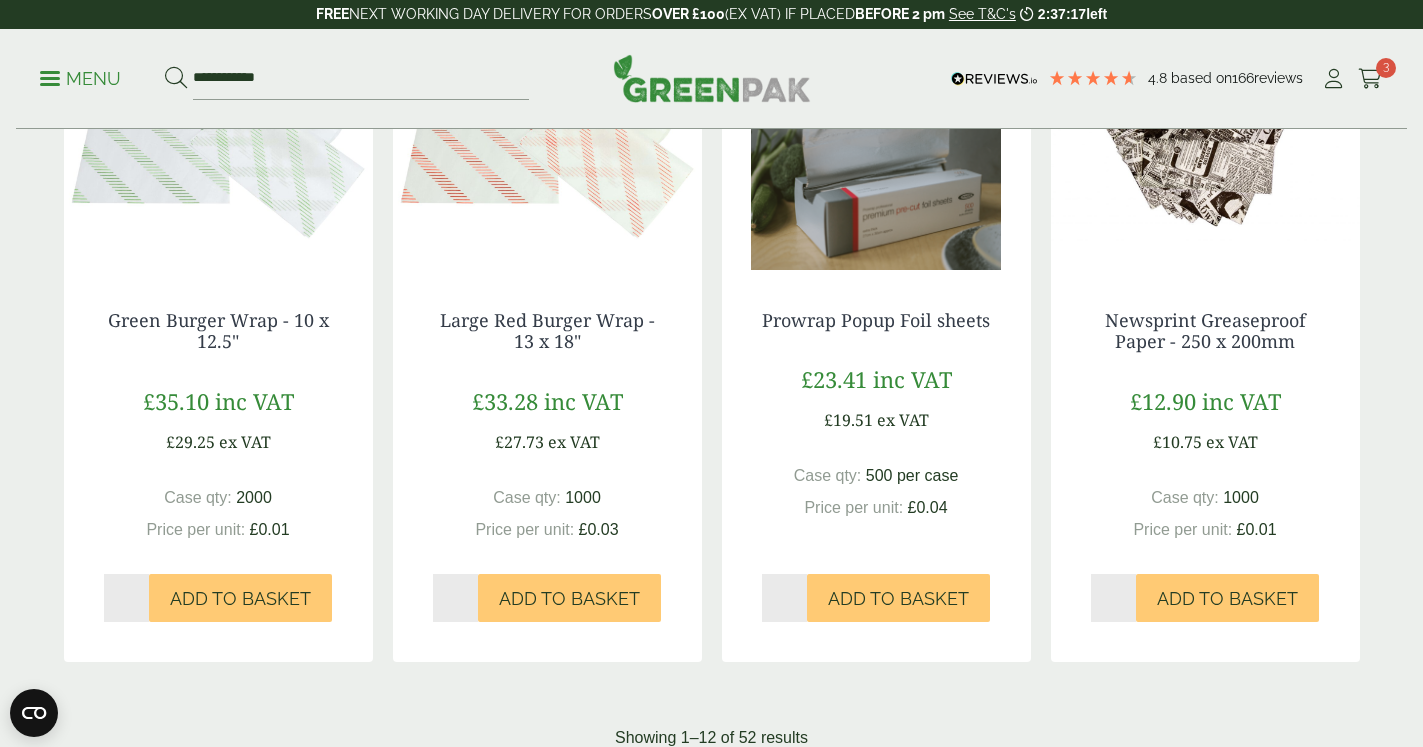 scroll, scrollTop: 2244, scrollLeft: 0, axis: vertical 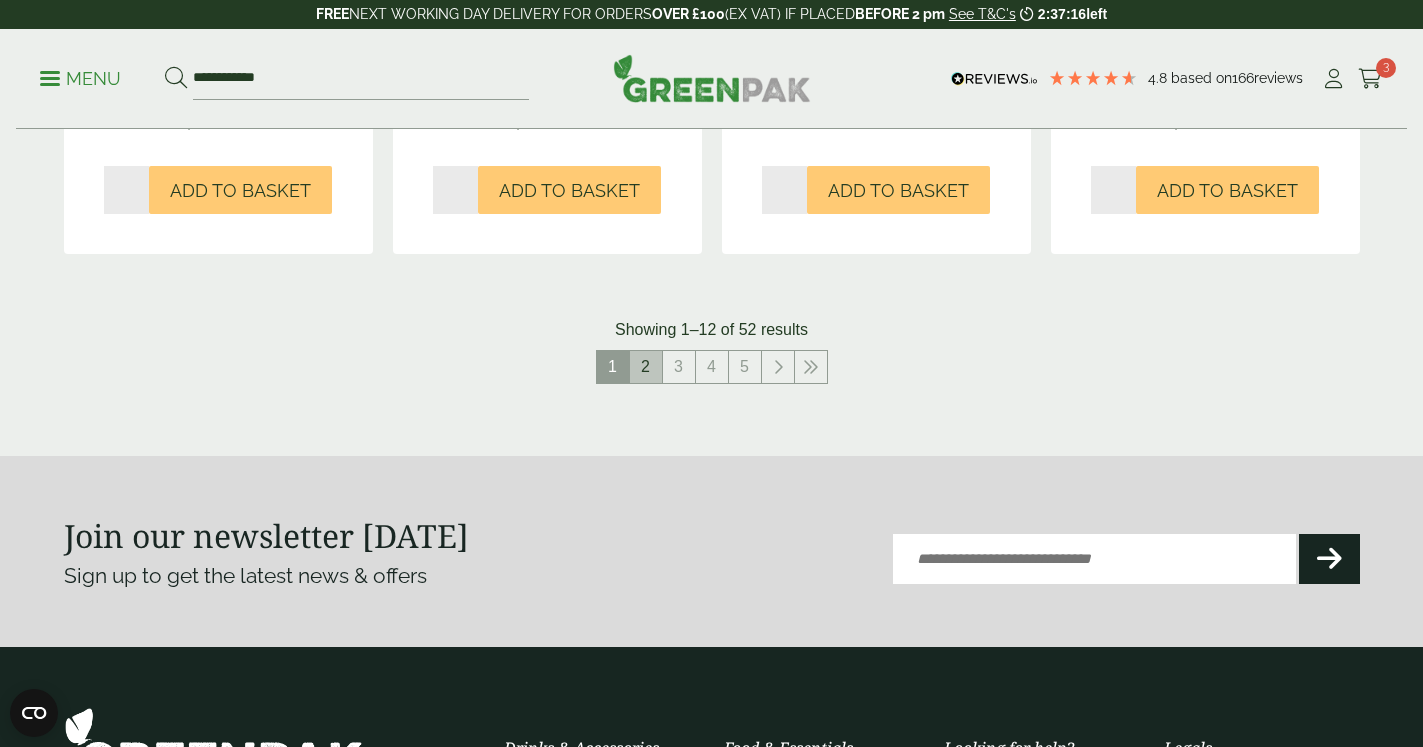 click on "2" at bounding box center (646, 367) 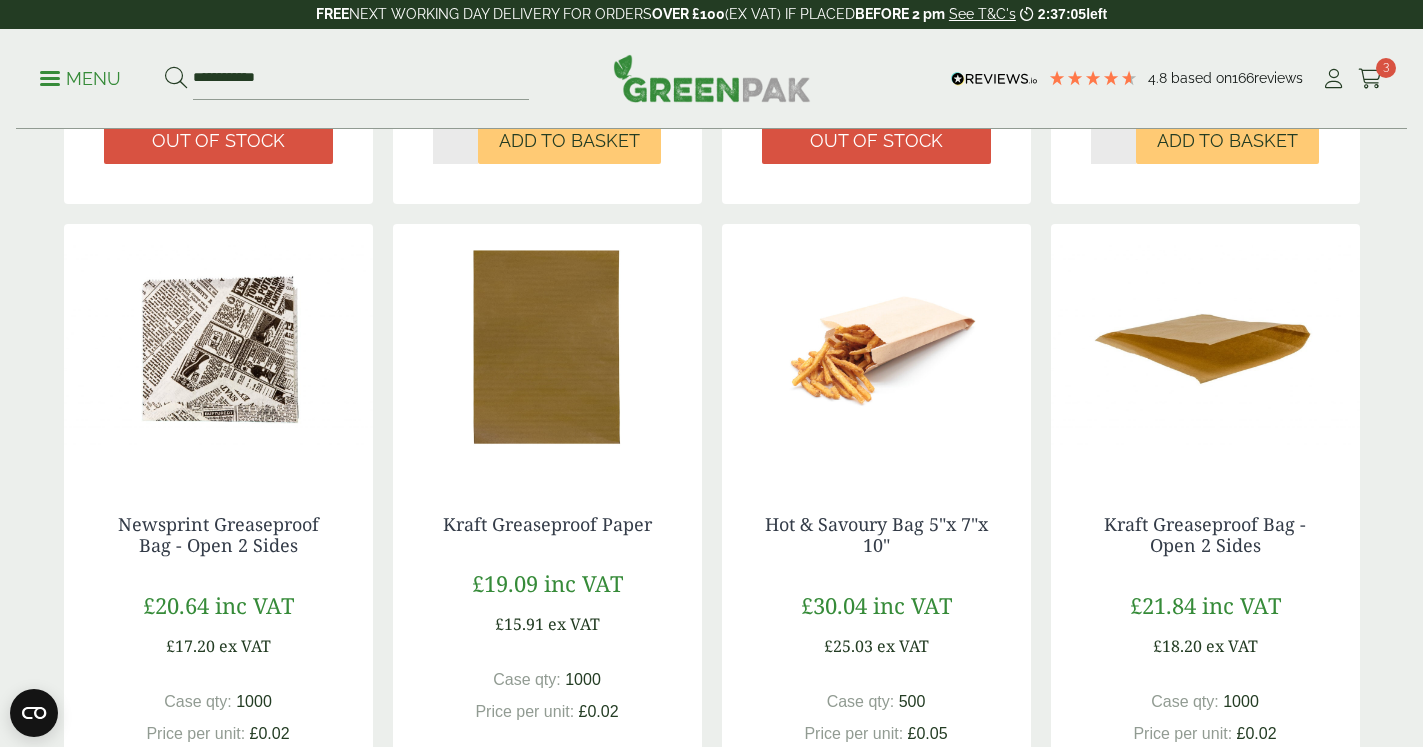 scroll, scrollTop: 2040, scrollLeft: 0, axis: vertical 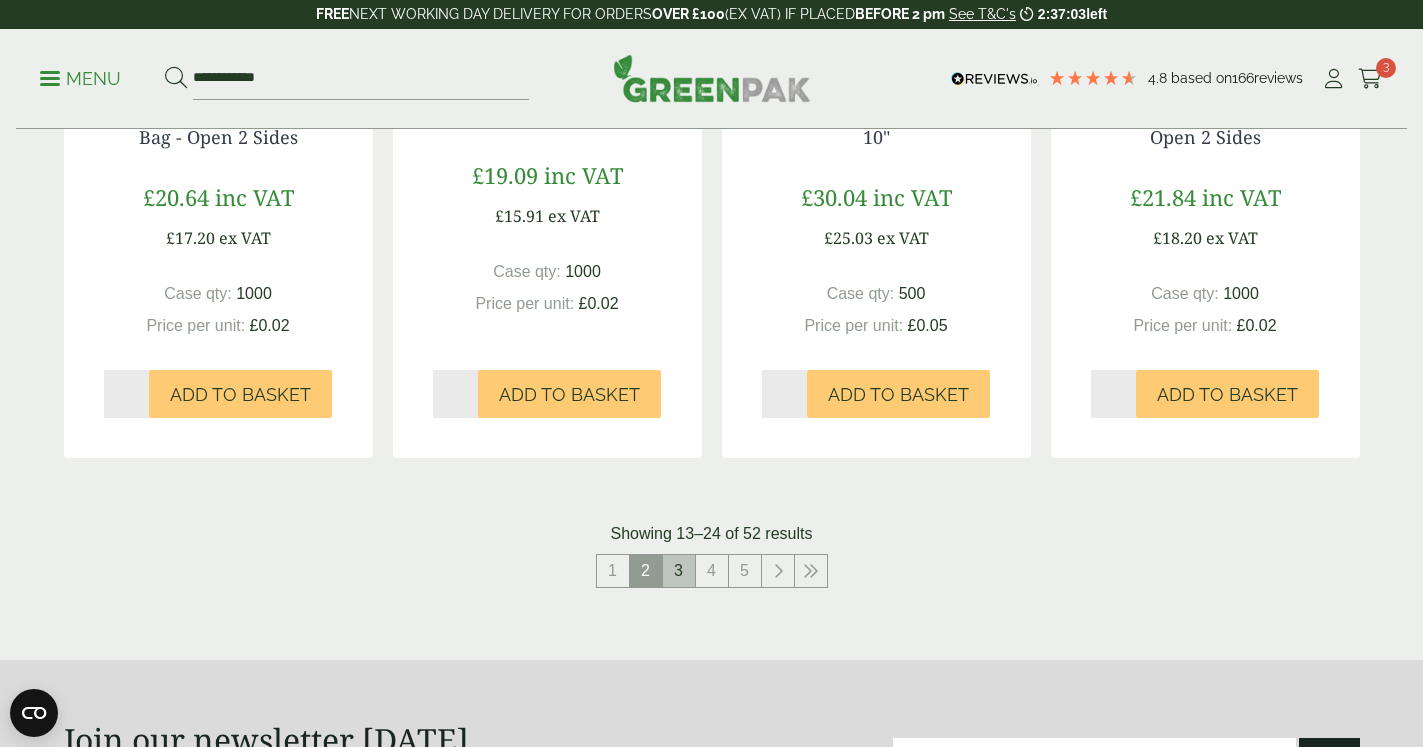 click on "3" at bounding box center (679, 571) 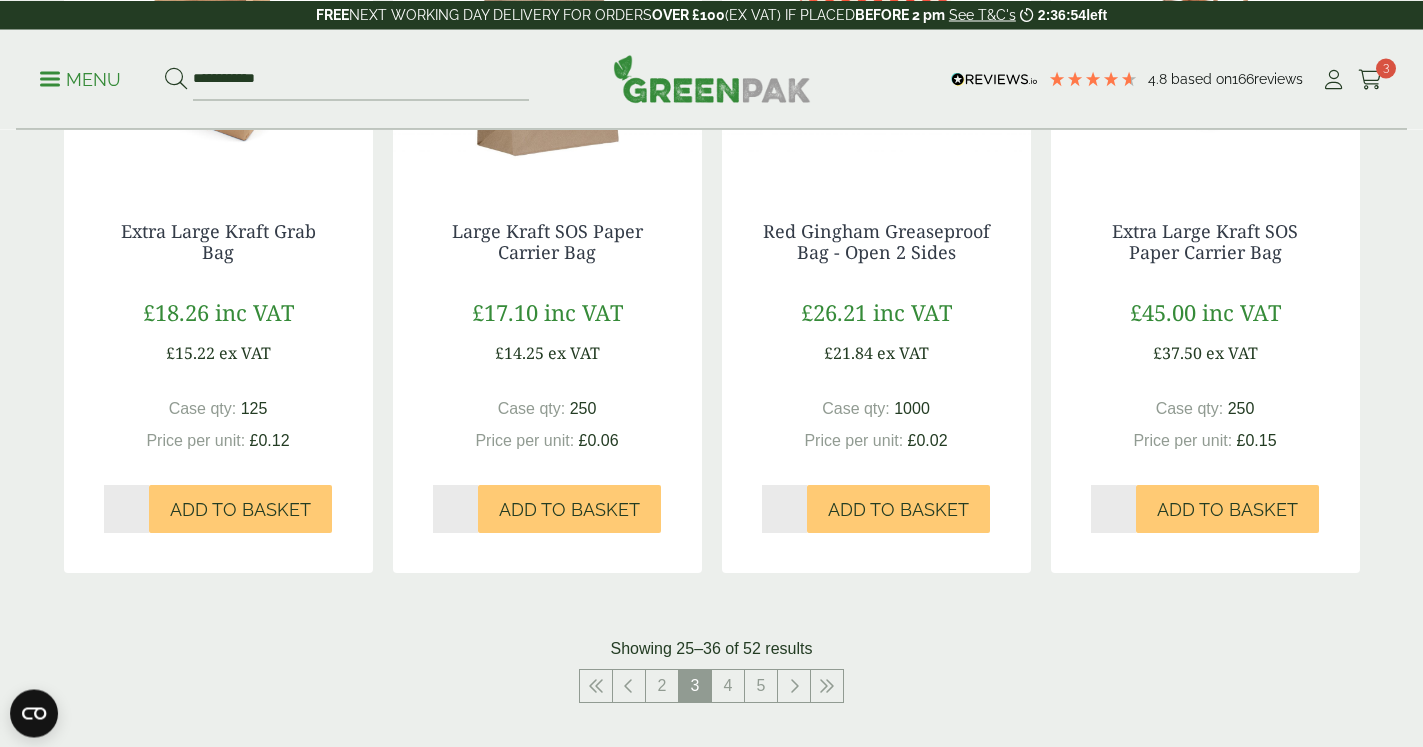 scroll, scrollTop: 2040, scrollLeft: 0, axis: vertical 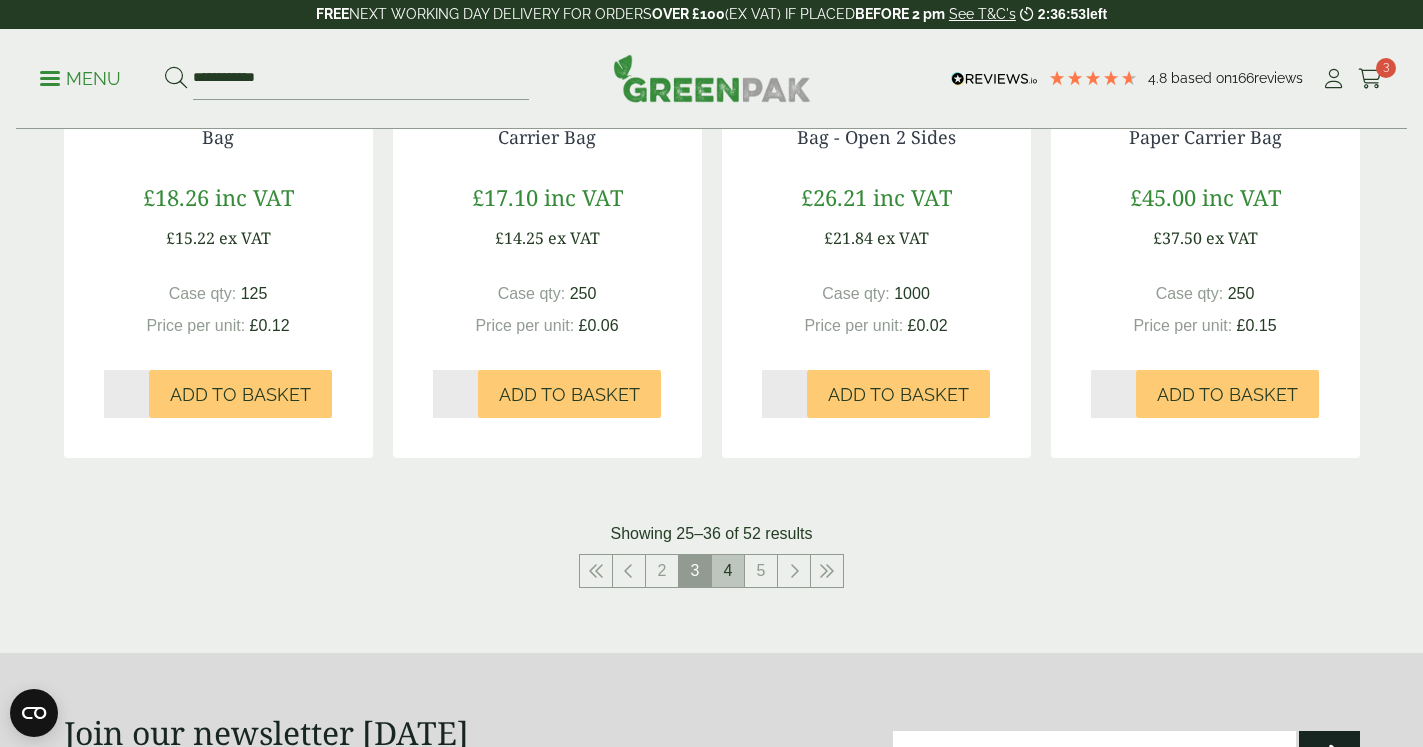 click on "4" at bounding box center (728, 571) 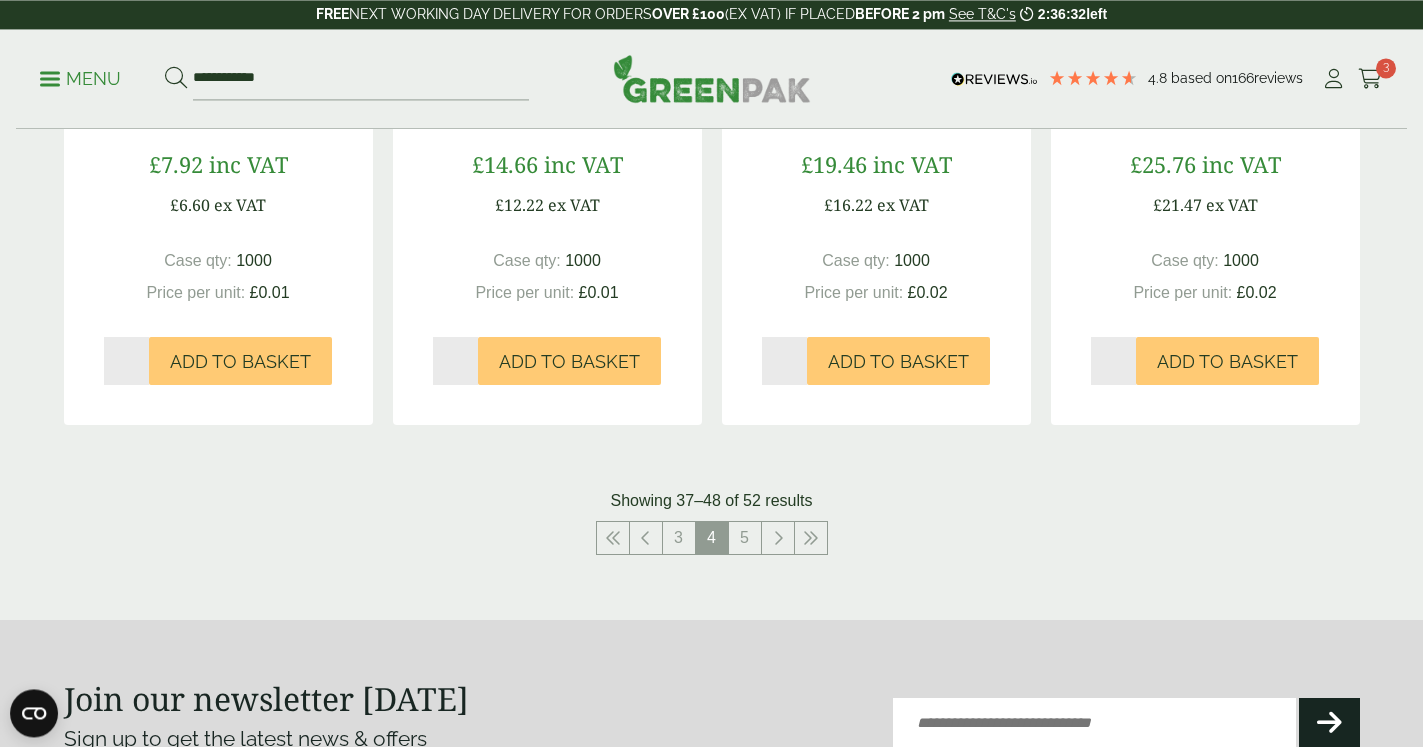 scroll, scrollTop: 1632, scrollLeft: 0, axis: vertical 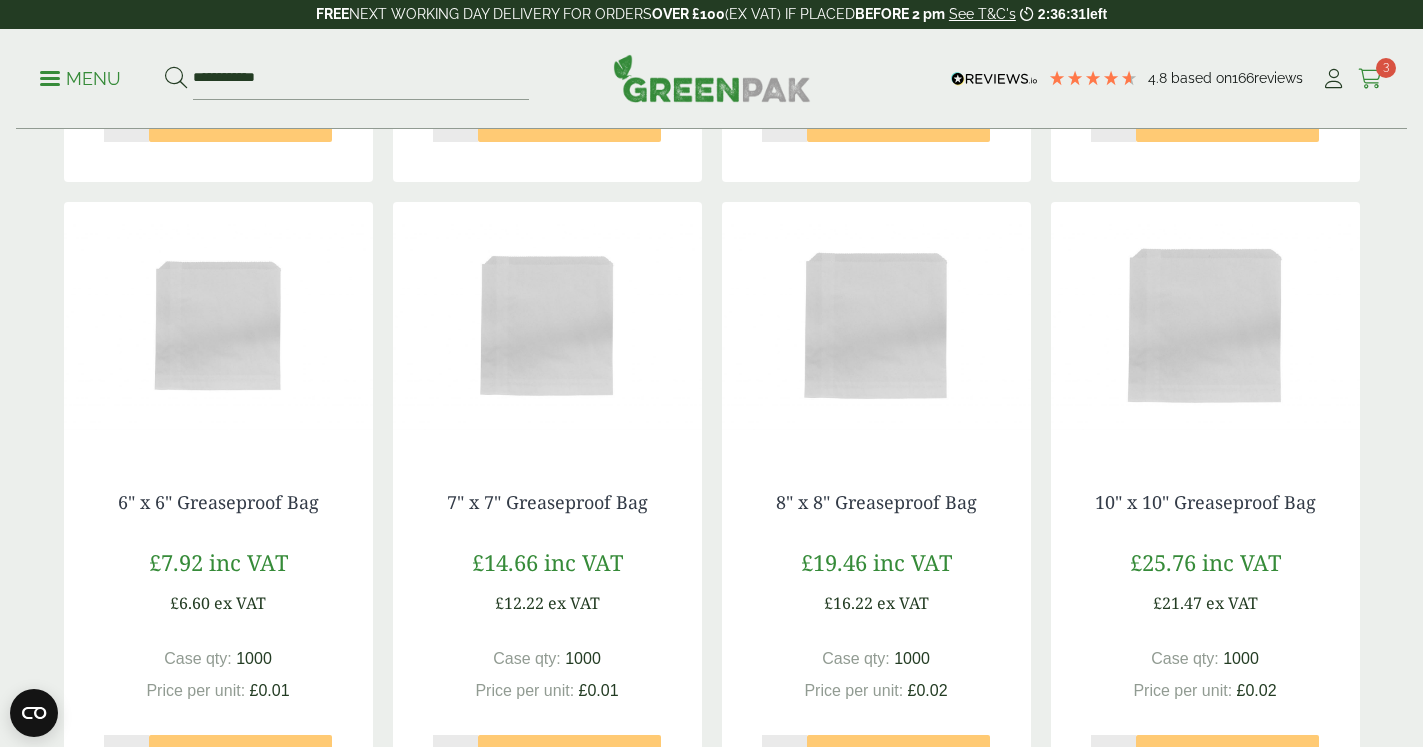 click on "3" at bounding box center [1386, 68] 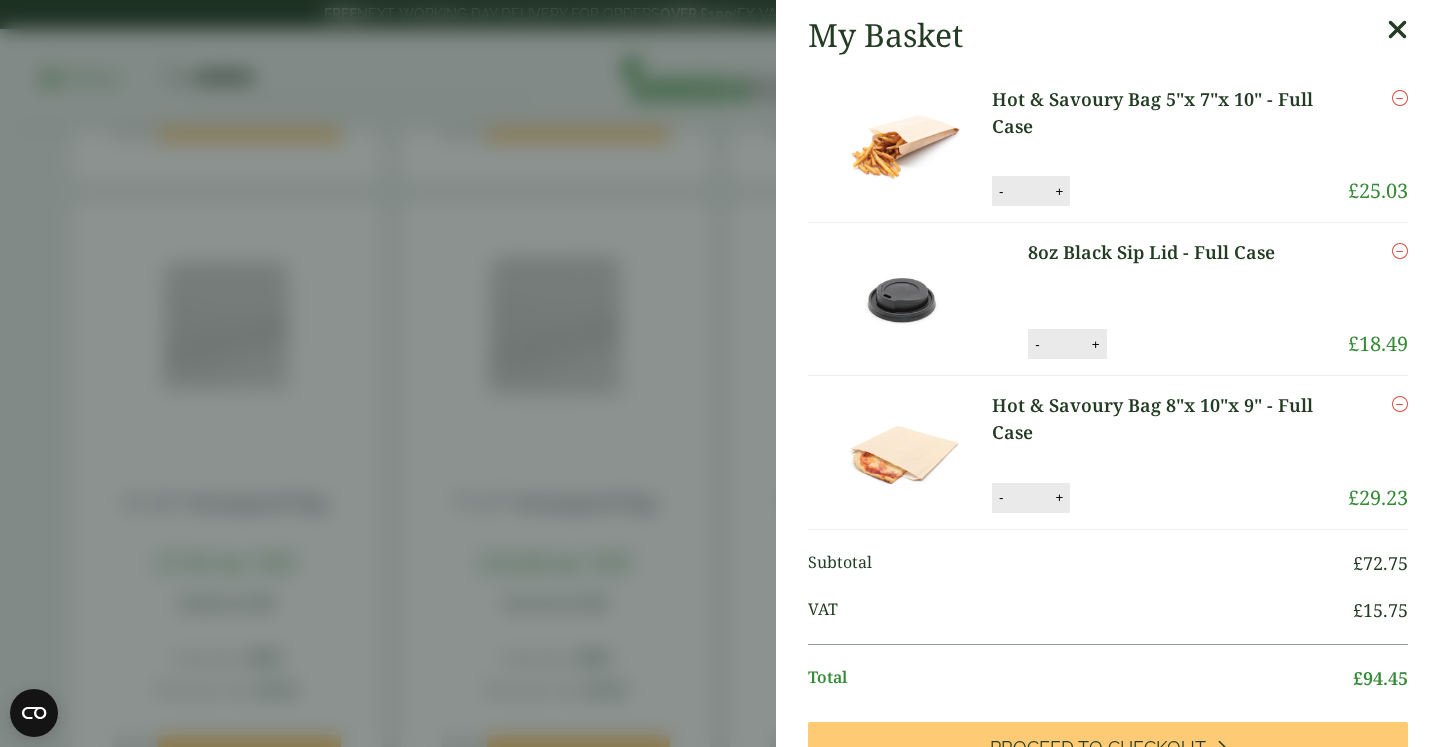 click on "My Basket
Hot & Savoury Bag 5"x 7"x 10" - Full Case
Hot & Savoury Bag 5"x 7"x 10" - Full Case quantity
- * +
Update
Remove
£ 25.03" at bounding box center (720, 373) 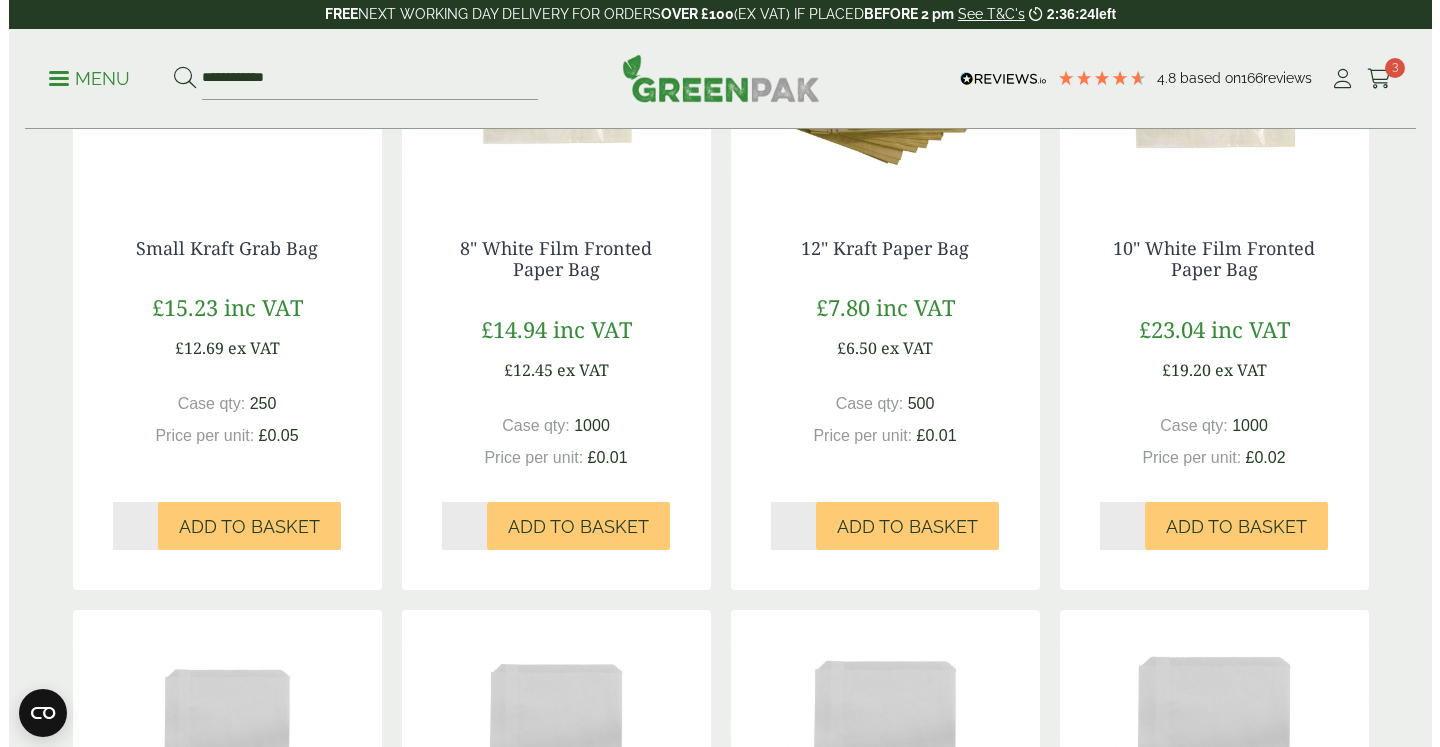scroll, scrollTop: 714, scrollLeft: 0, axis: vertical 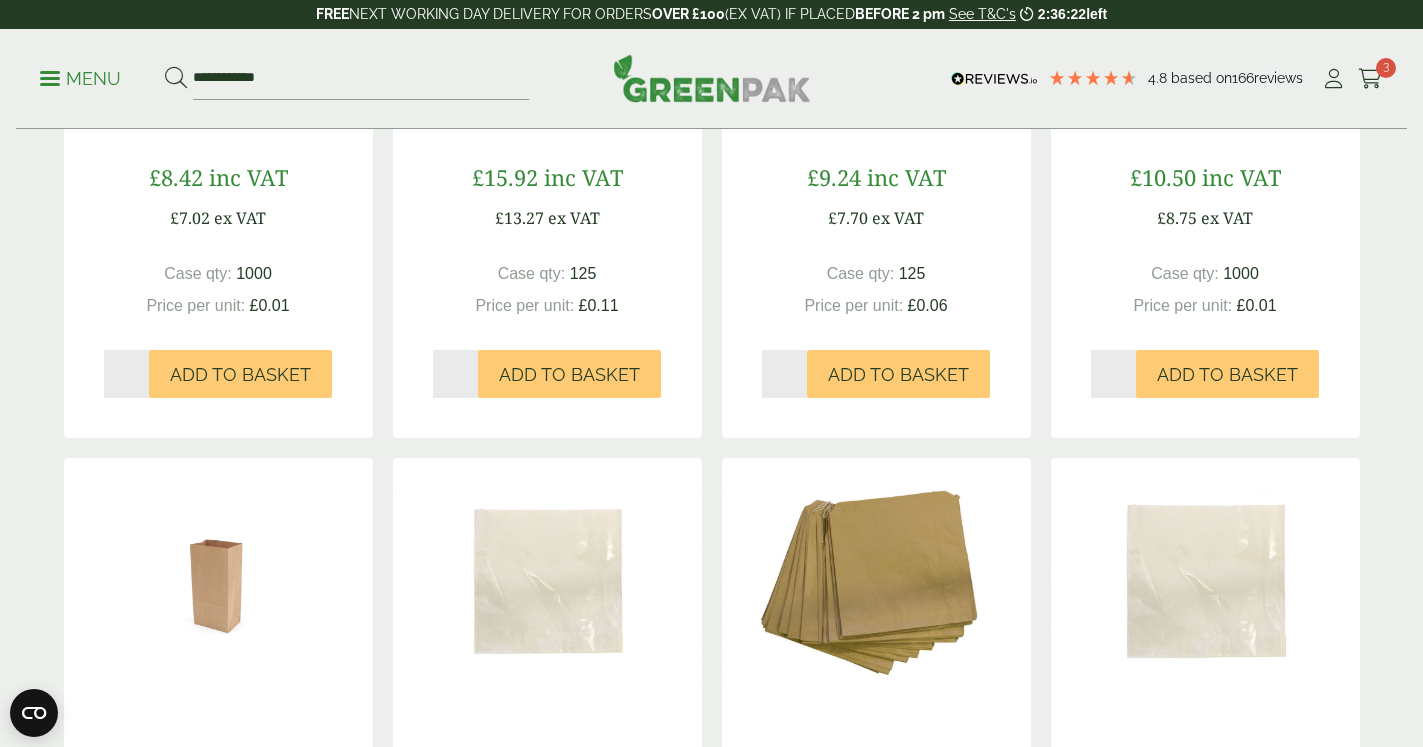 click on "Menu" at bounding box center (80, 79) 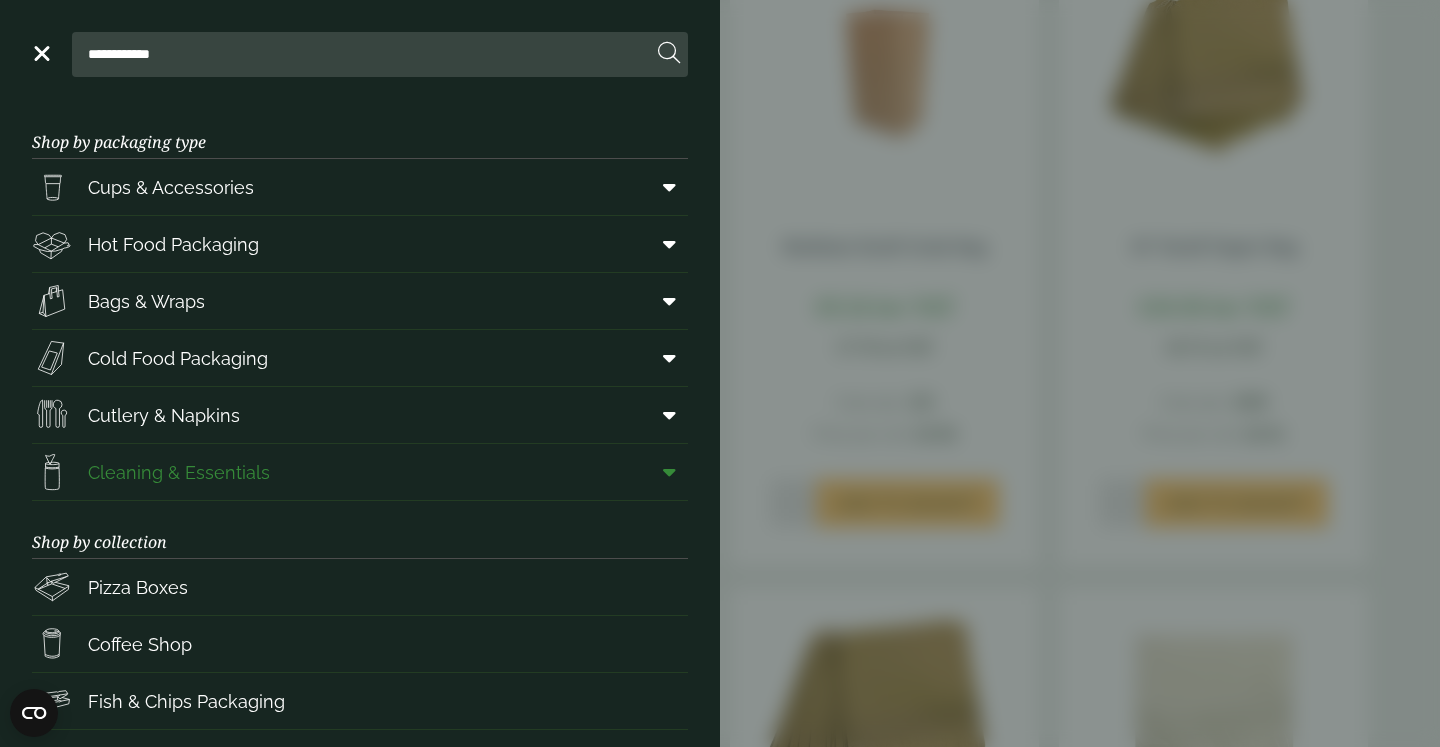 click on "Cleaning & Essentials" at bounding box center (179, 472) 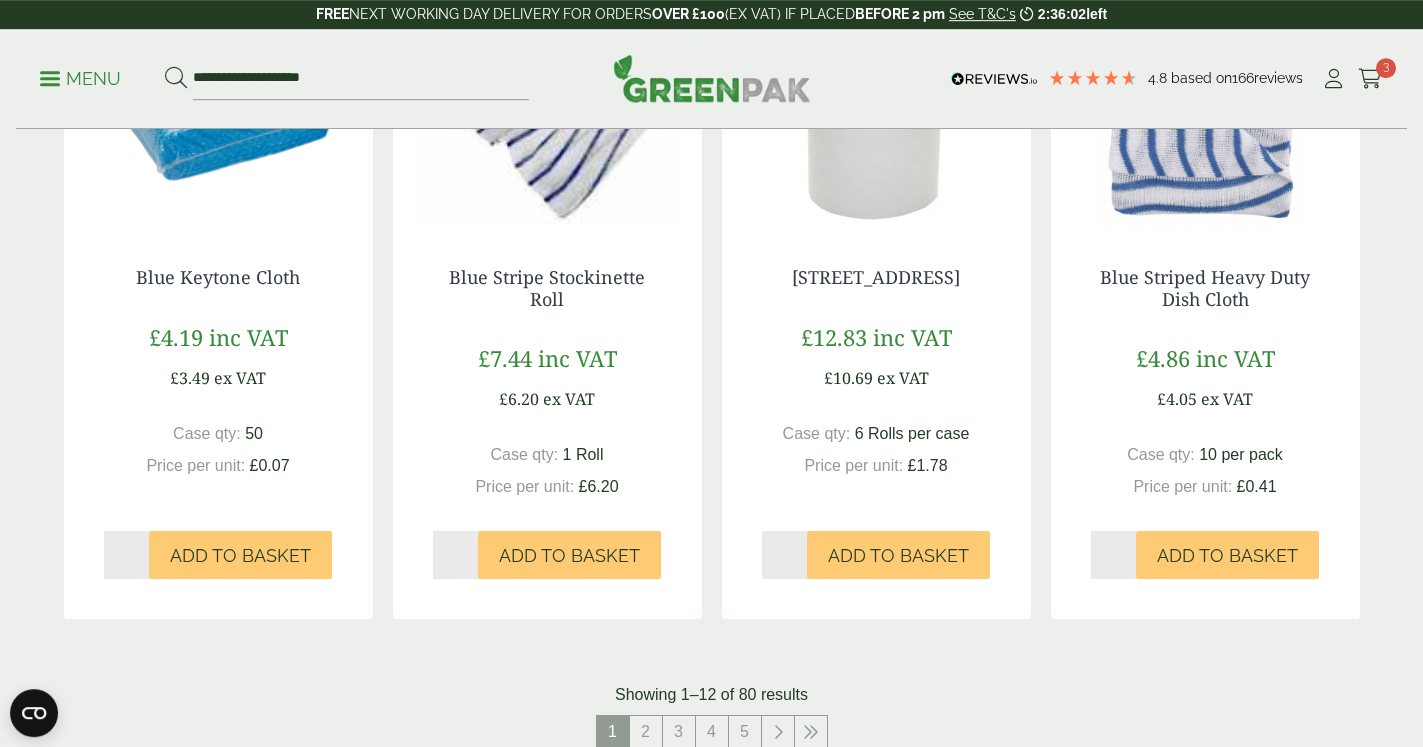 scroll, scrollTop: 2142, scrollLeft: 0, axis: vertical 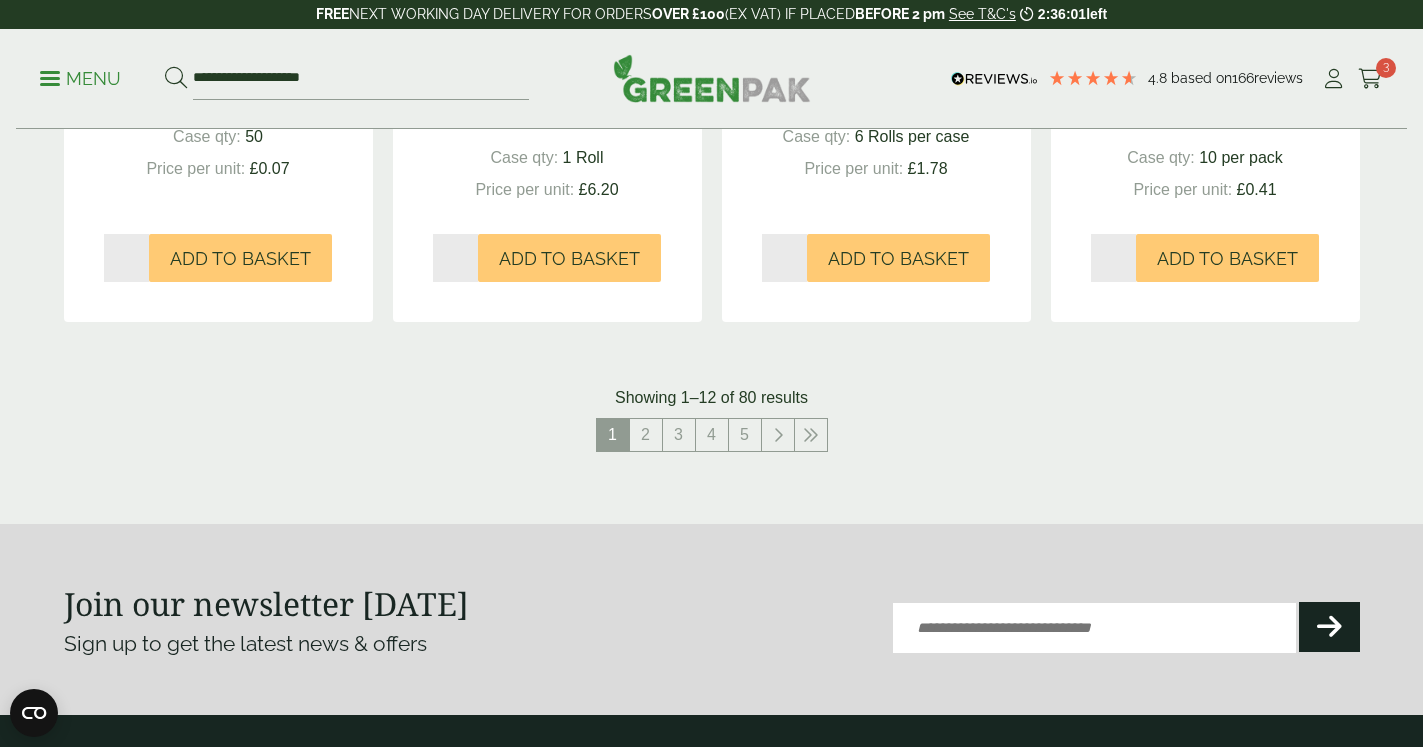 drag, startPoint x: 645, startPoint y: 417, endPoint x: 644, endPoint y: 437, distance: 20.024984 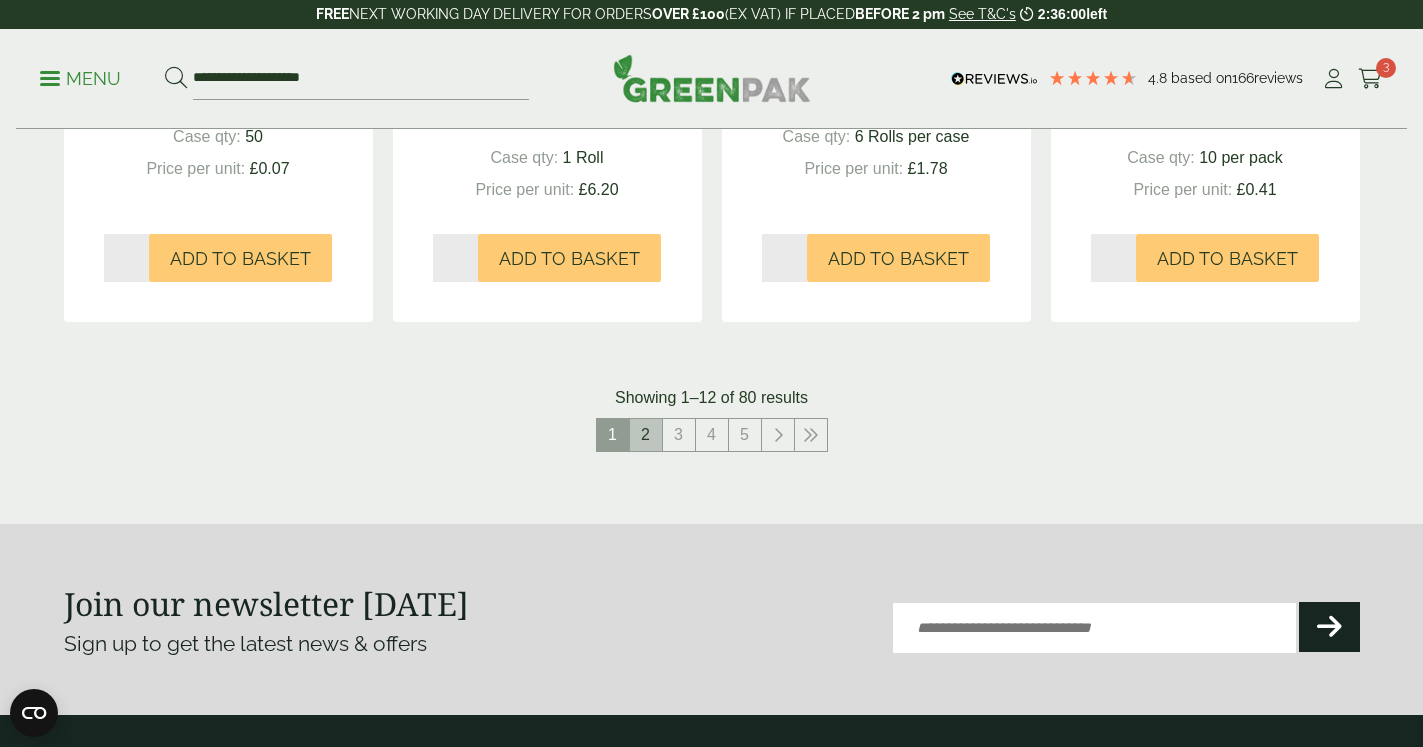 click on "2" at bounding box center (646, 435) 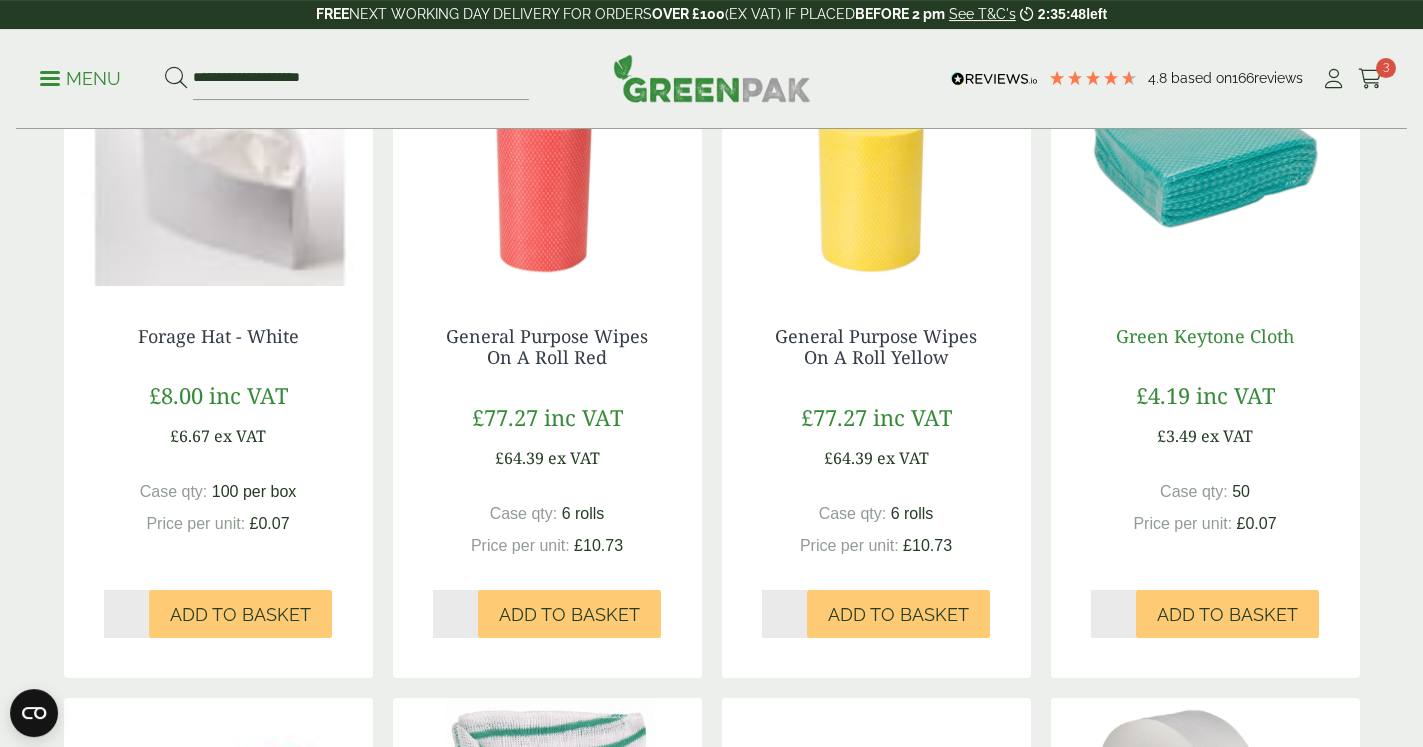 scroll, scrollTop: 1122, scrollLeft: 0, axis: vertical 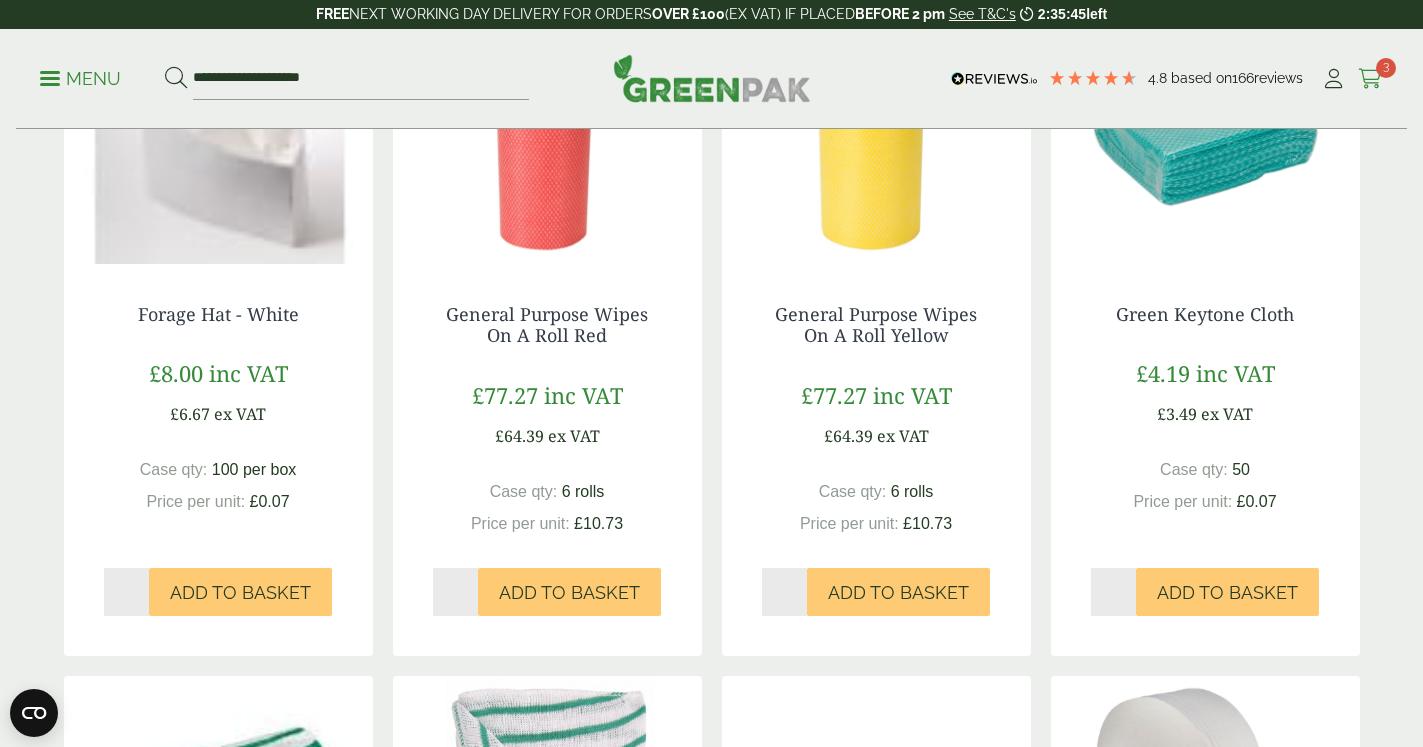 click at bounding box center (1370, 79) 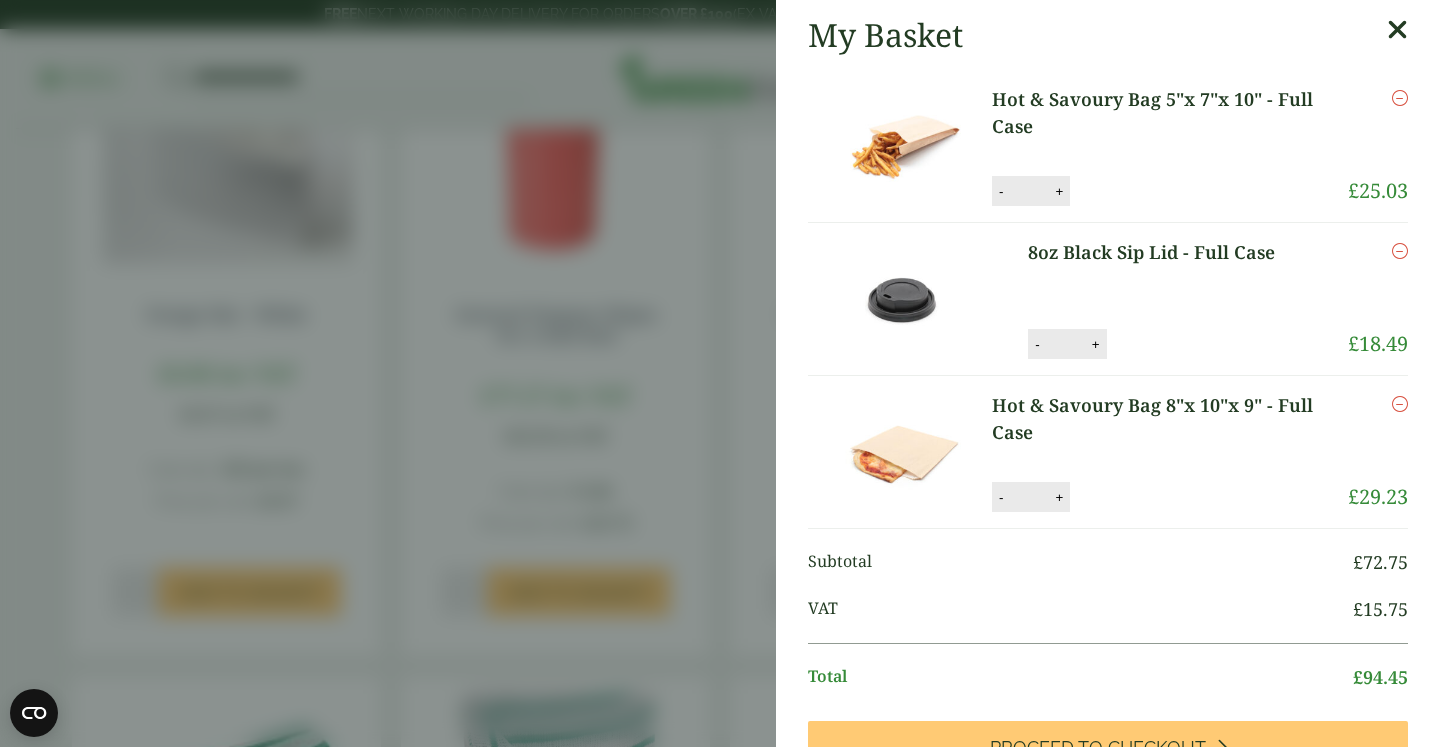 click on "My Basket
Hot & Savoury Bag 5"x 7"x 10" - Full Case
Hot & Savoury Bag 5"x 7"x 10" - Full Case quantity
- * +
Update
Remove
£ 25.03" at bounding box center (720, 373) 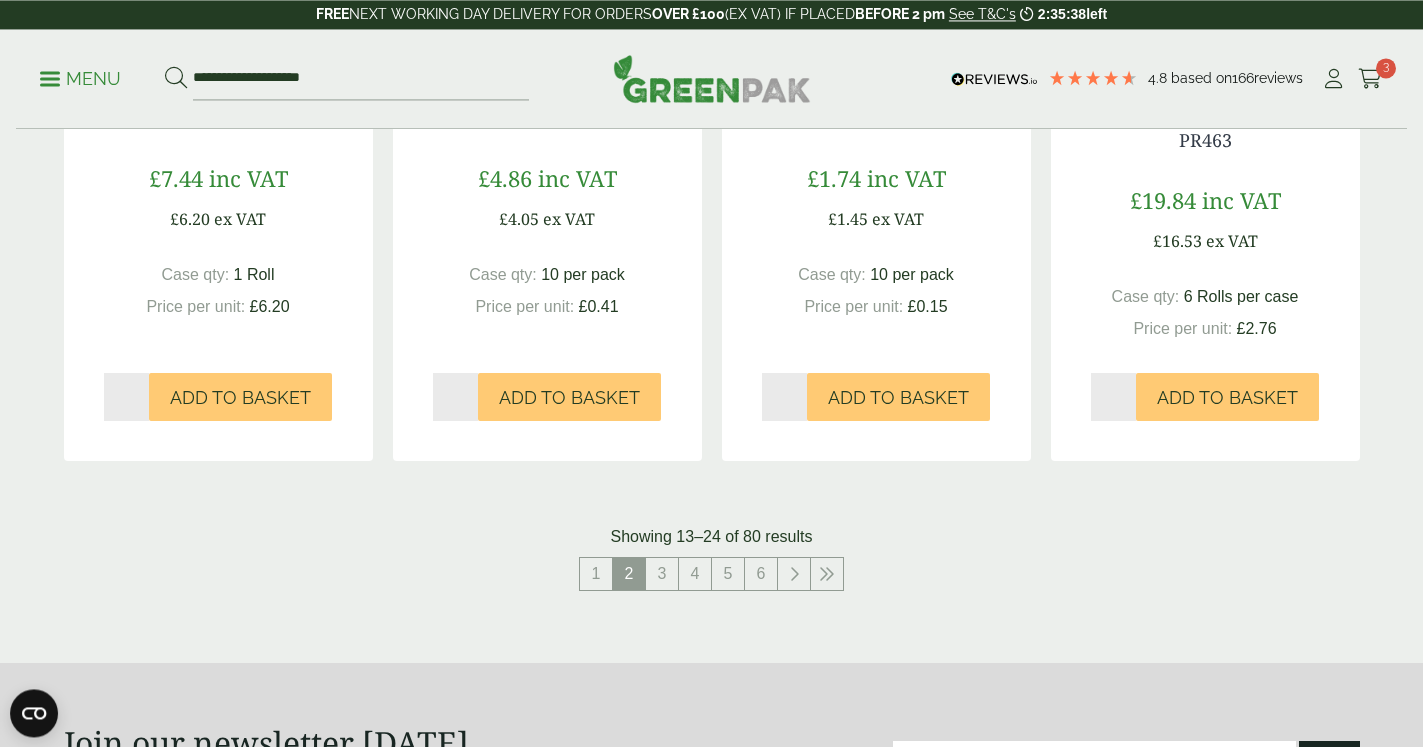 scroll, scrollTop: 2244, scrollLeft: 0, axis: vertical 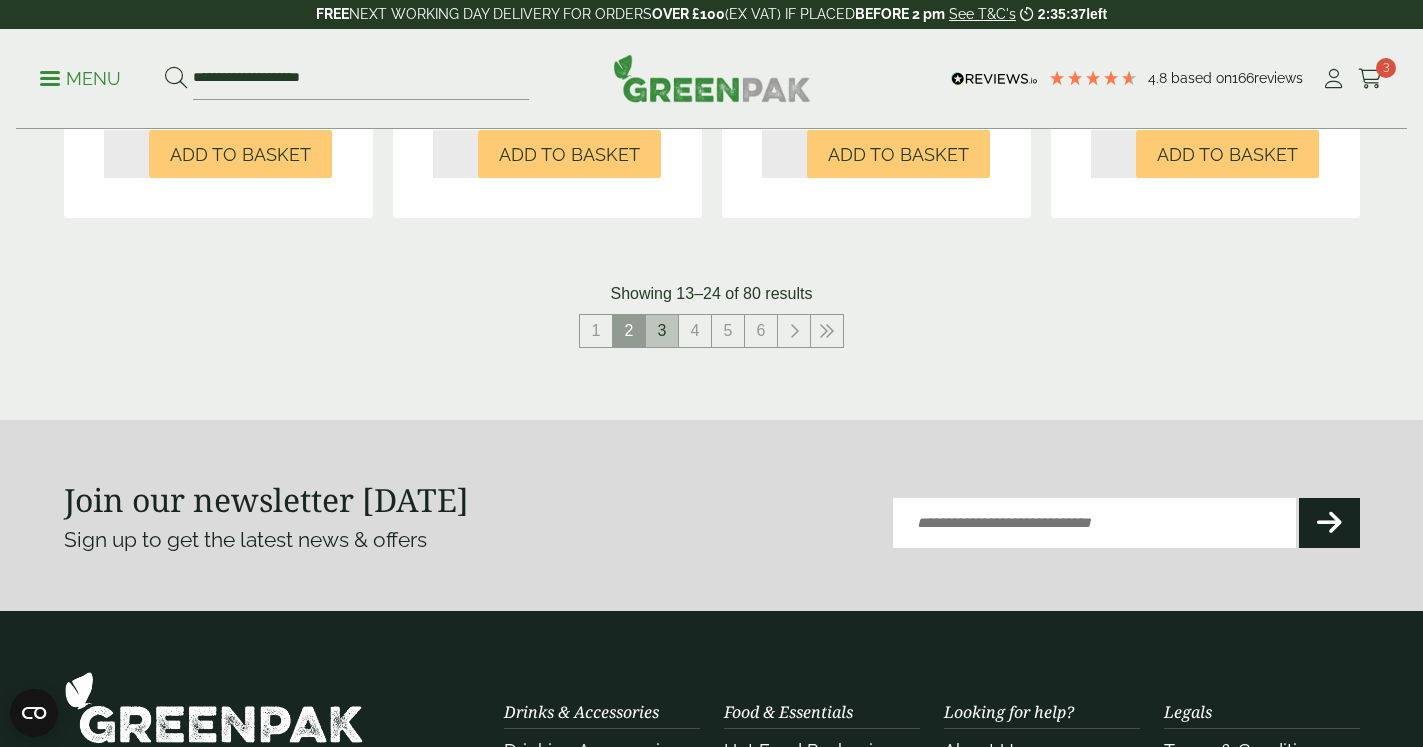 drag, startPoint x: 663, startPoint y: 328, endPoint x: 663, endPoint y: 342, distance: 14 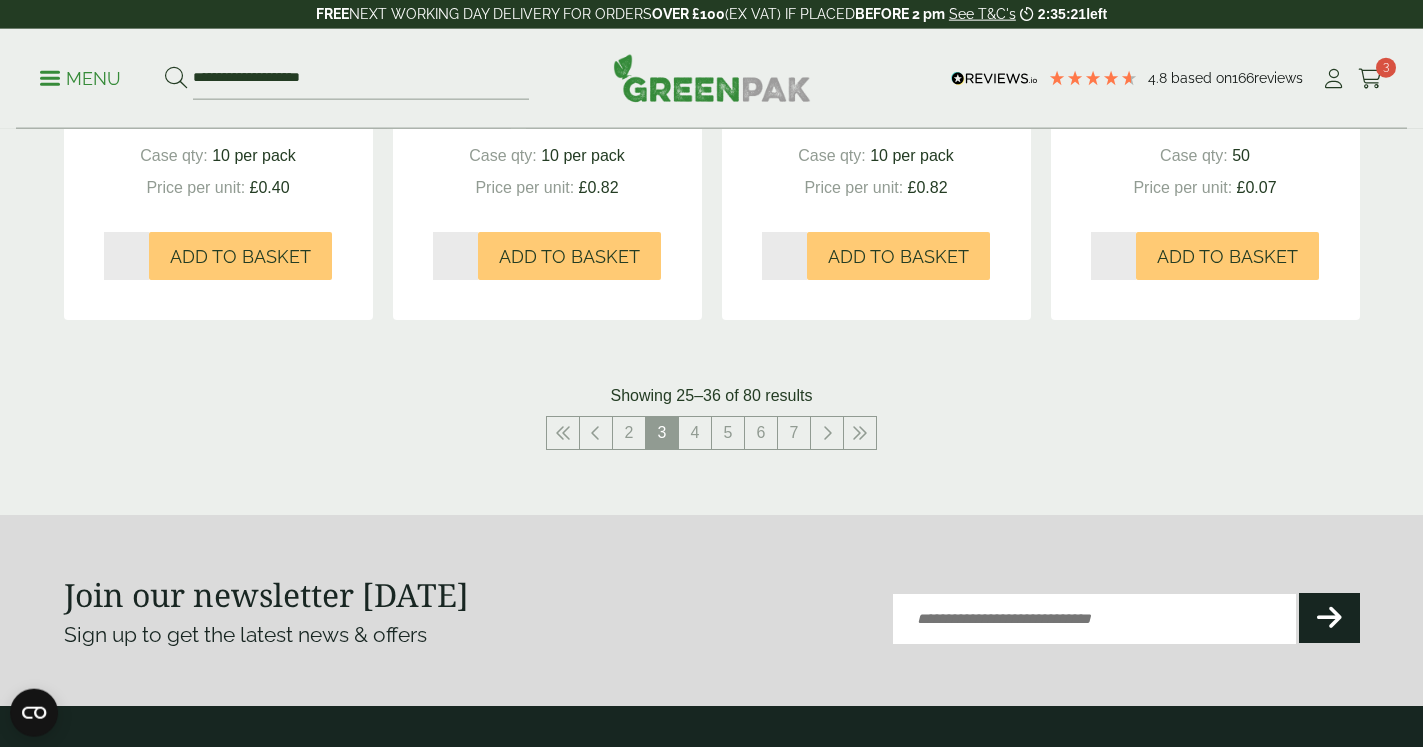 scroll, scrollTop: 2244, scrollLeft: 0, axis: vertical 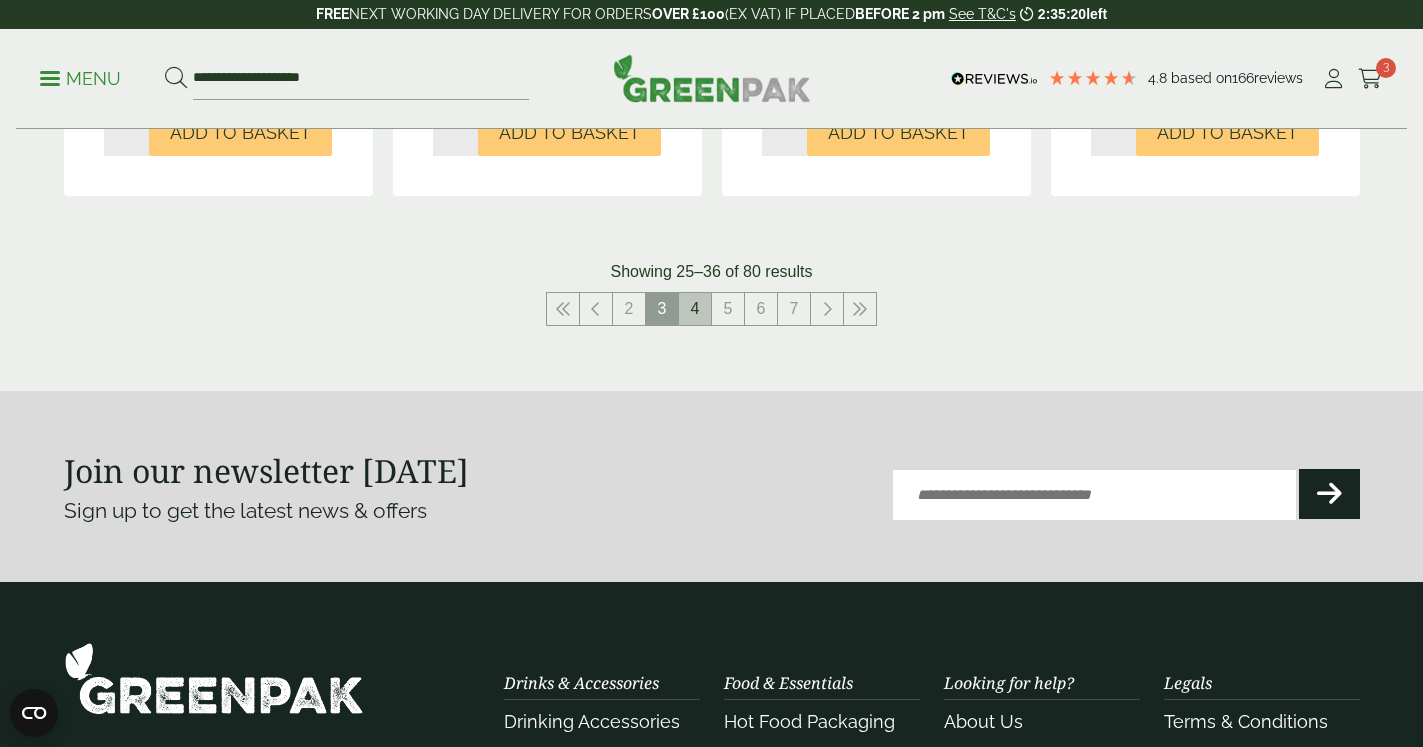 click on "4" at bounding box center (695, 309) 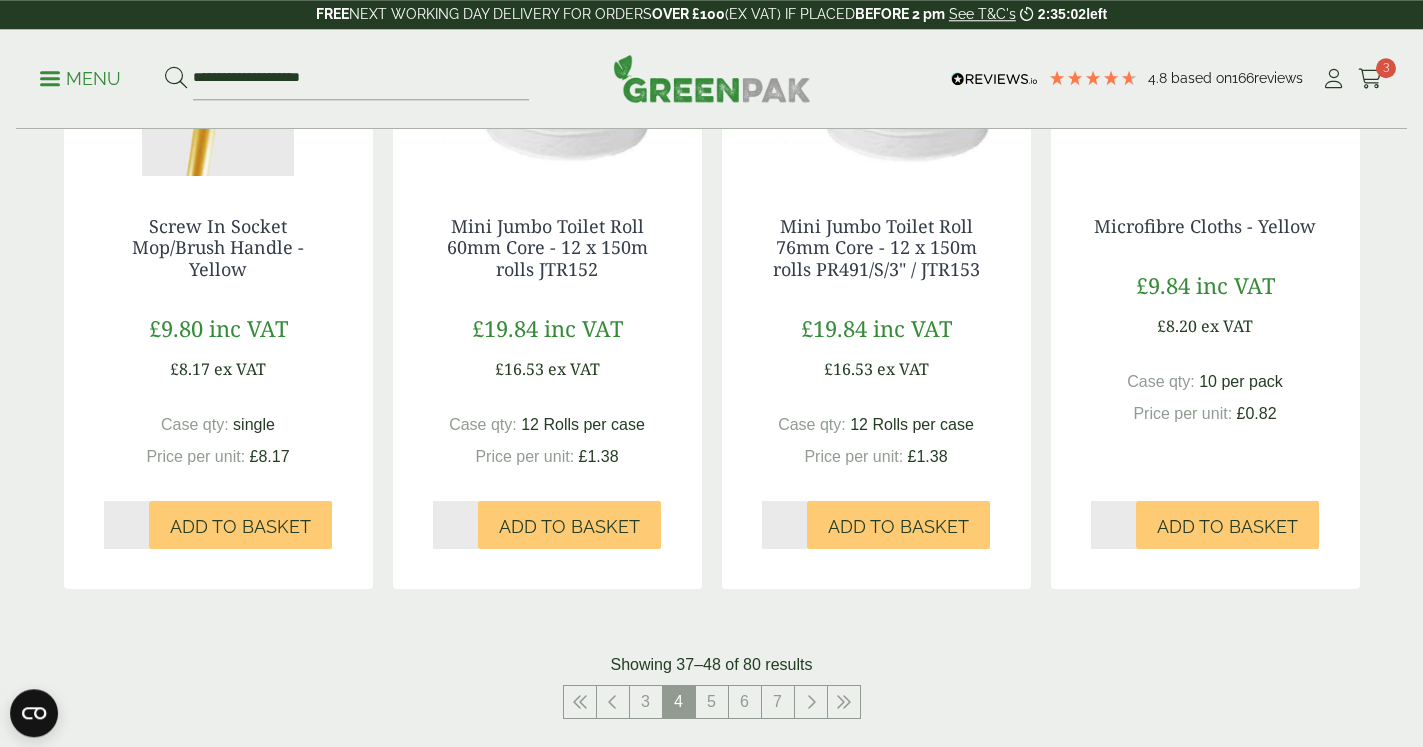 scroll, scrollTop: 1938, scrollLeft: 0, axis: vertical 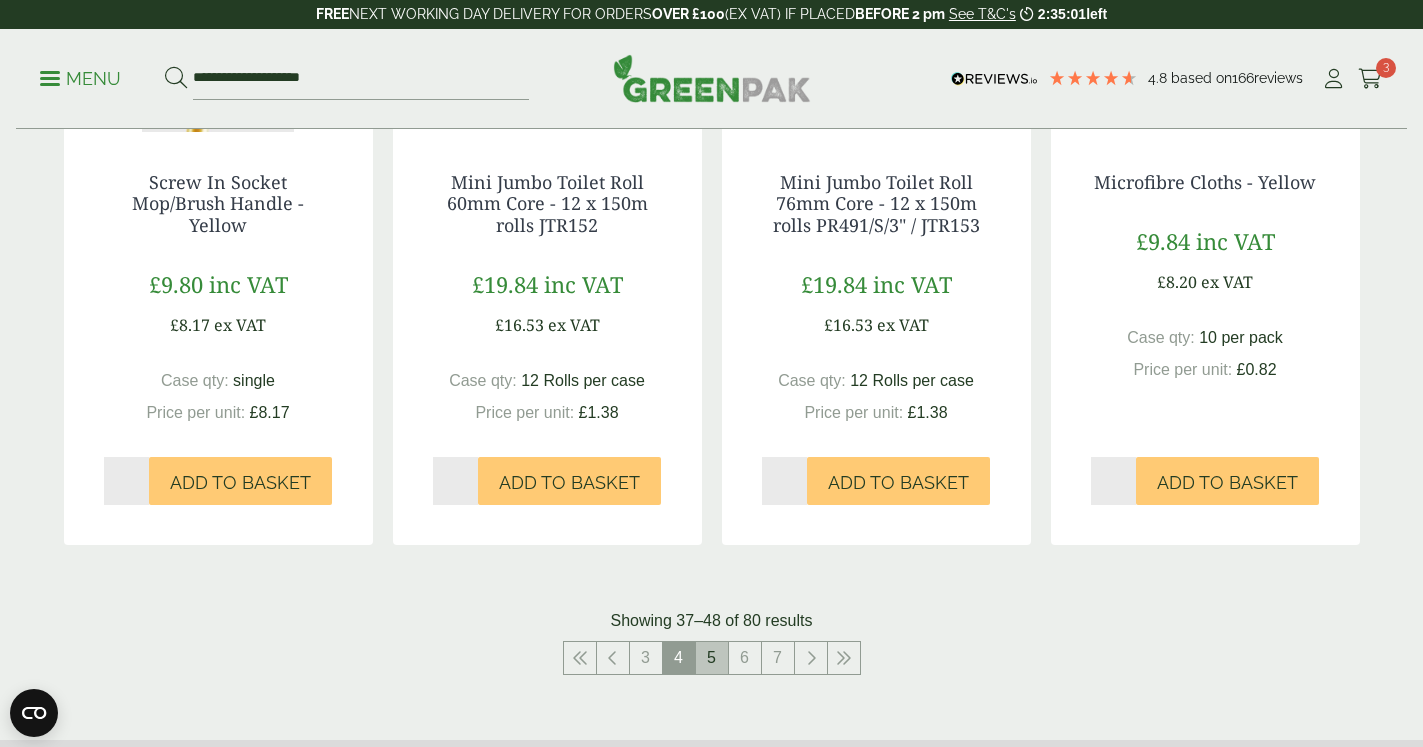 click on "5" at bounding box center (712, 658) 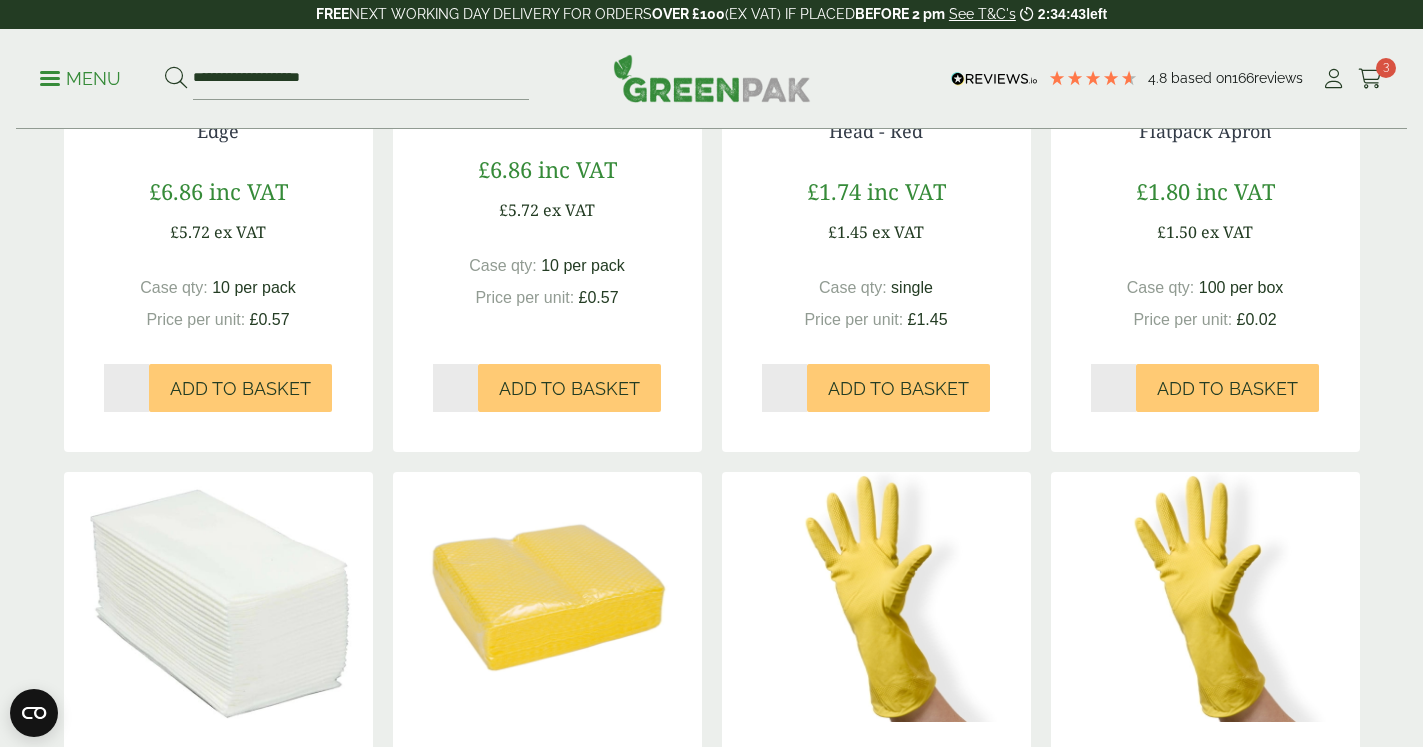 scroll, scrollTop: 1734, scrollLeft: 0, axis: vertical 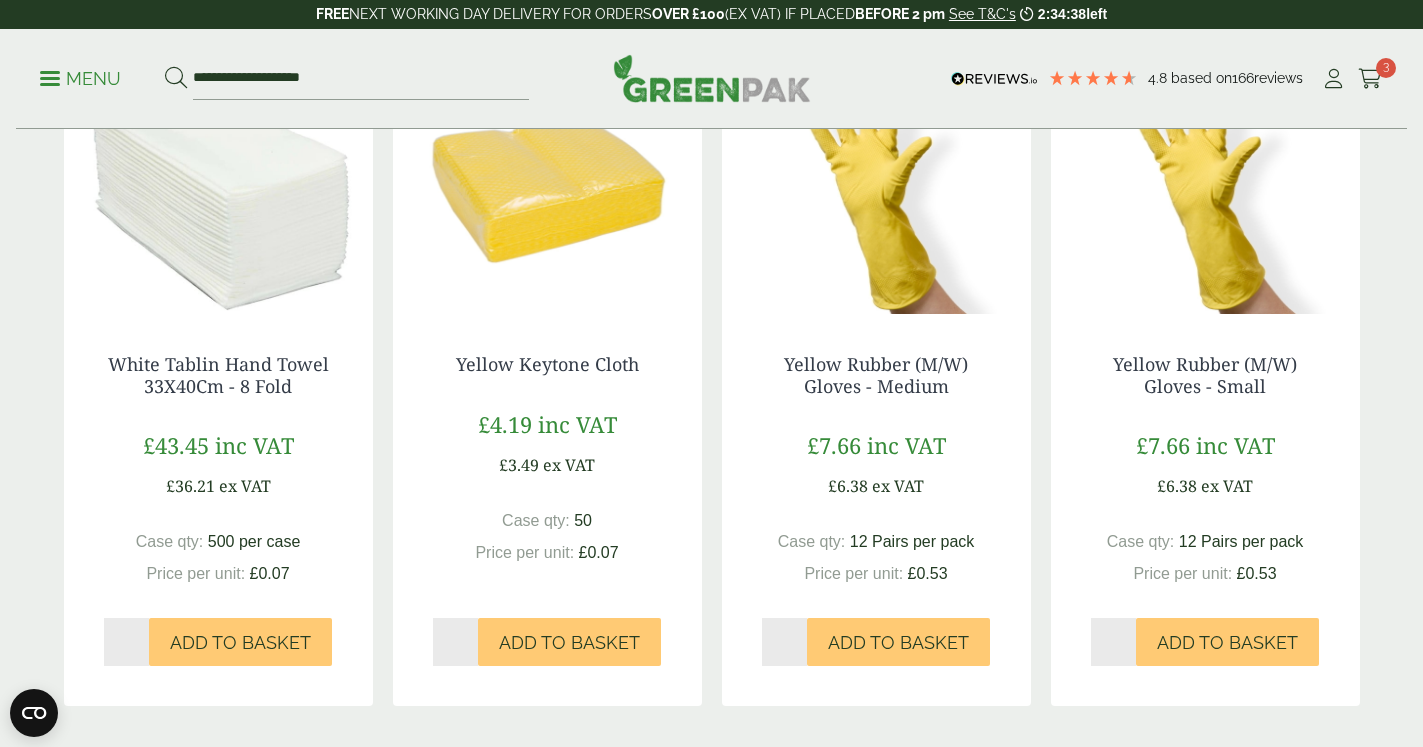 click at bounding box center [547, 189] 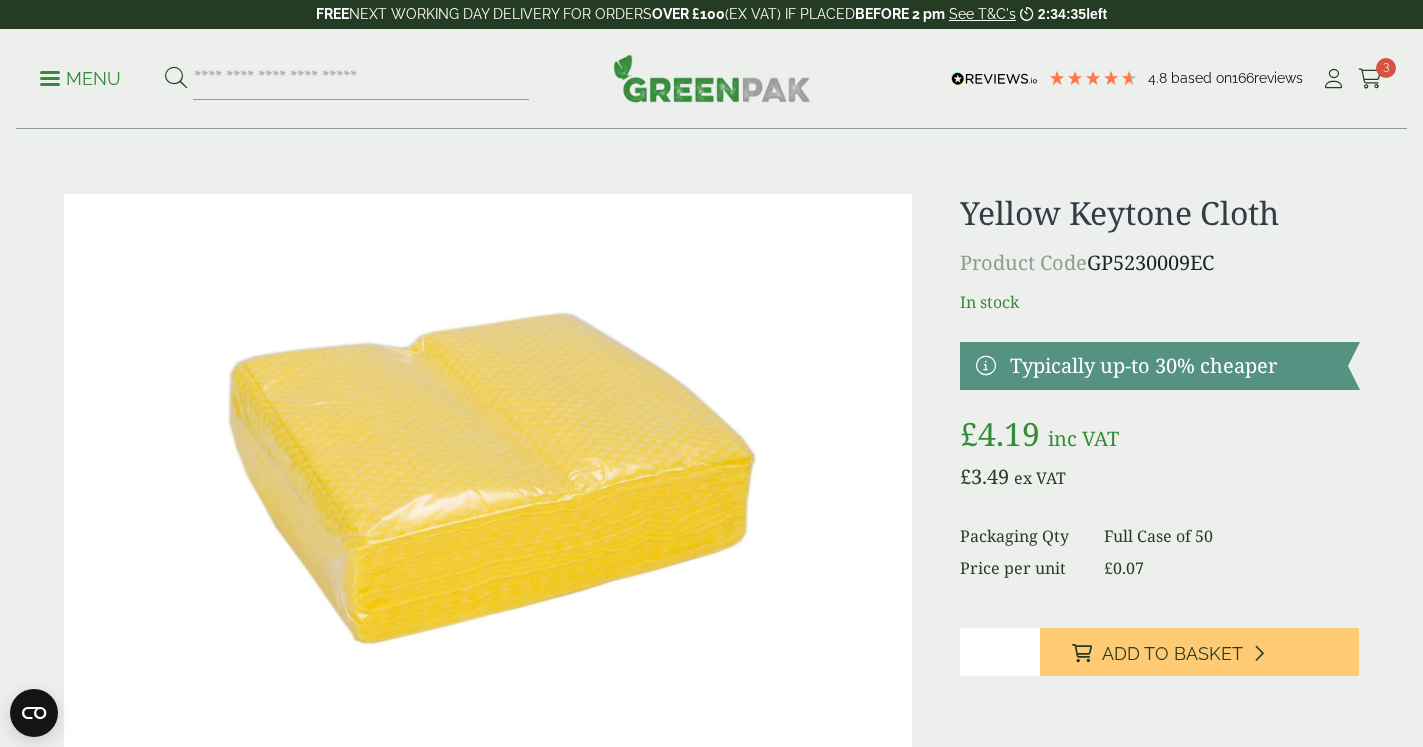 scroll, scrollTop: 0, scrollLeft: 0, axis: both 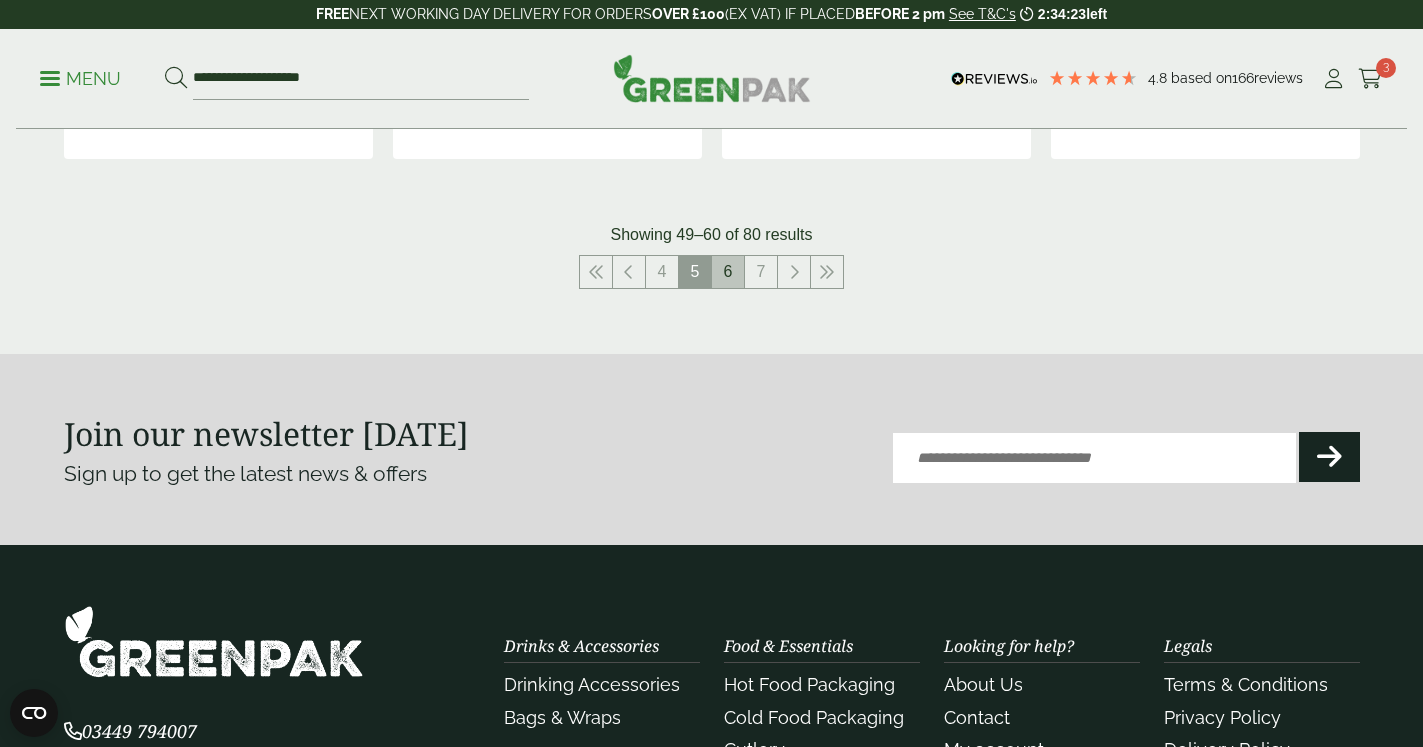 click on "6" at bounding box center [728, 272] 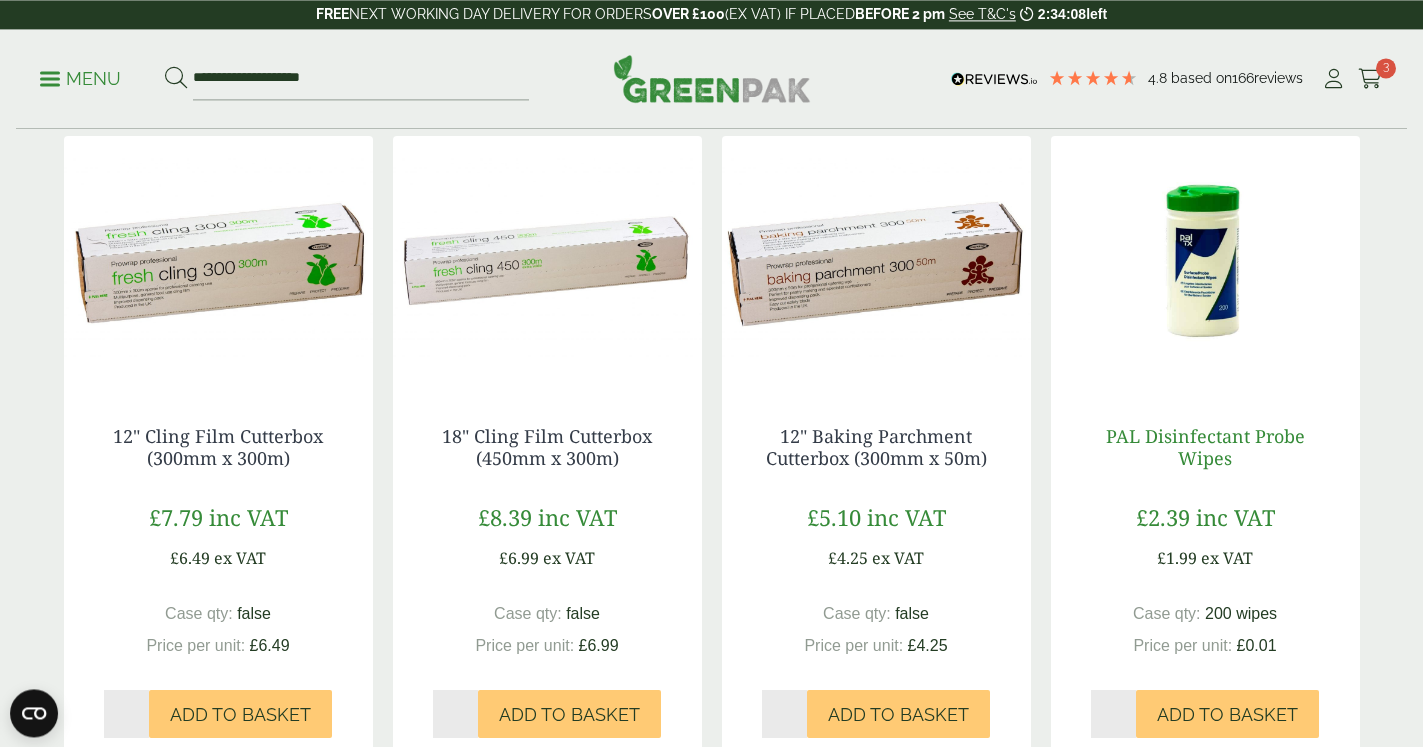 scroll, scrollTop: 1669, scrollLeft: 0, axis: vertical 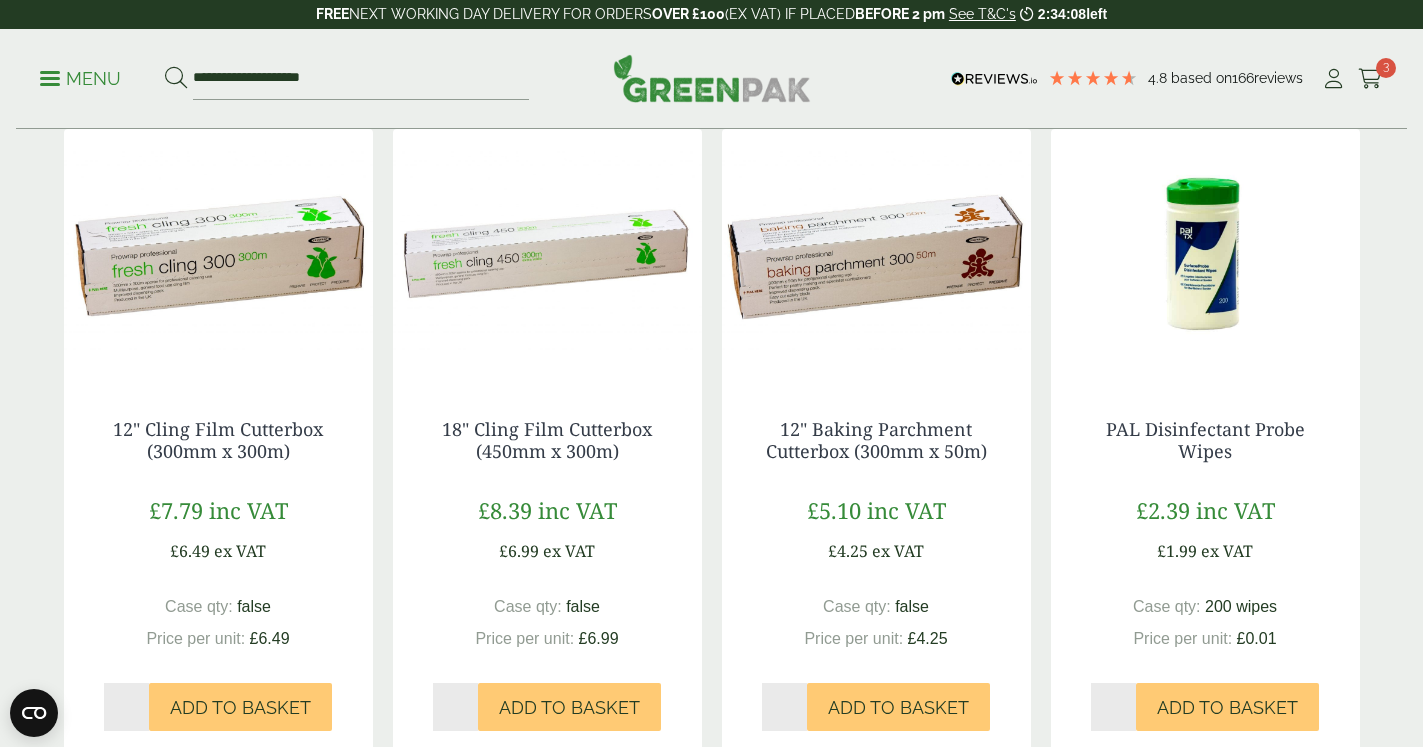 click at bounding box center (1205, 254) 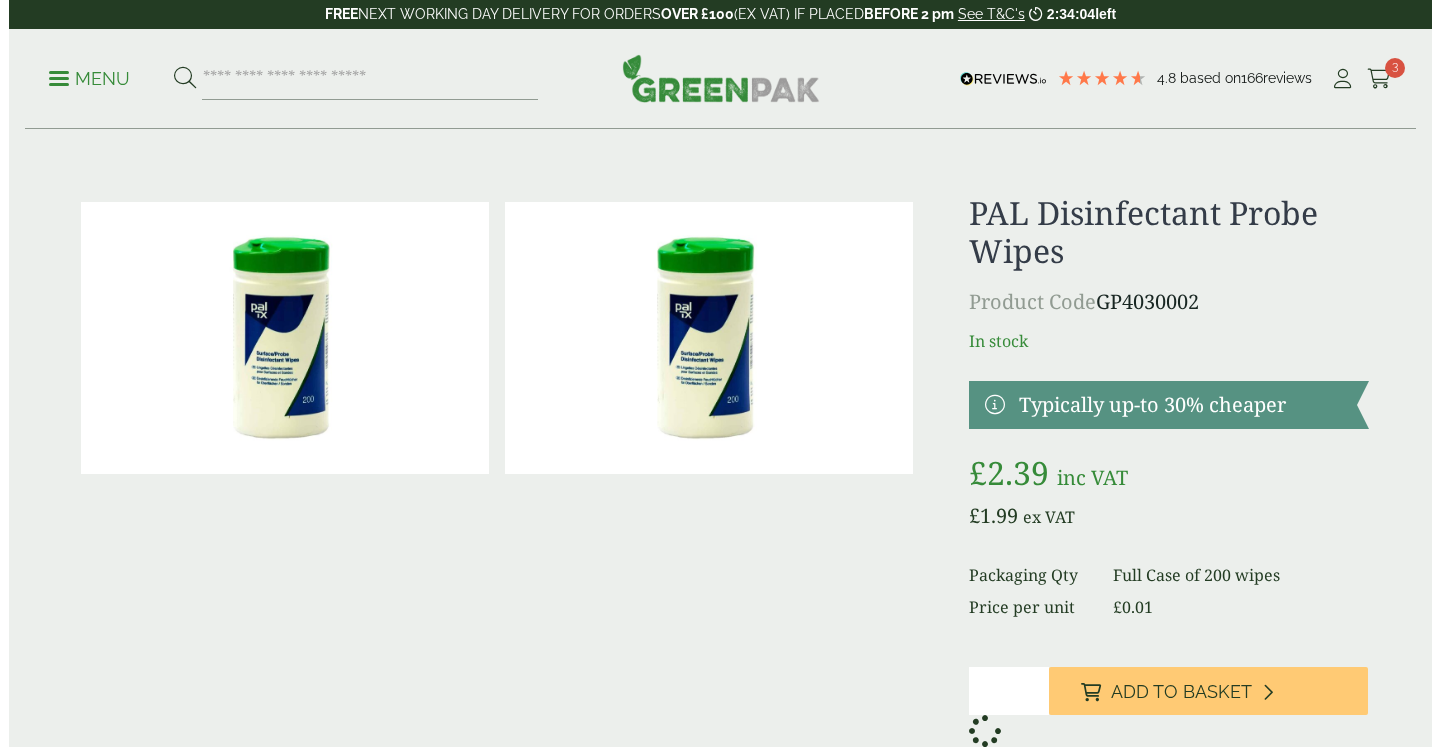 scroll, scrollTop: 0, scrollLeft: 0, axis: both 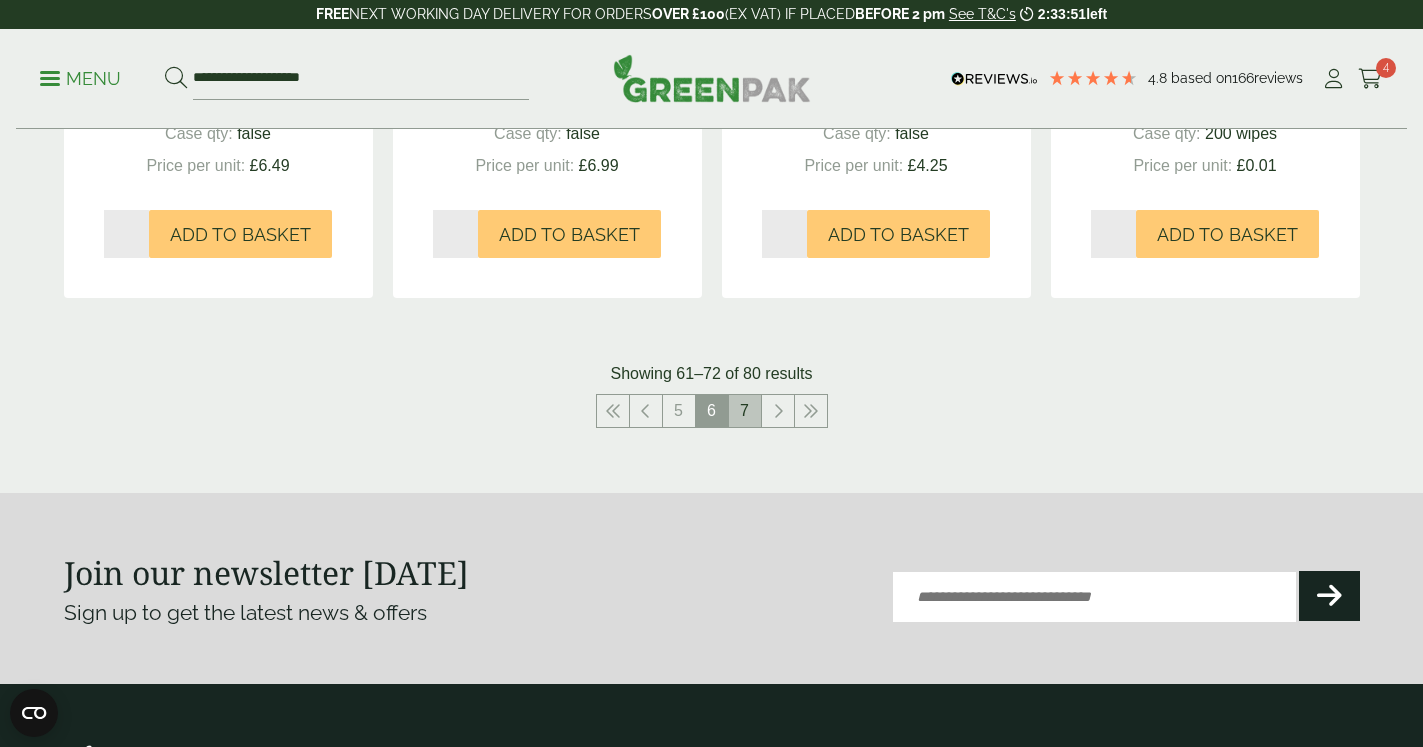 click on "7" at bounding box center [745, 411] 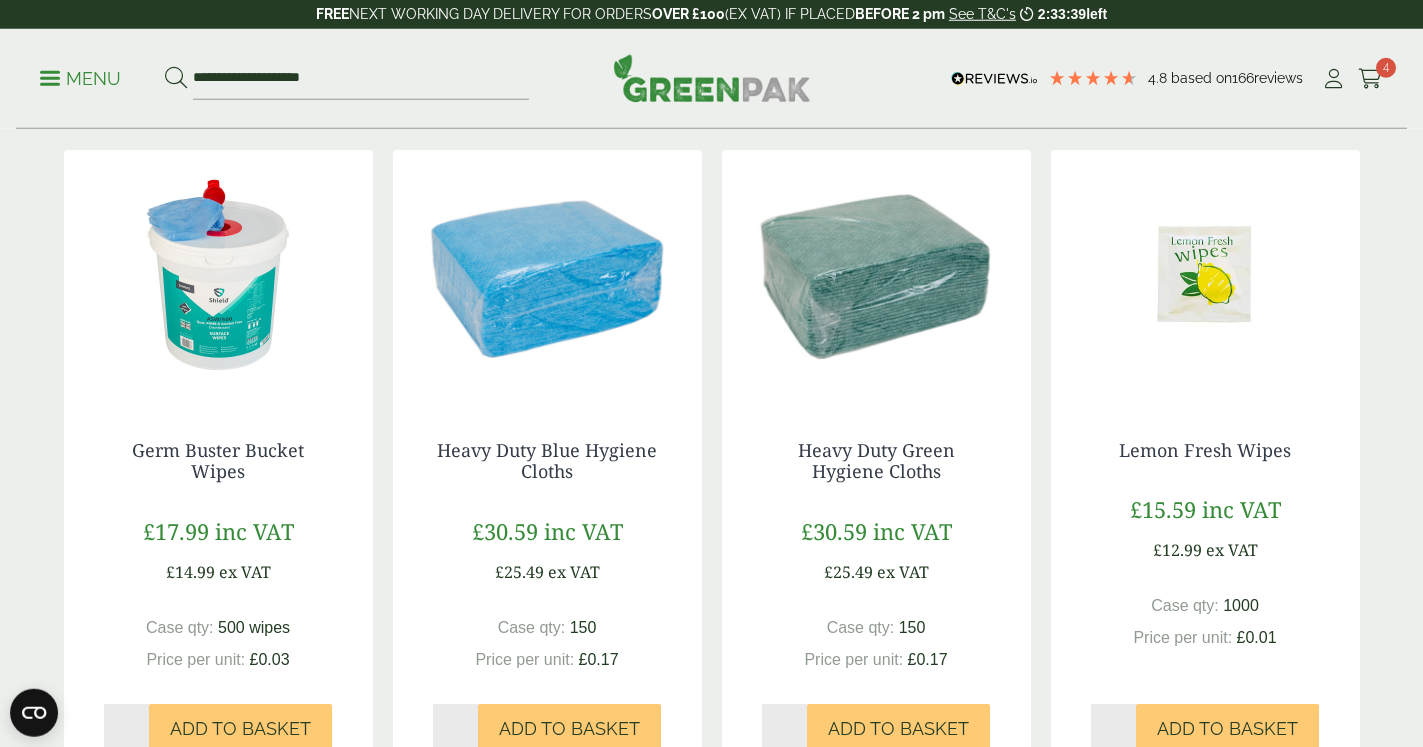 scroll, scrollTop: 220, scrollLeft: 0, axis: vertical 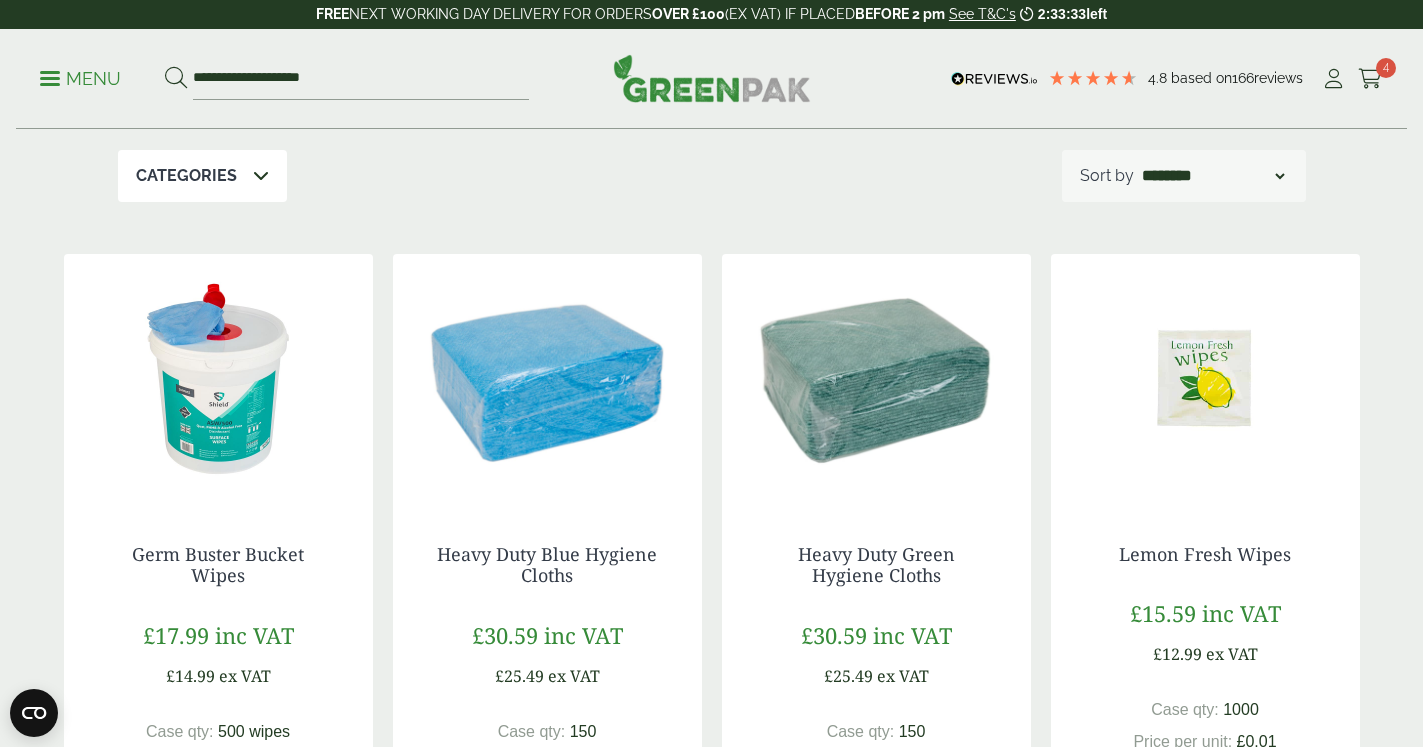 click on "Heavy Duty Blue Hygiene Cloths
£30.59
inc VAT
£25.49
ex VAT
Case qty:
150
Price per unit:
£0.17
Qty * Add to Basket" at bounding box center [547, 700] 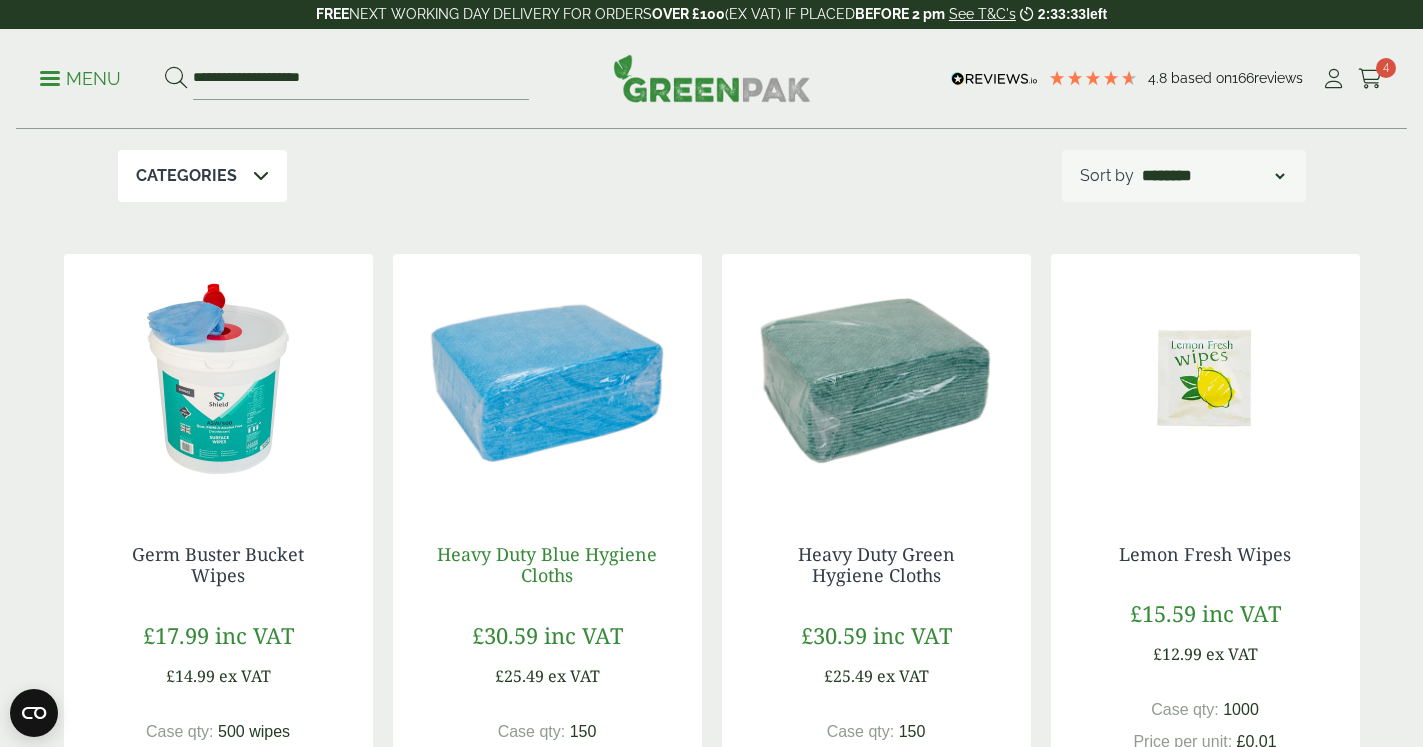 click on "Heavy Duty Blue Hygiene Cloths" at bounding box center (547, 565) 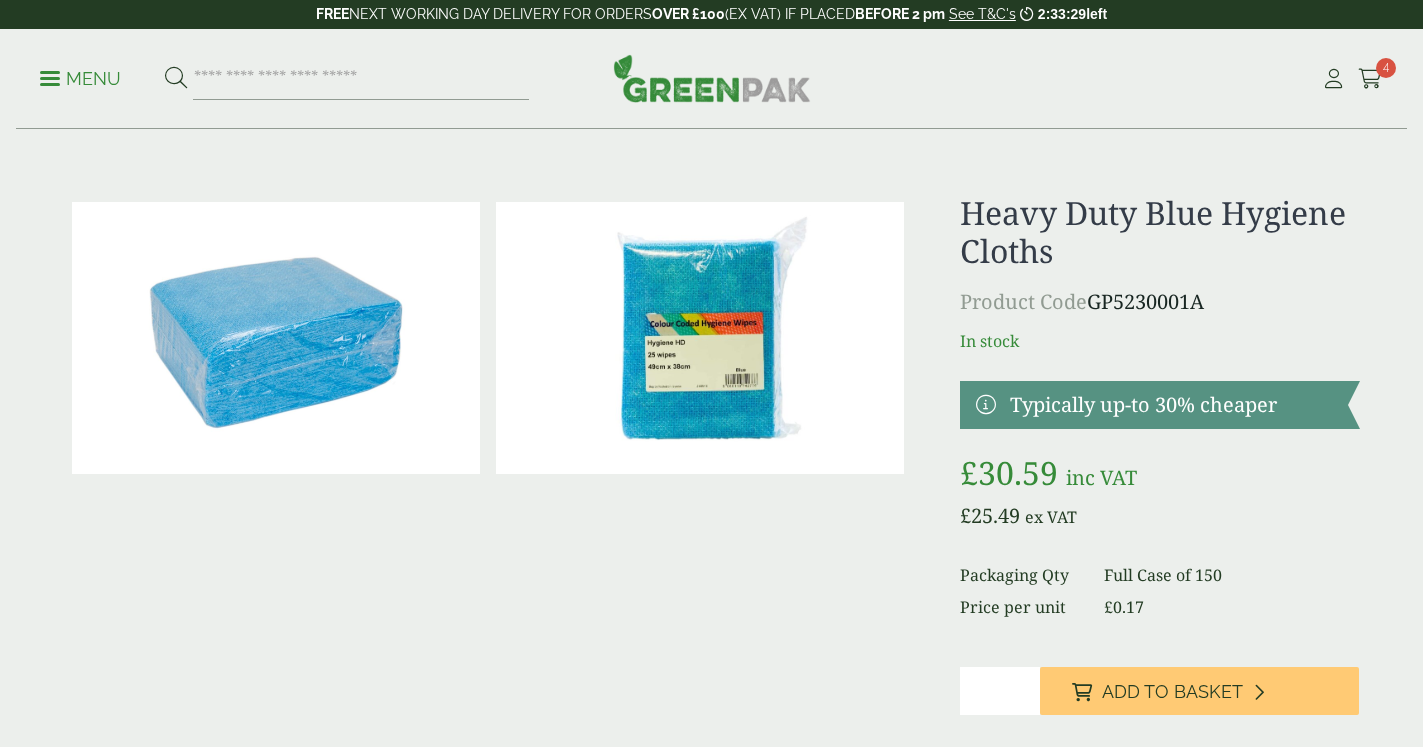 scroll, scrollTop: 0, scrollLeft: 0, axis: both 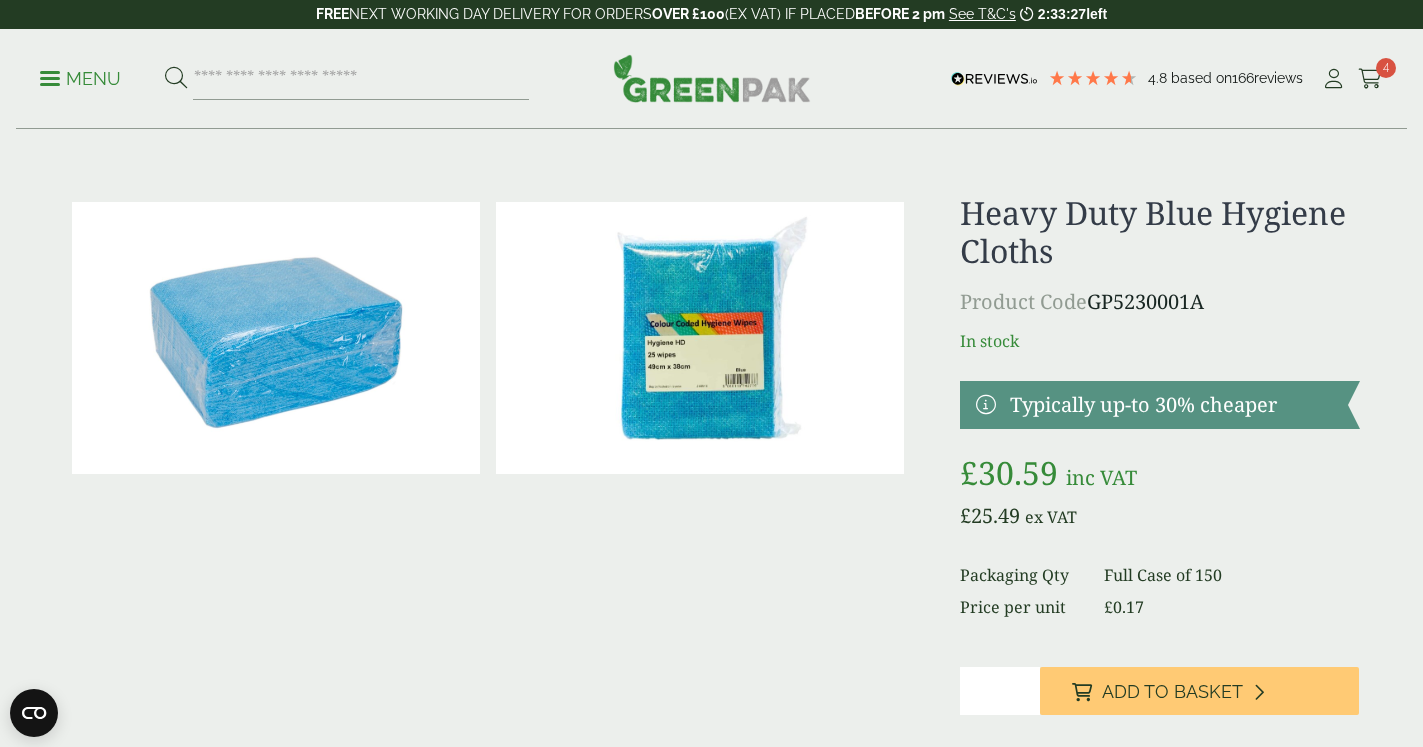 click at bounding box center (276, 338) 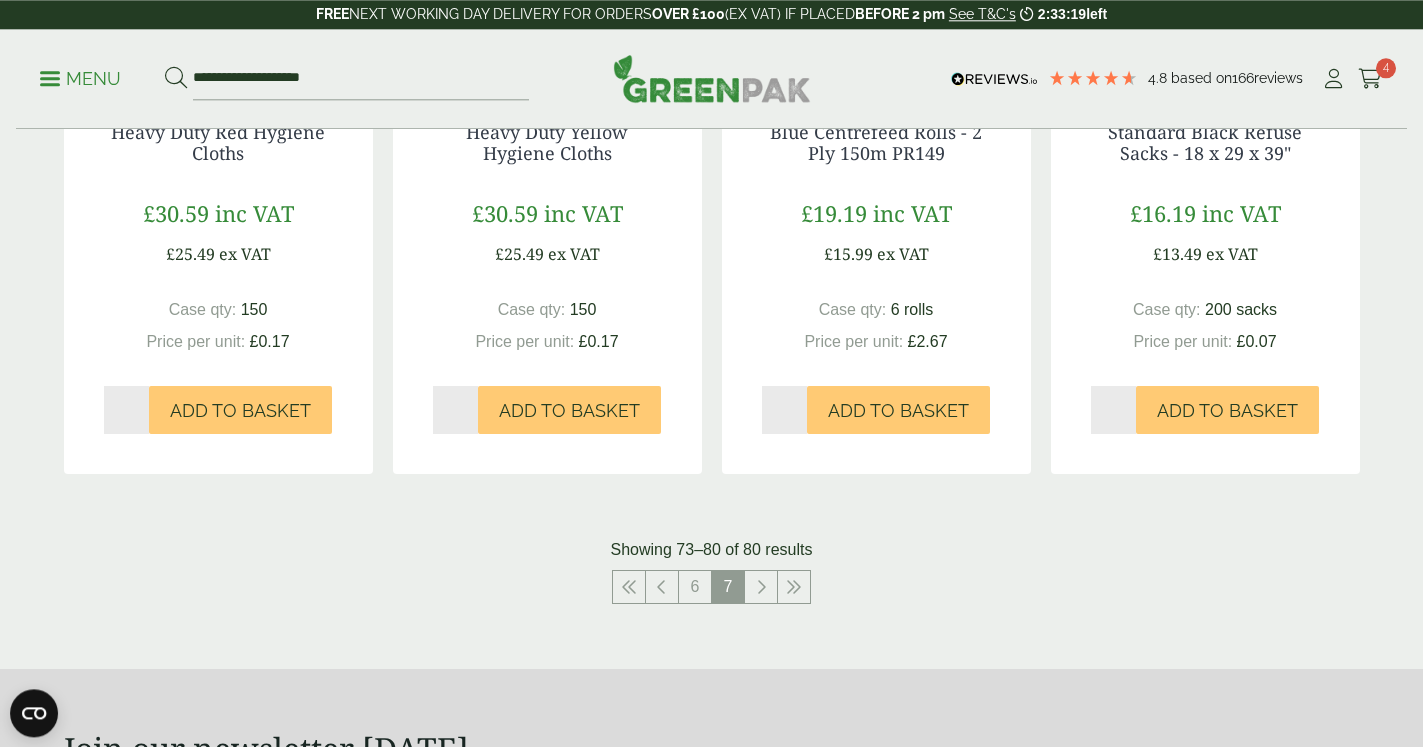 scroll, scrollTop: 1444, scrollLeft: 0, axis: vertical 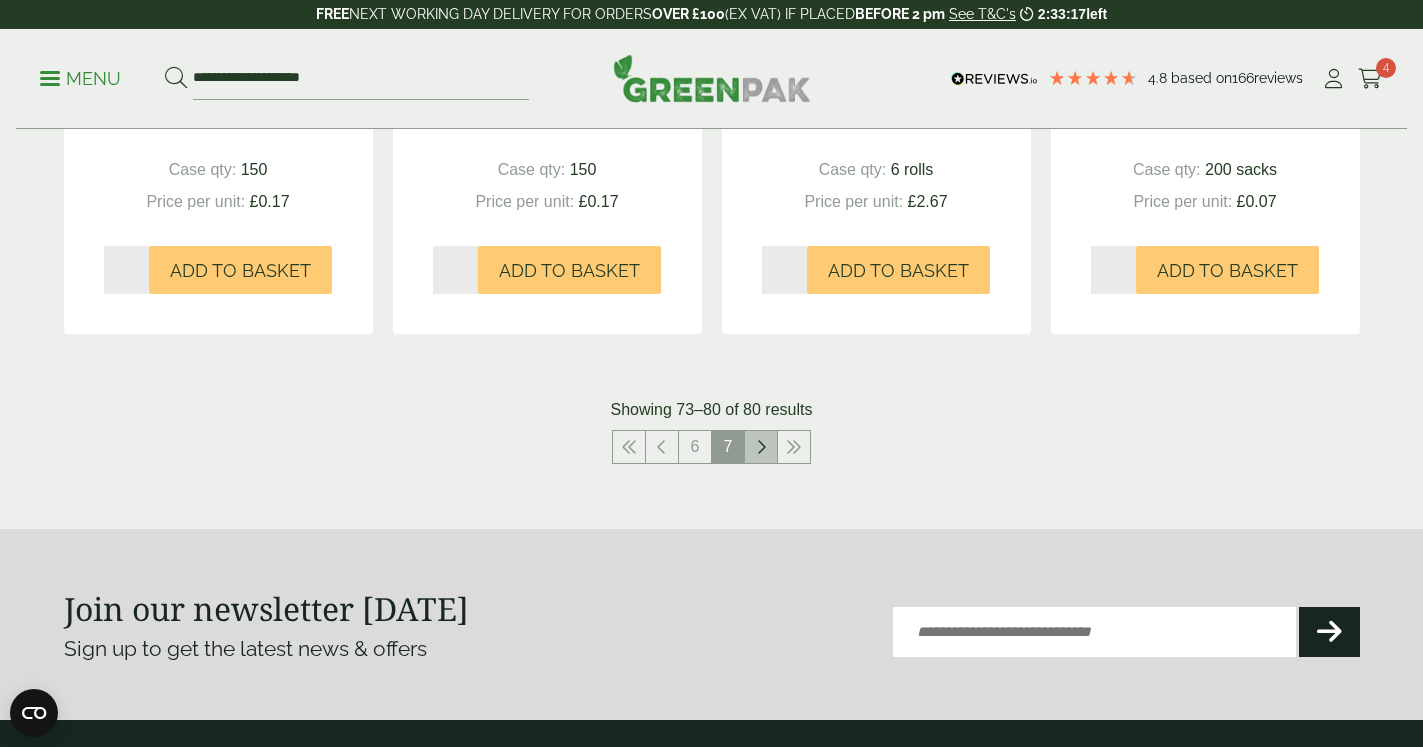 click at bounding box center (761, 447) 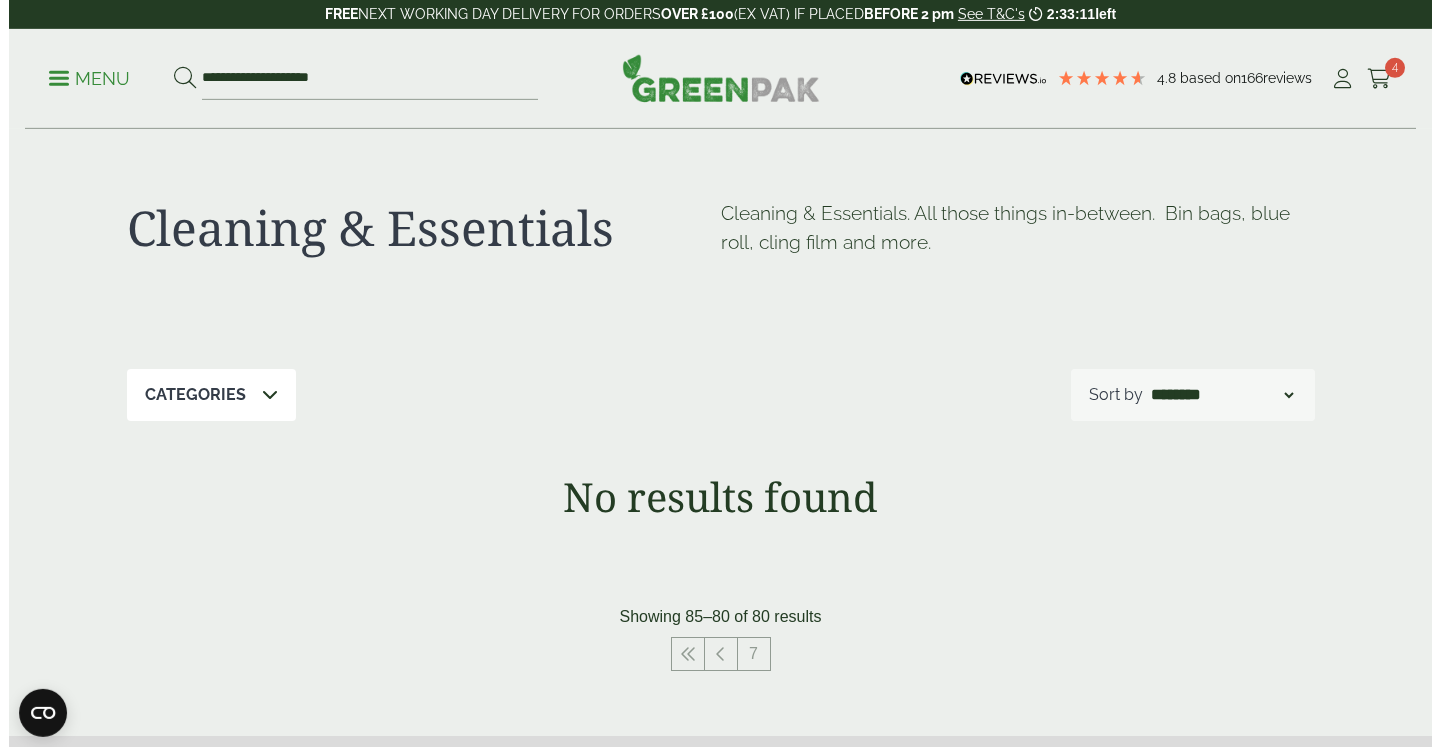 scroll, scrollTop: 0, scrollLeft: 0, axis: both 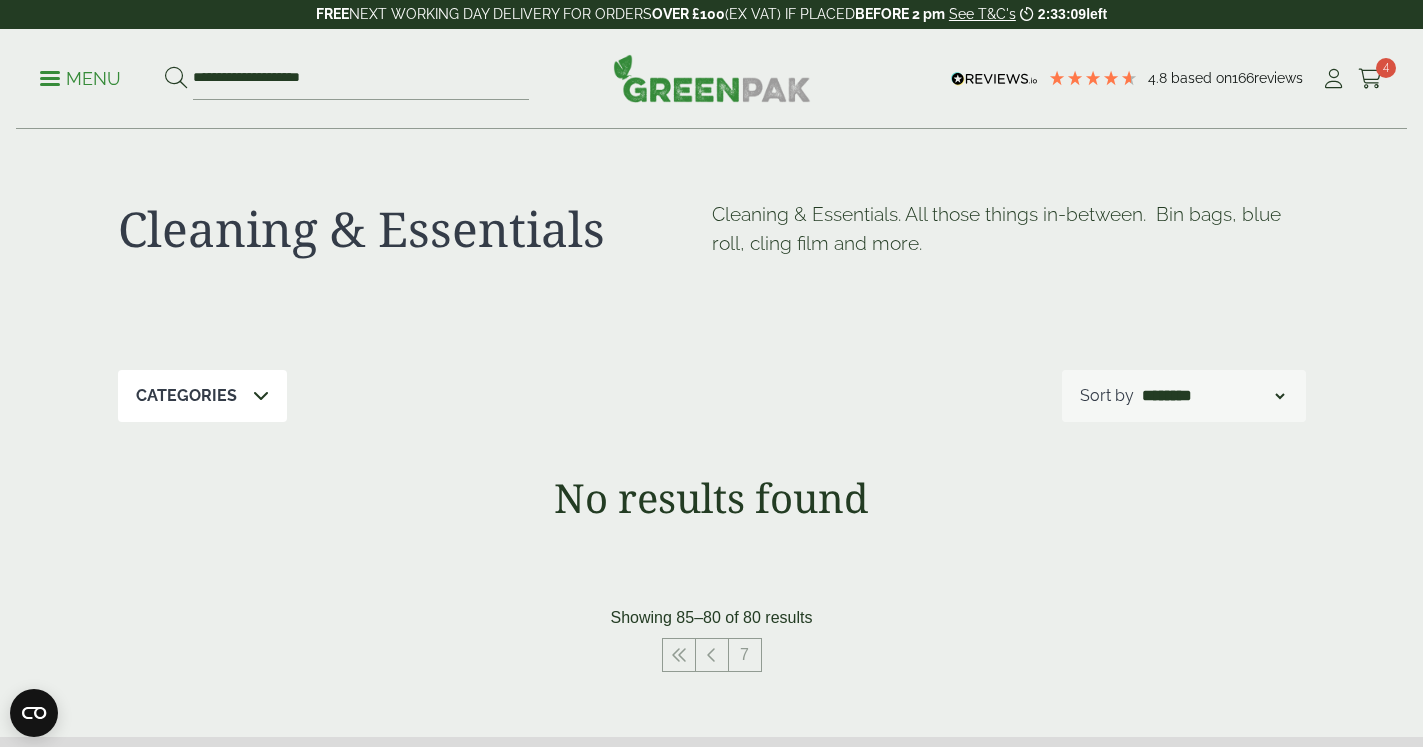 click on "Menu" at bounding box center (80, 79) 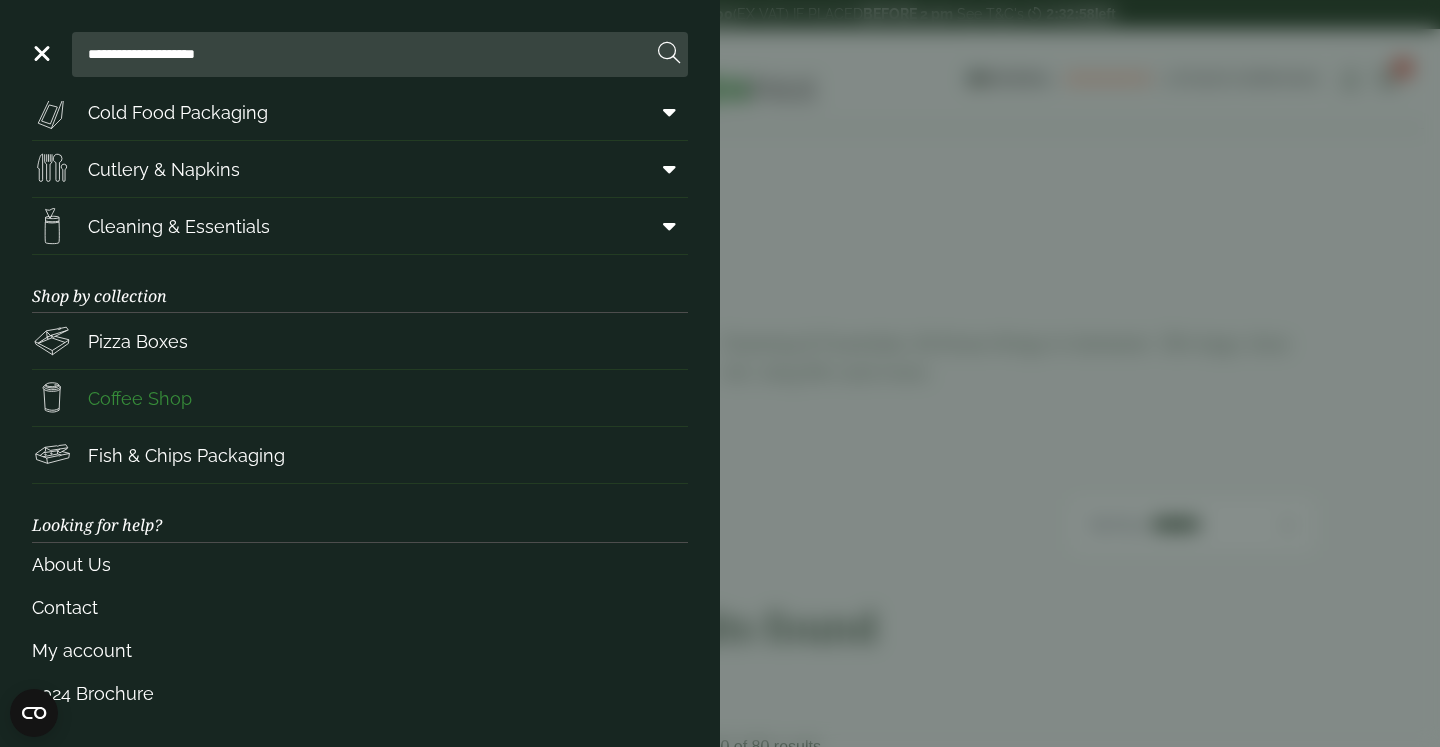 scroll, scrollTop: 0, scrollLeft: 0, axis: both 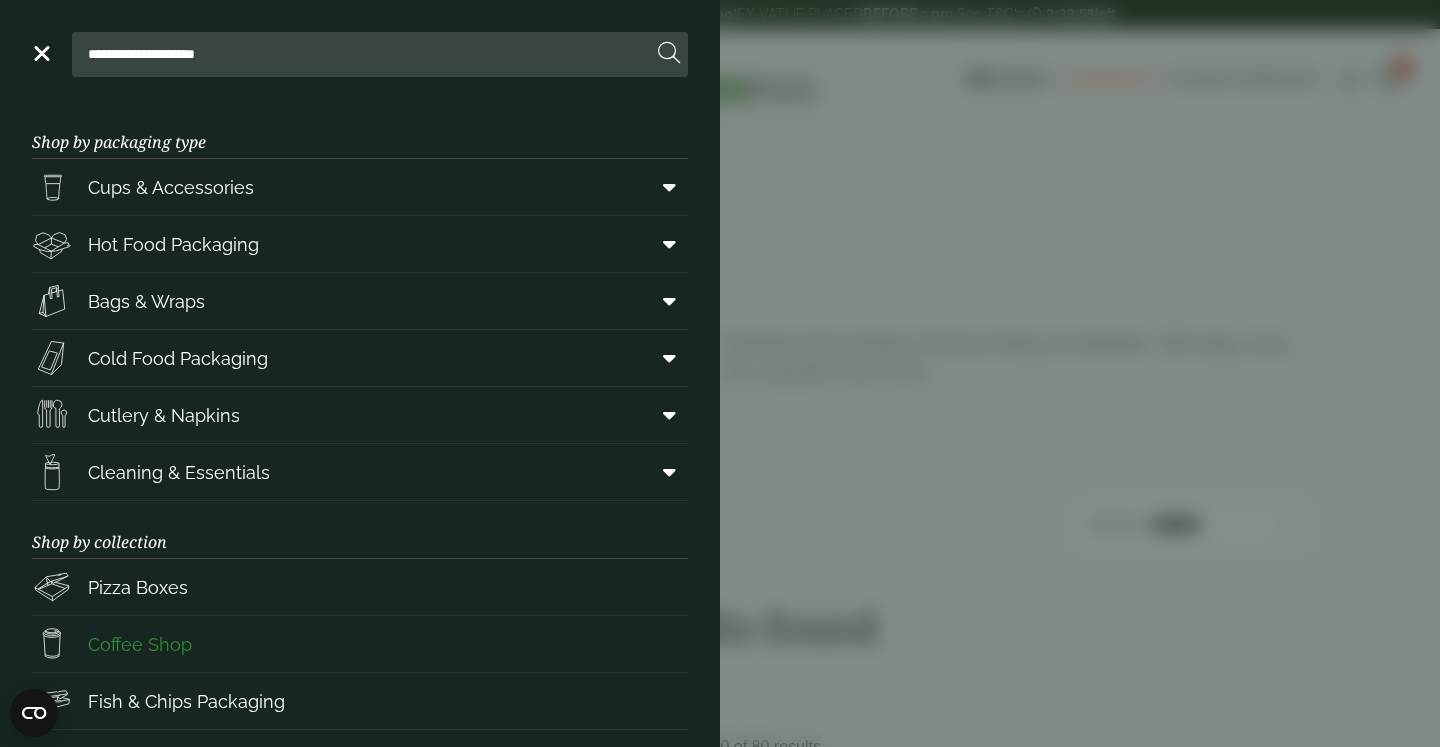 click on "Coffee Shop" at bounding box center [140, 644] 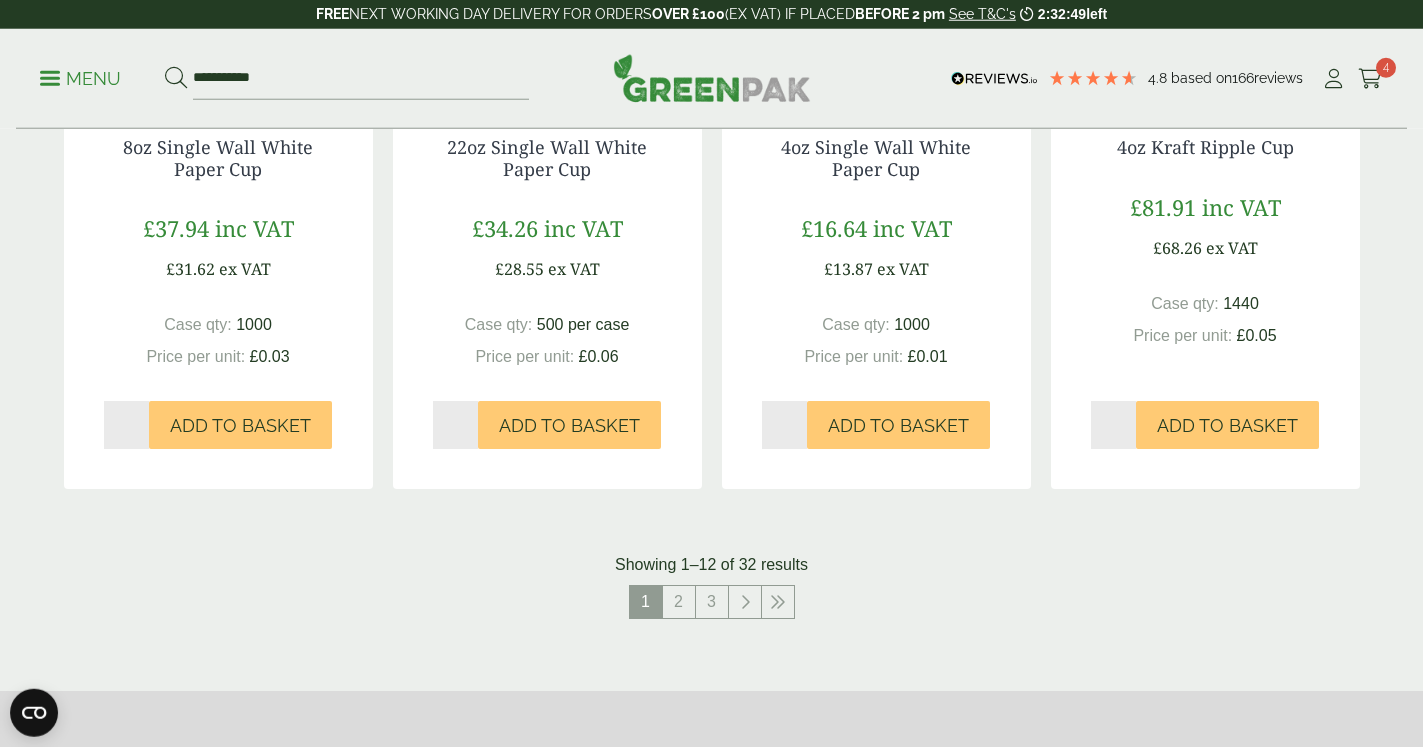 scroll, scrollTop: 2040, scrollLeft: 0, axis: vertical 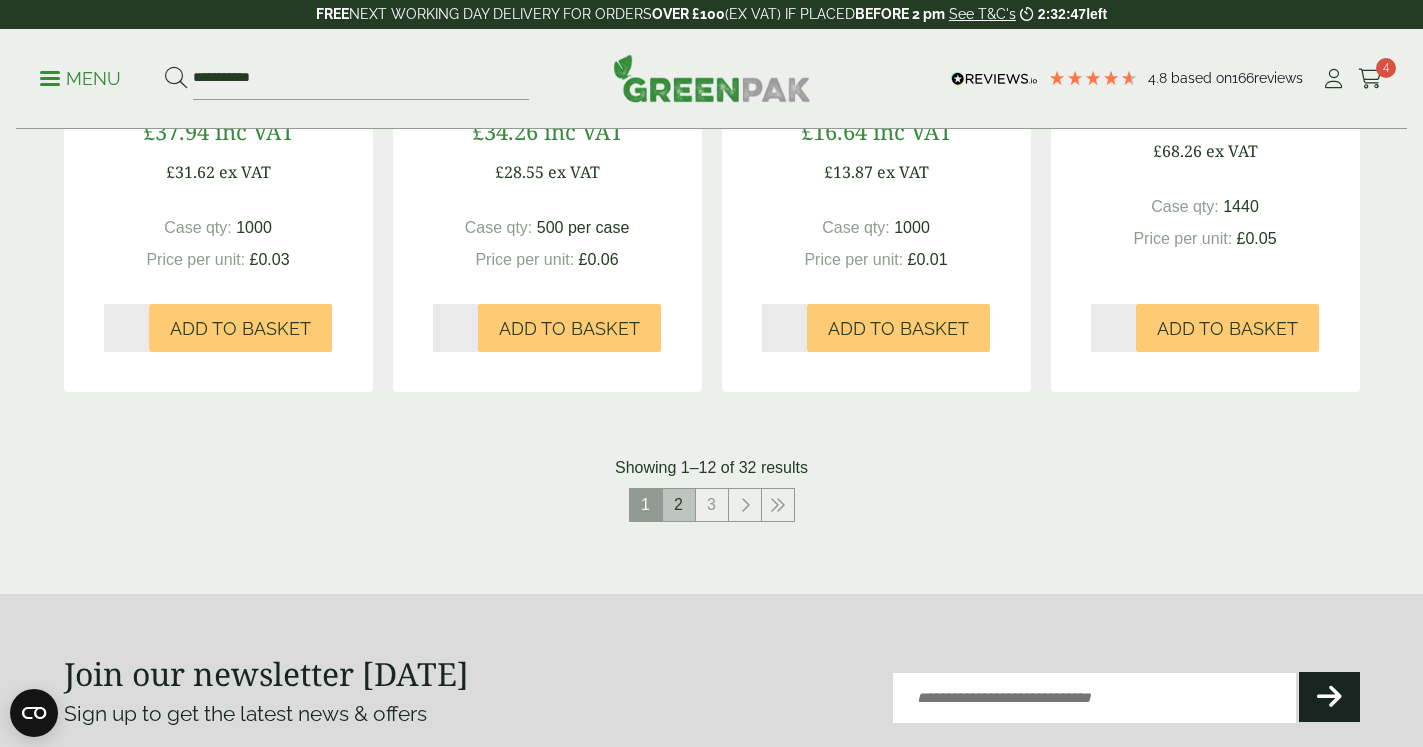 click on "2" at bounding box center [679, 505] 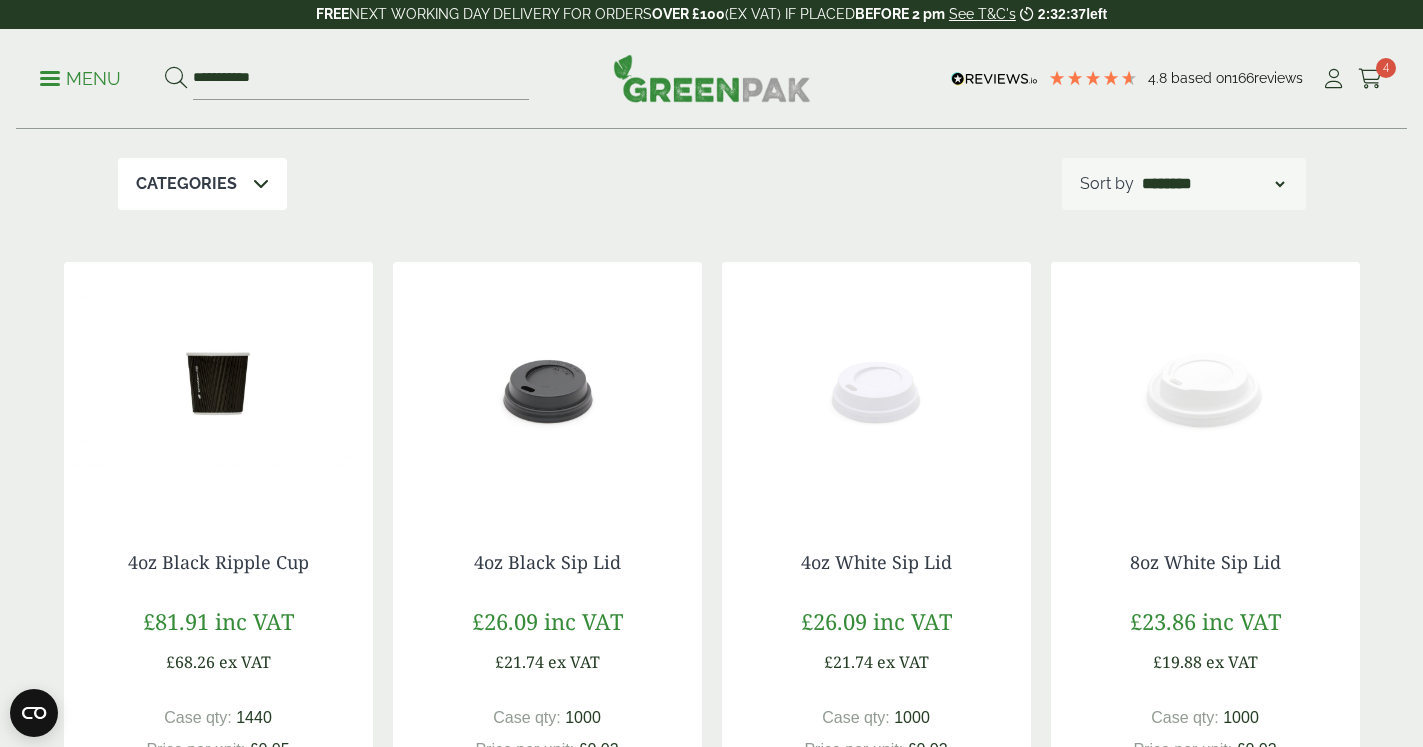 scroll, scrollTop: 0, scrollLeft: 0, axis: both 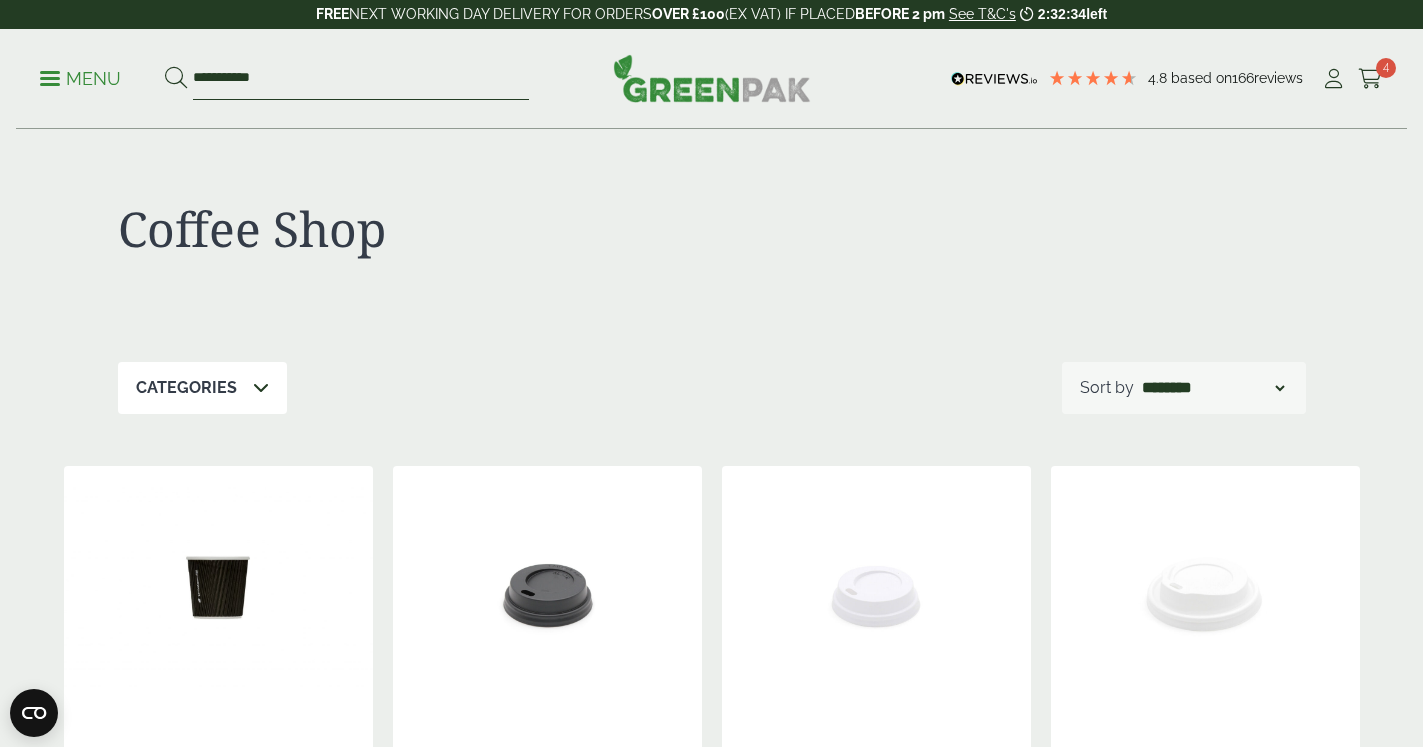 drag, startPoint x: 280, startPoint y: 79, endPoint x: 138, endPoint y: 81, distance: 142.01408 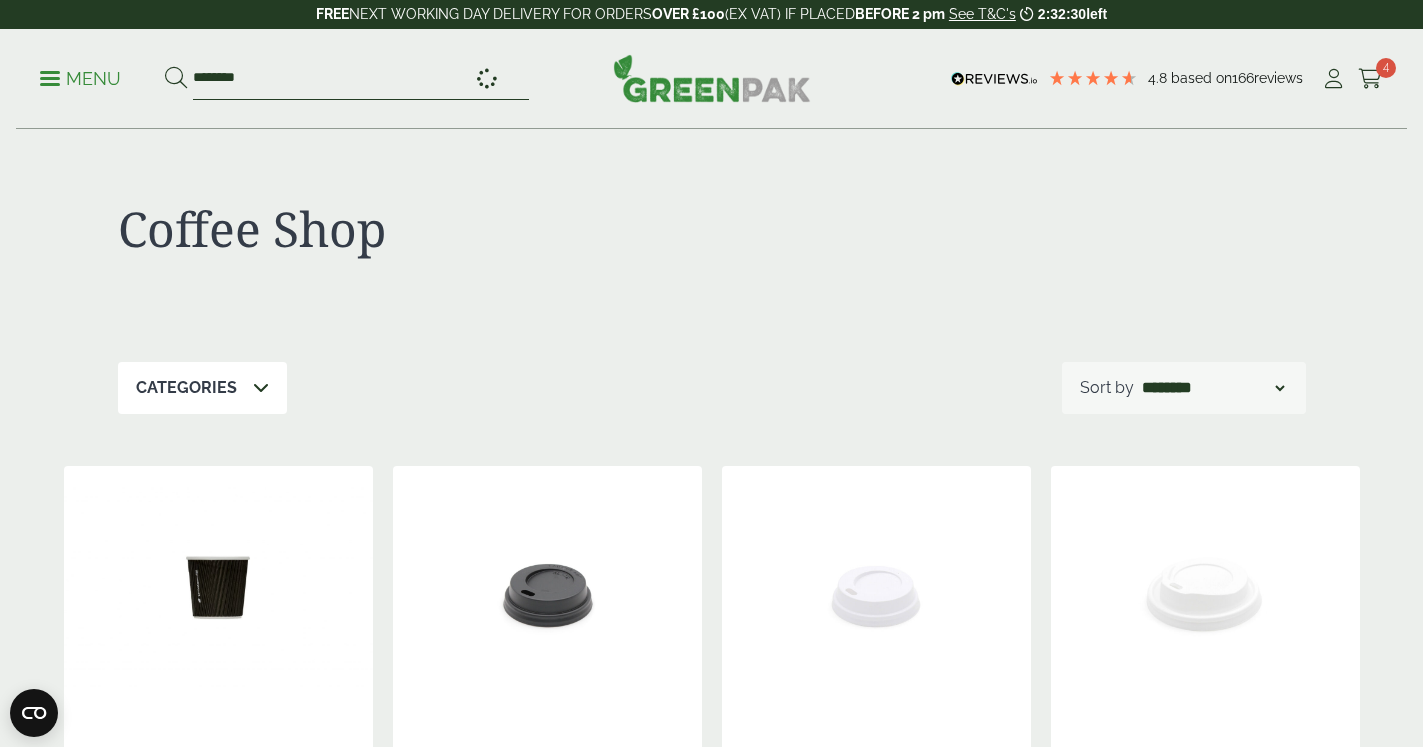 type on "********" 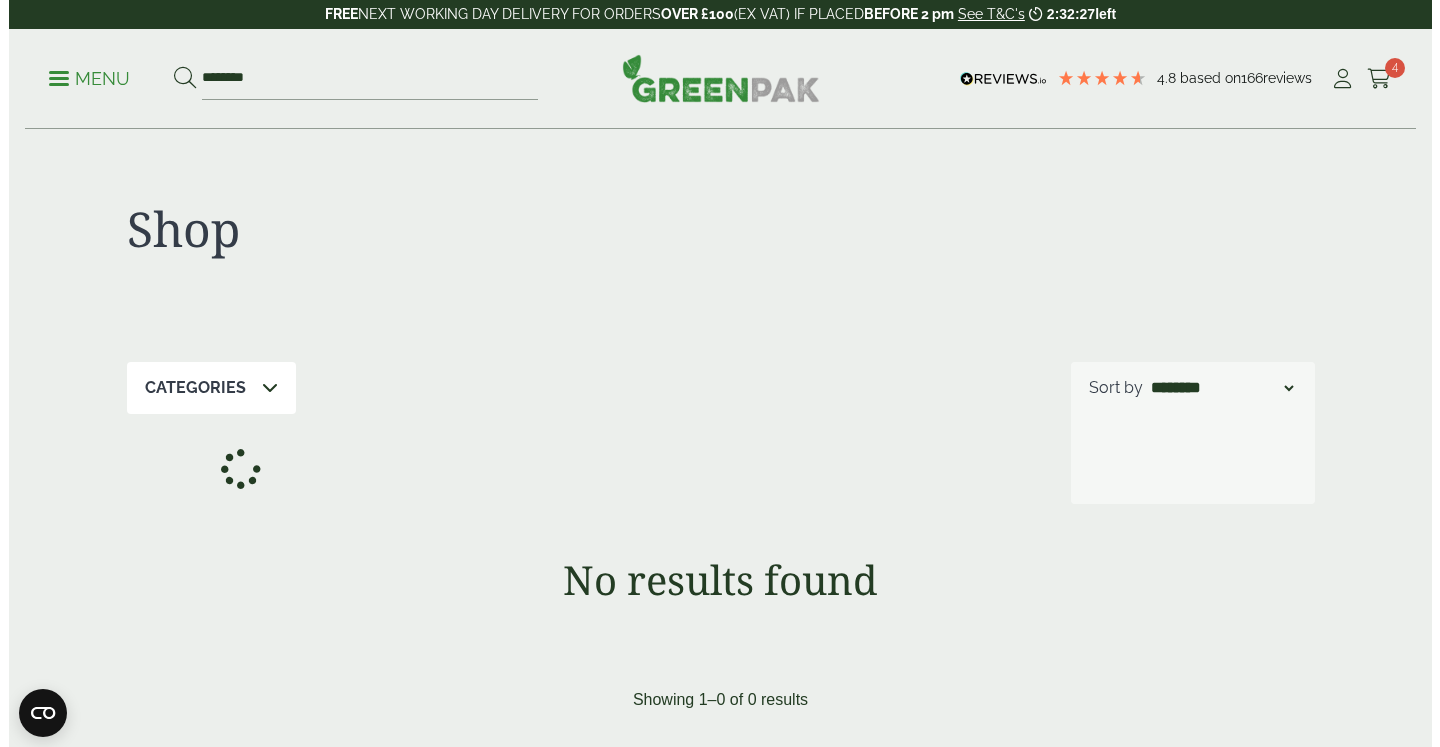 scroll, scrollTop: 0, scrollLeft: 0, axis: both 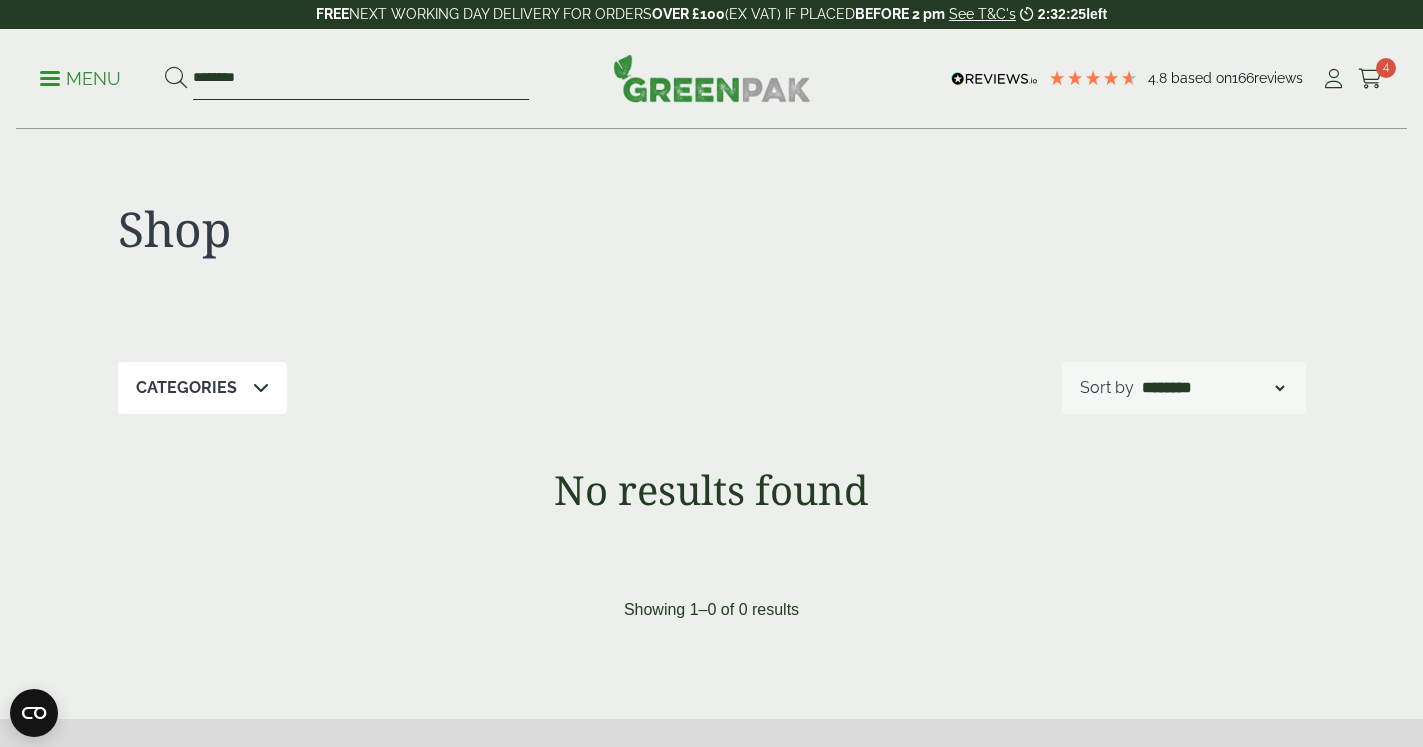 drag, startPoint x: 250, startPoint y: 80, endPoint x: 137, endPoint y: 80, distance: 113 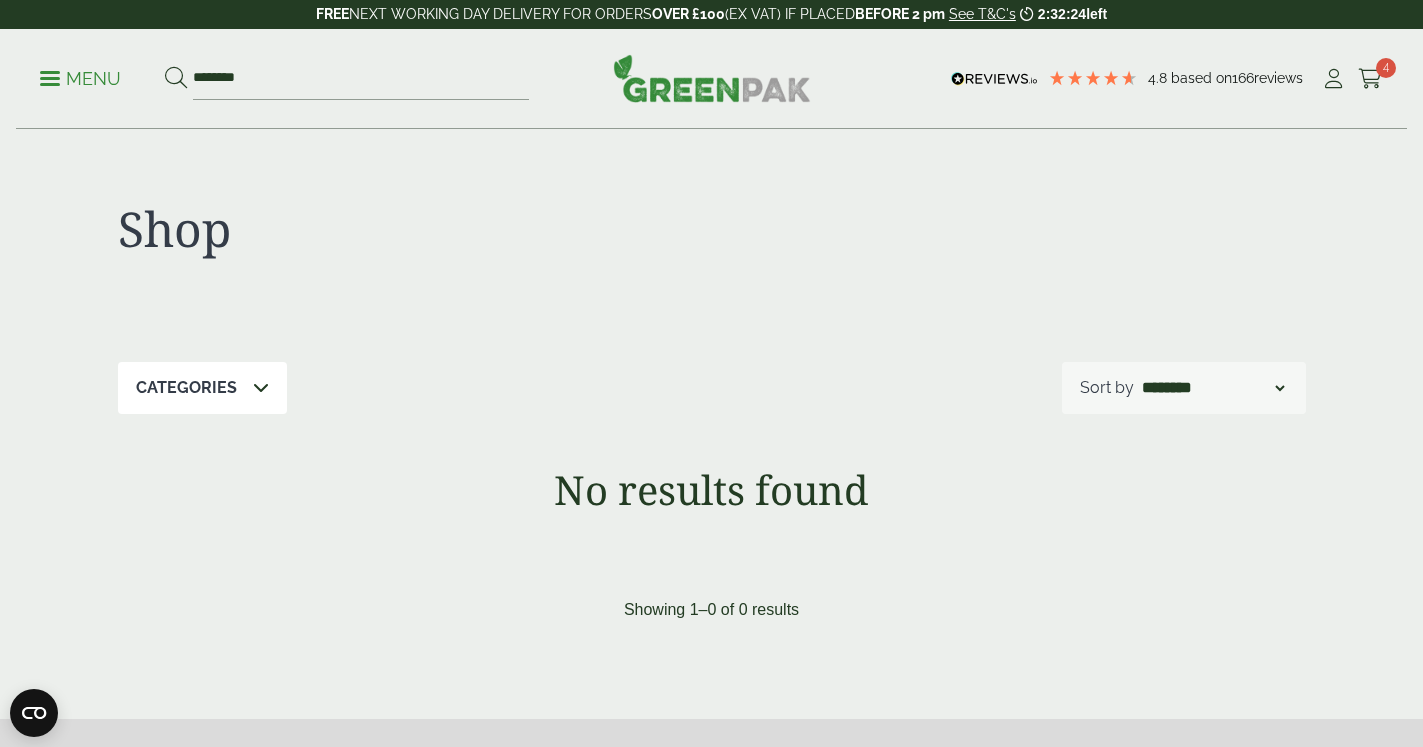click on "Menu" at bounding box center [80, 79] 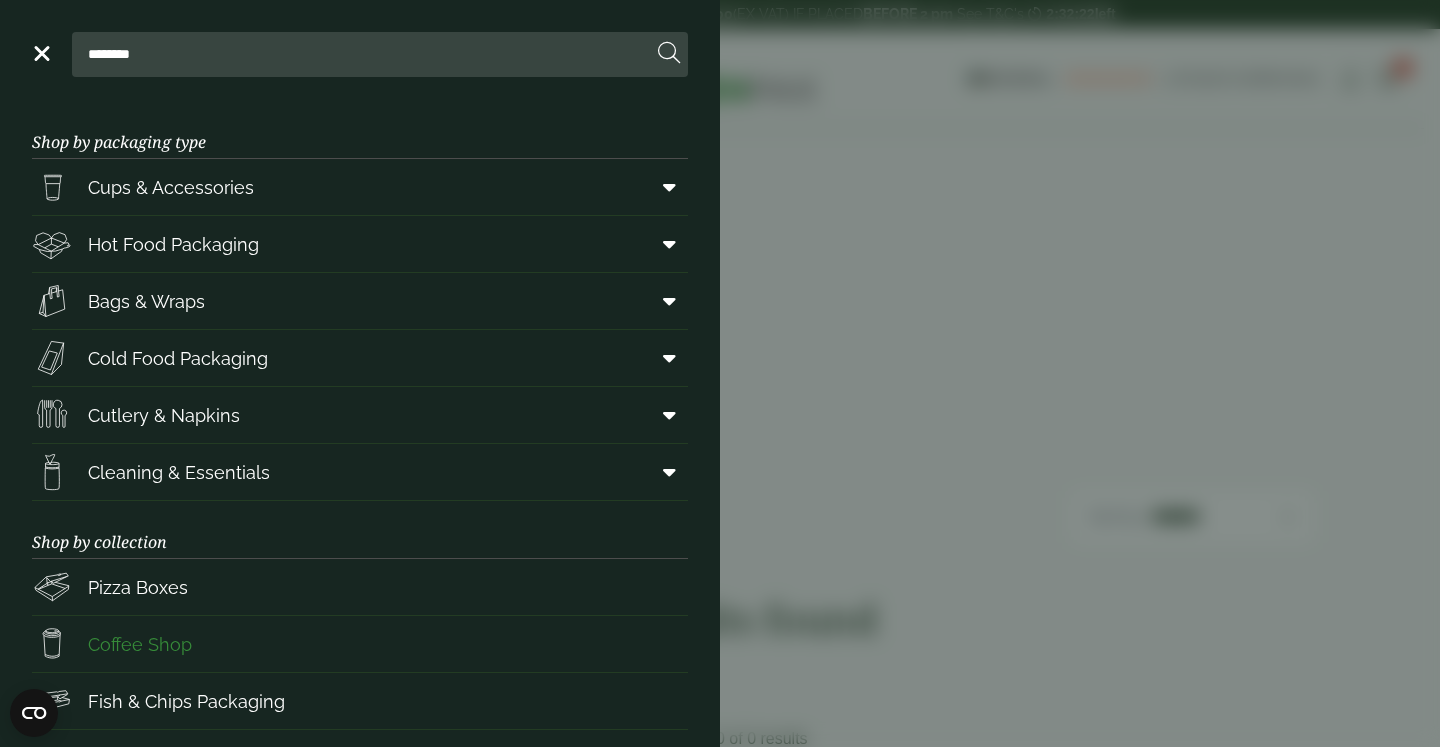 click on "Coffee Shop" at bounding box center [140, 644] 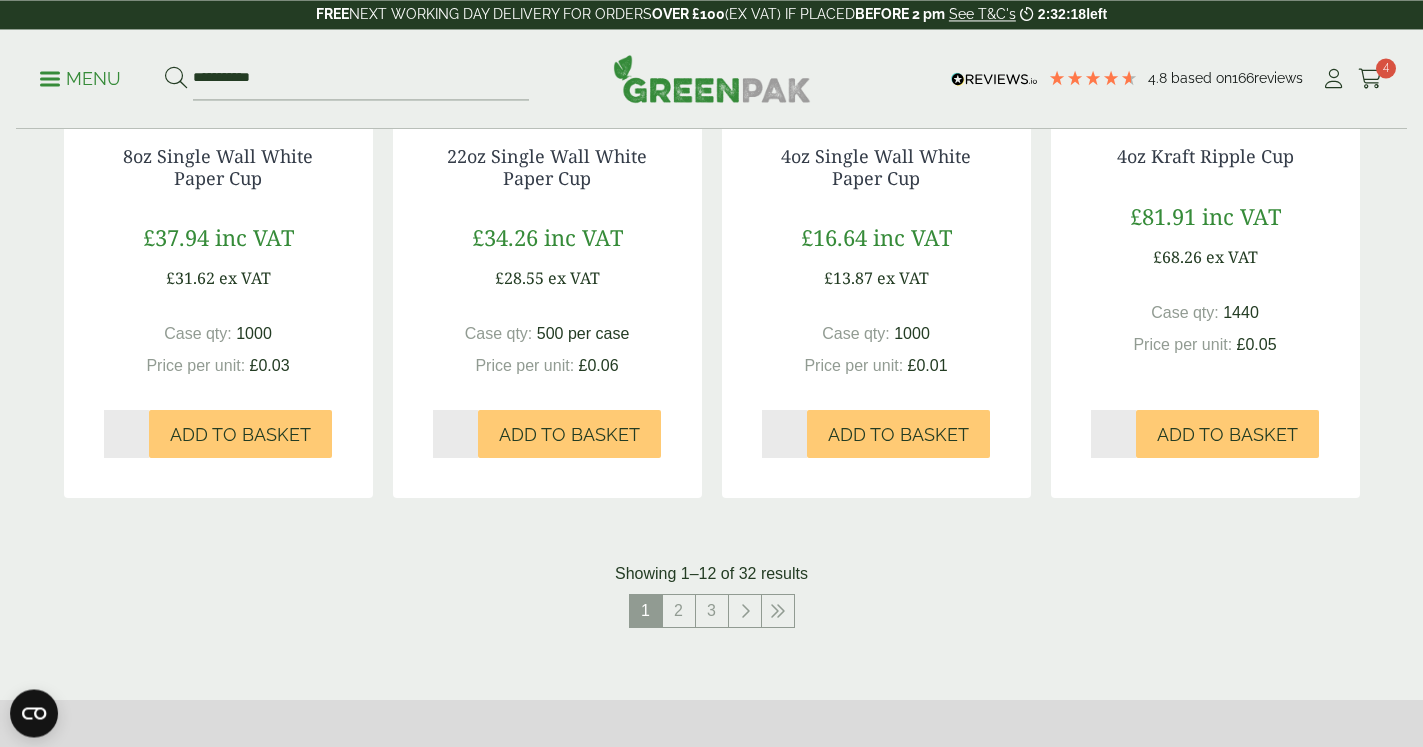 scroll, scrollTop: 1967, scrollLeft: 0, axis: vertical 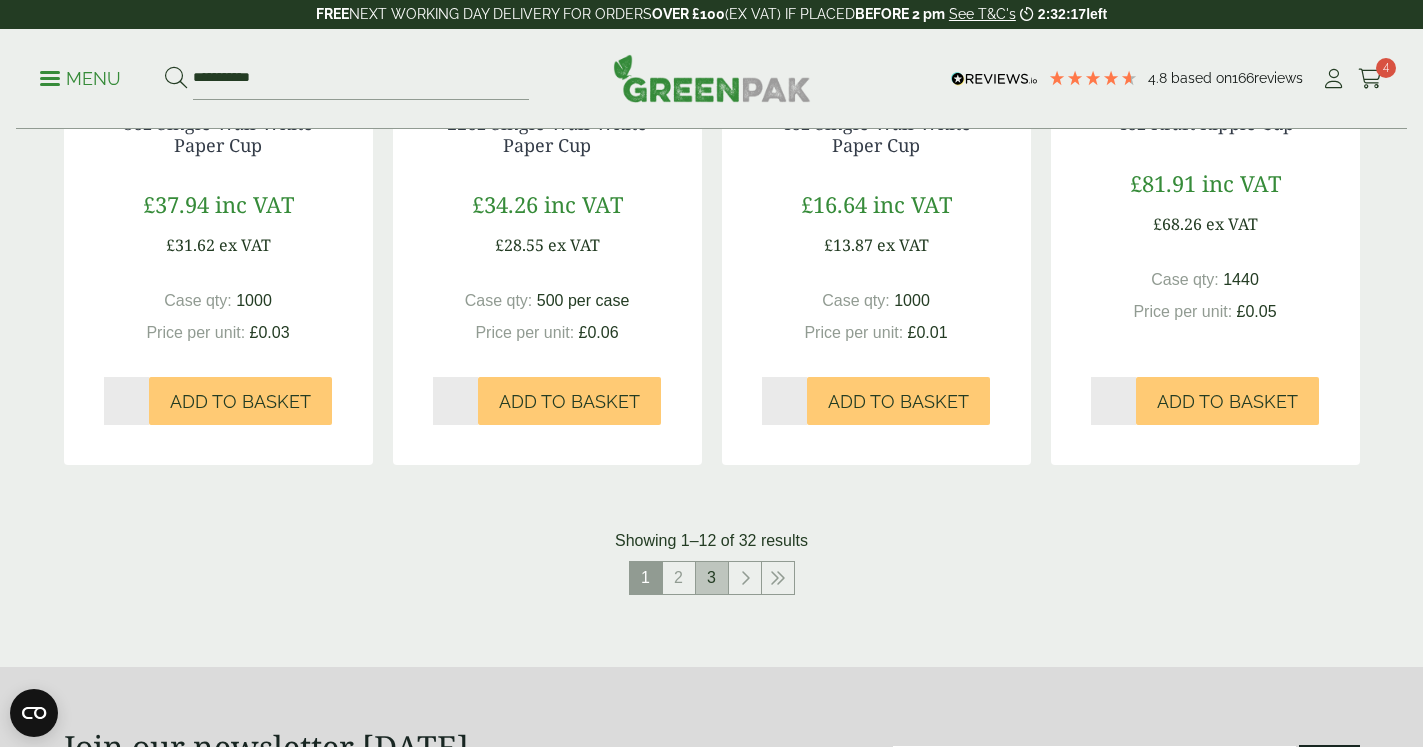 click on "3" at bounding box center [712, 578] 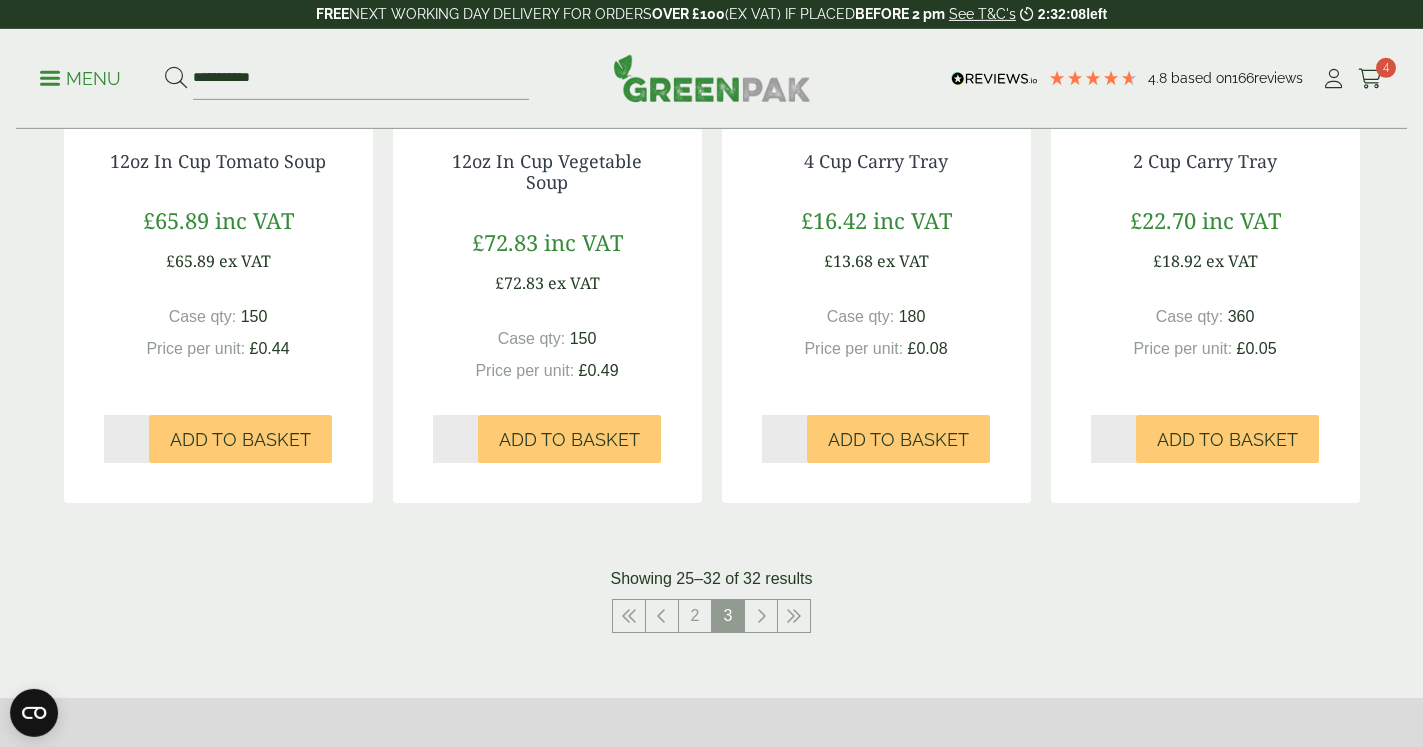 scroll, scrollTop: 1428, scrollLeft: 0, axis: vertical 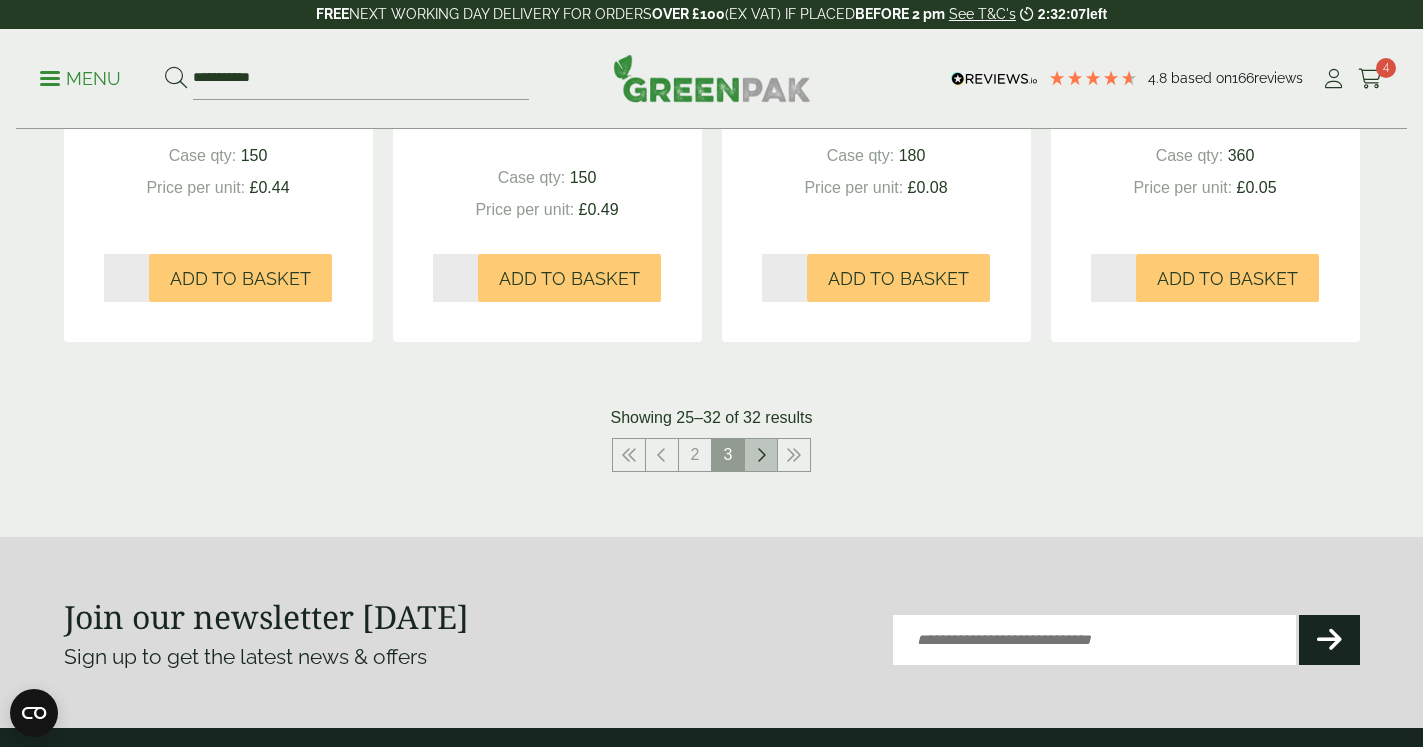 click at bounding box center [761, 455] 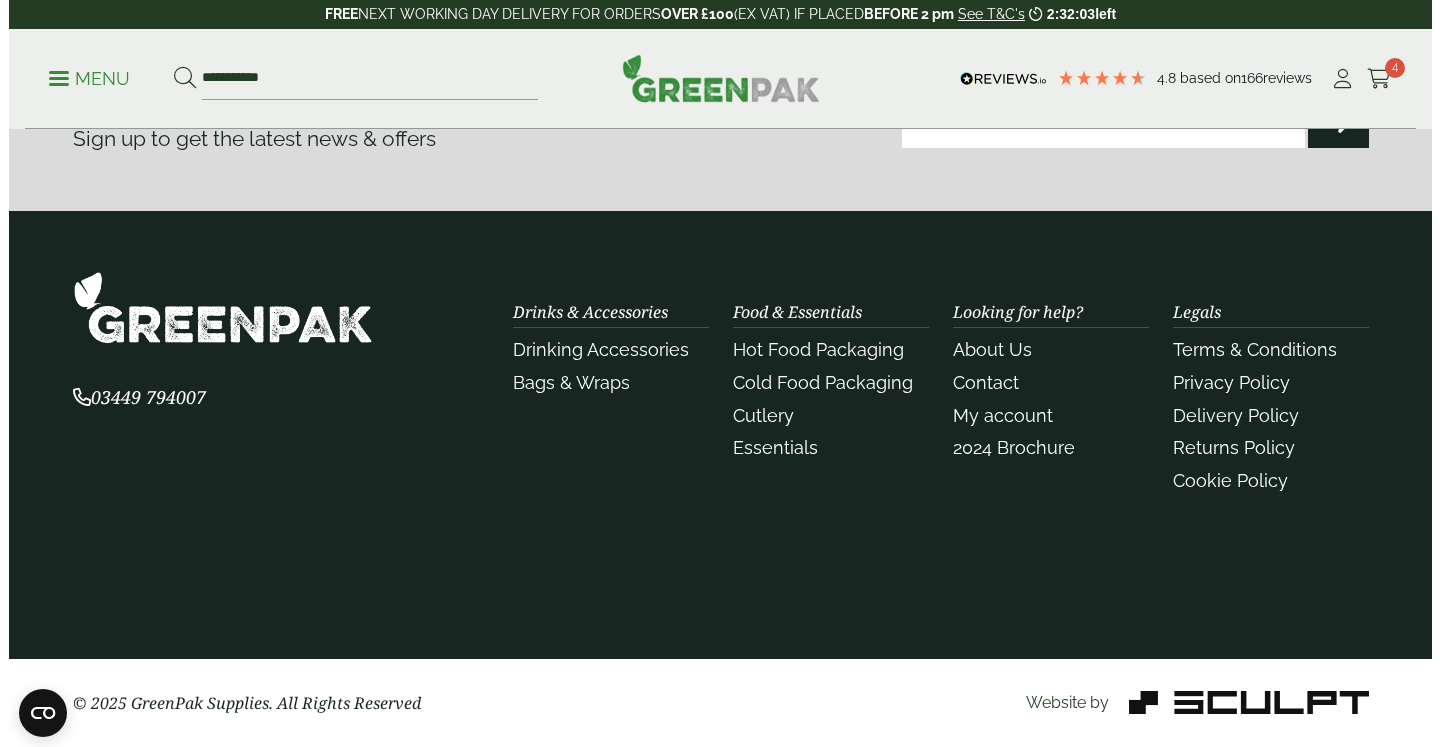 scroll, scrollTop: 199, scrollLeft: 0, axis: vertical 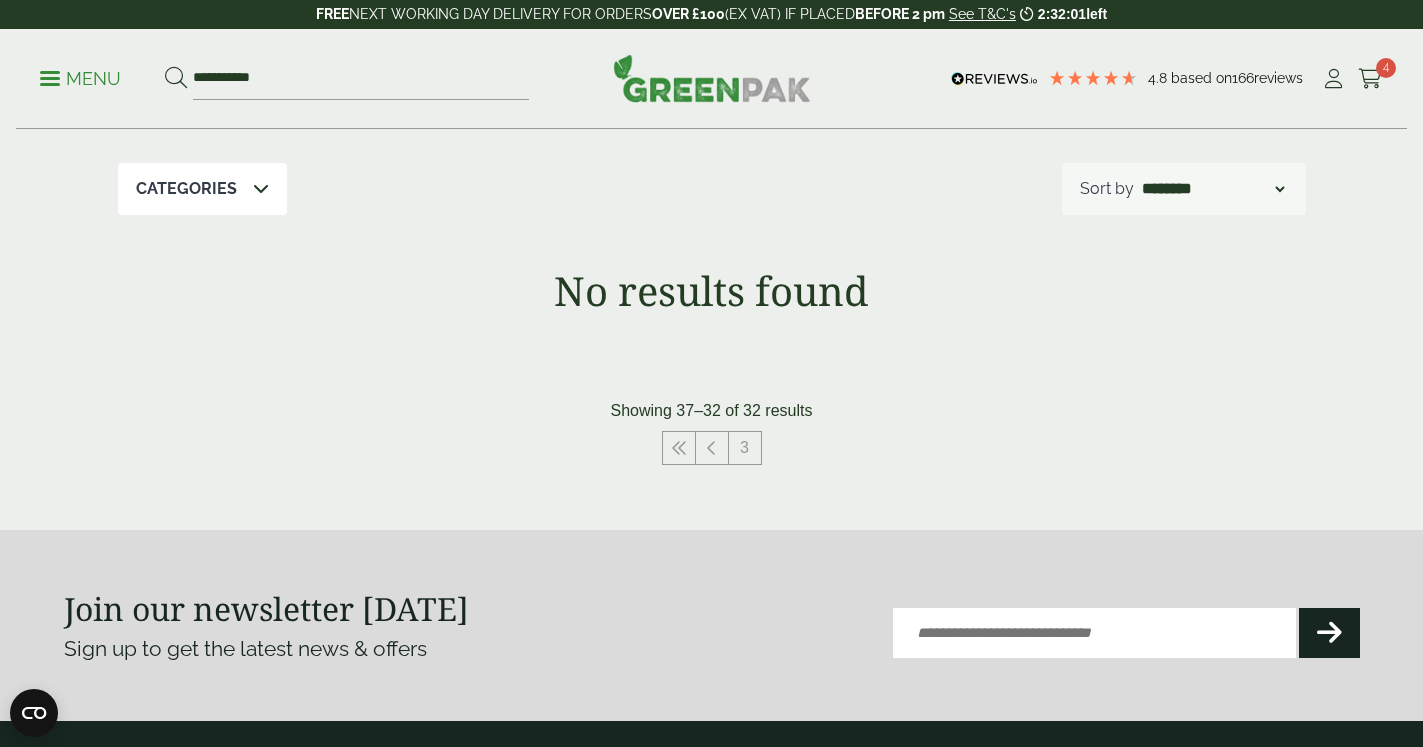 click on "Menu" at bounding box center (80, 79) 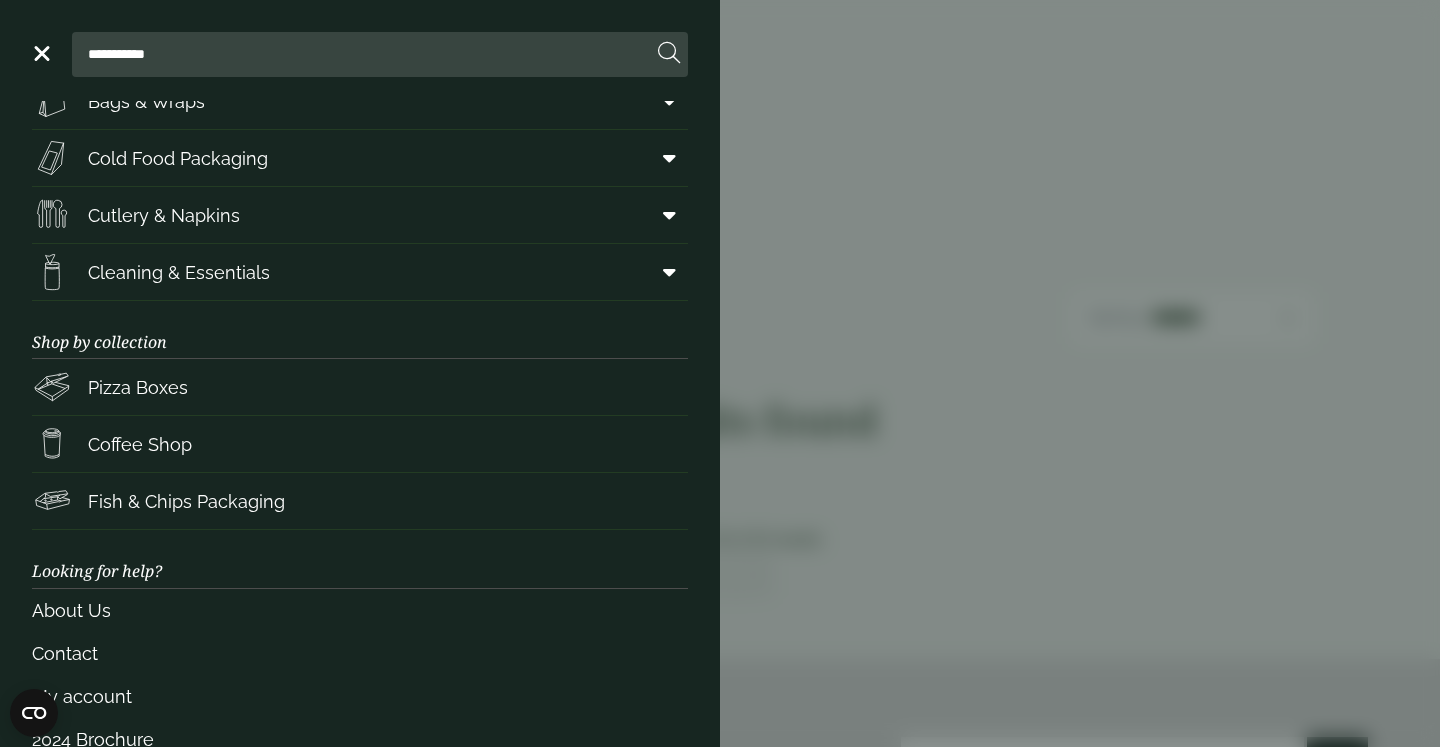 scroll, scrollTop: 246, scrollLeft: 0, axis: vertical 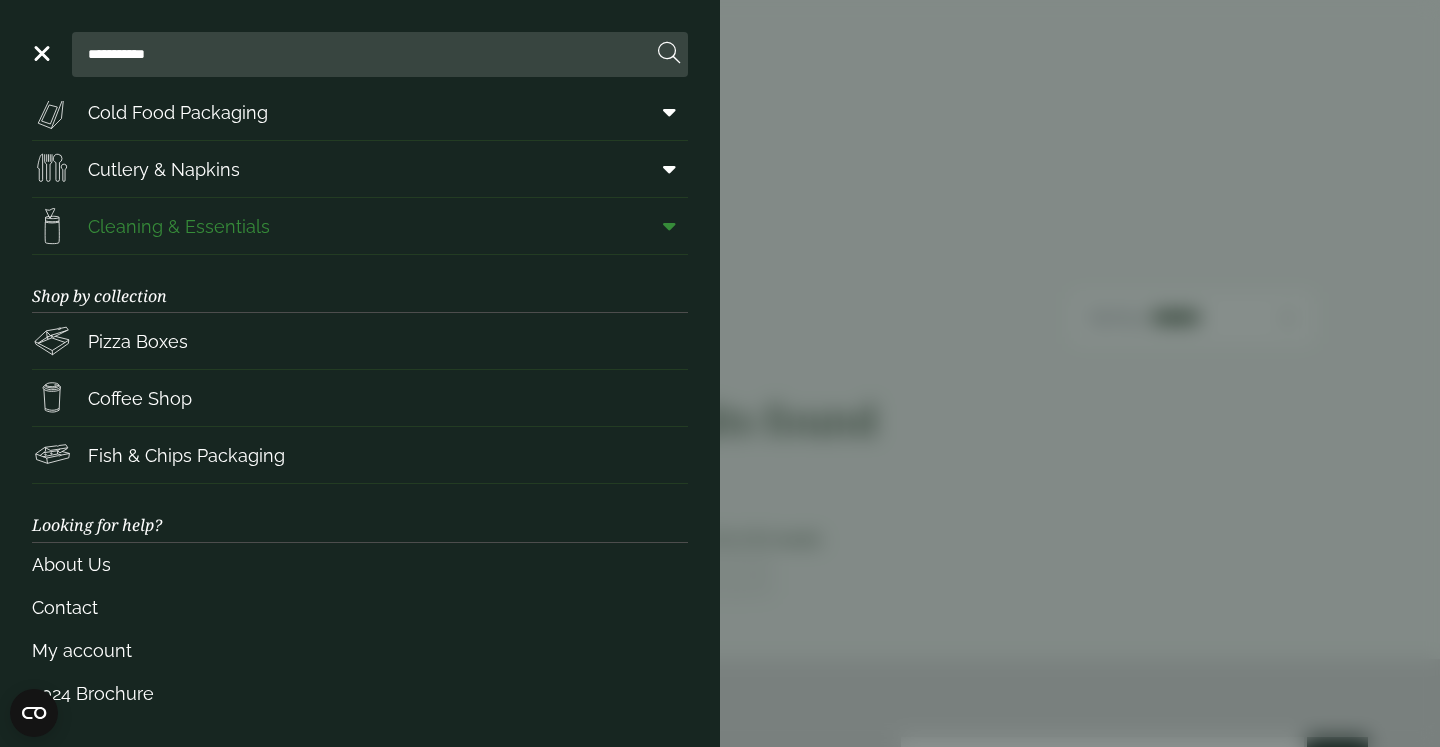 click on "Cleaning & Essentials" at bounding box center (179, 226) 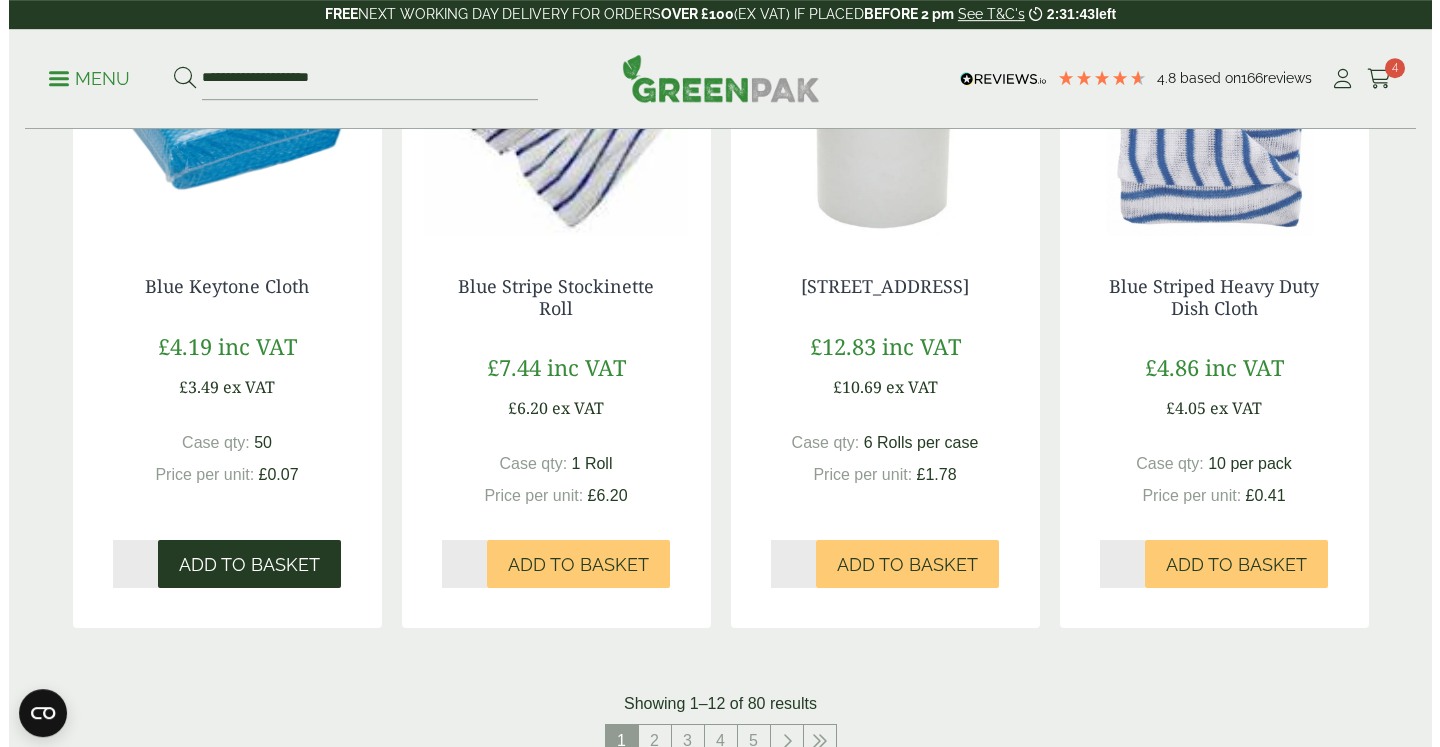 scroll, scrollTop: 1938, scrollLeft: 0, axis: vertical 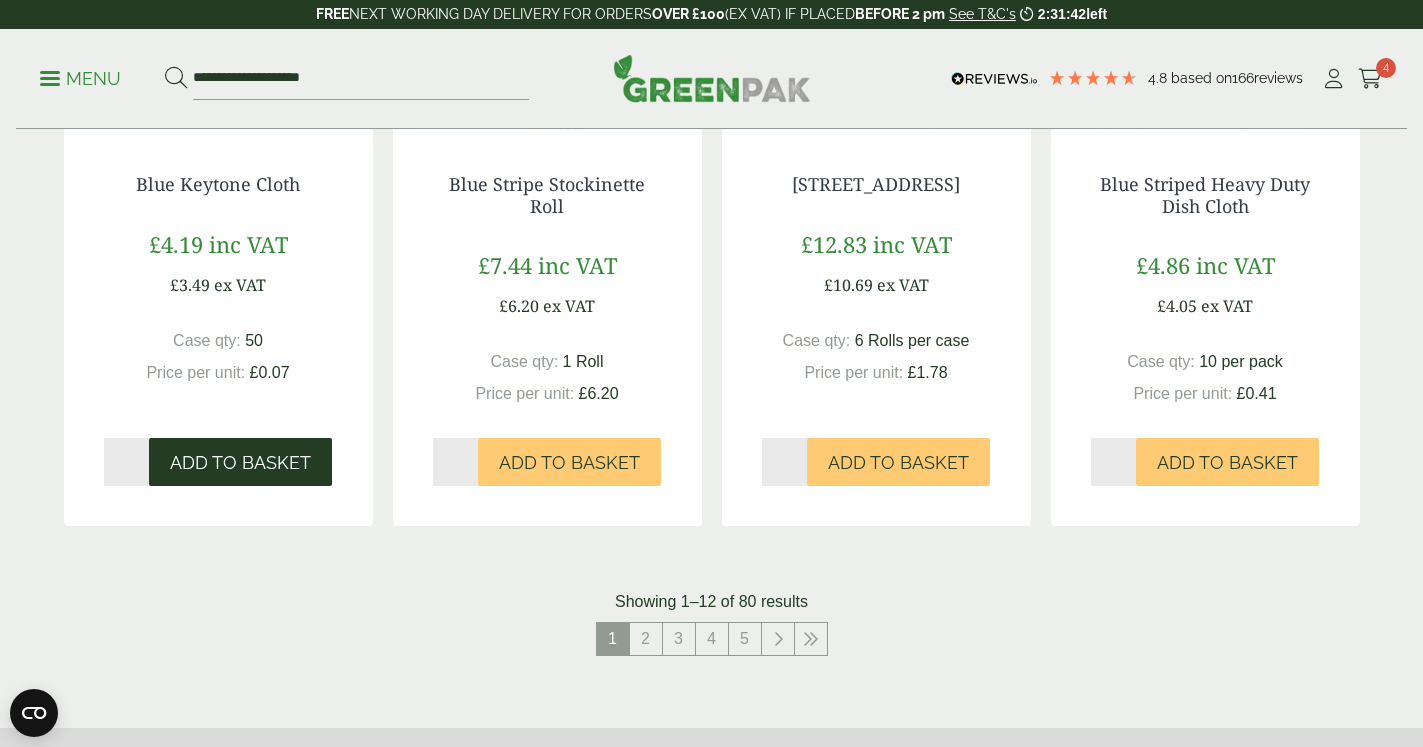 drag, startPoint x: 249, startPoint y: 457, endPoint x: 266, endPoint y: 567, distance: 111.305885 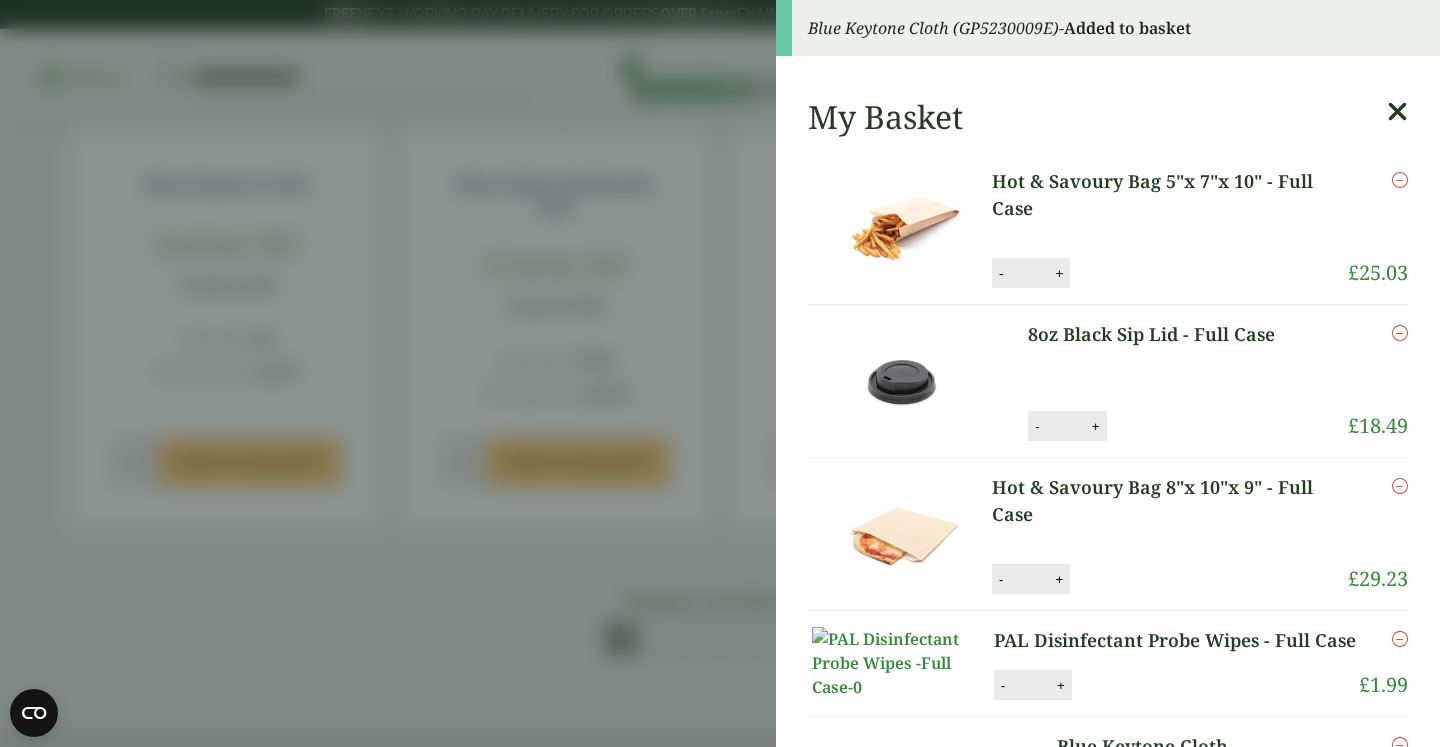 scroll, scrollTop: 660, scrollLeft: 0, axis: vertical 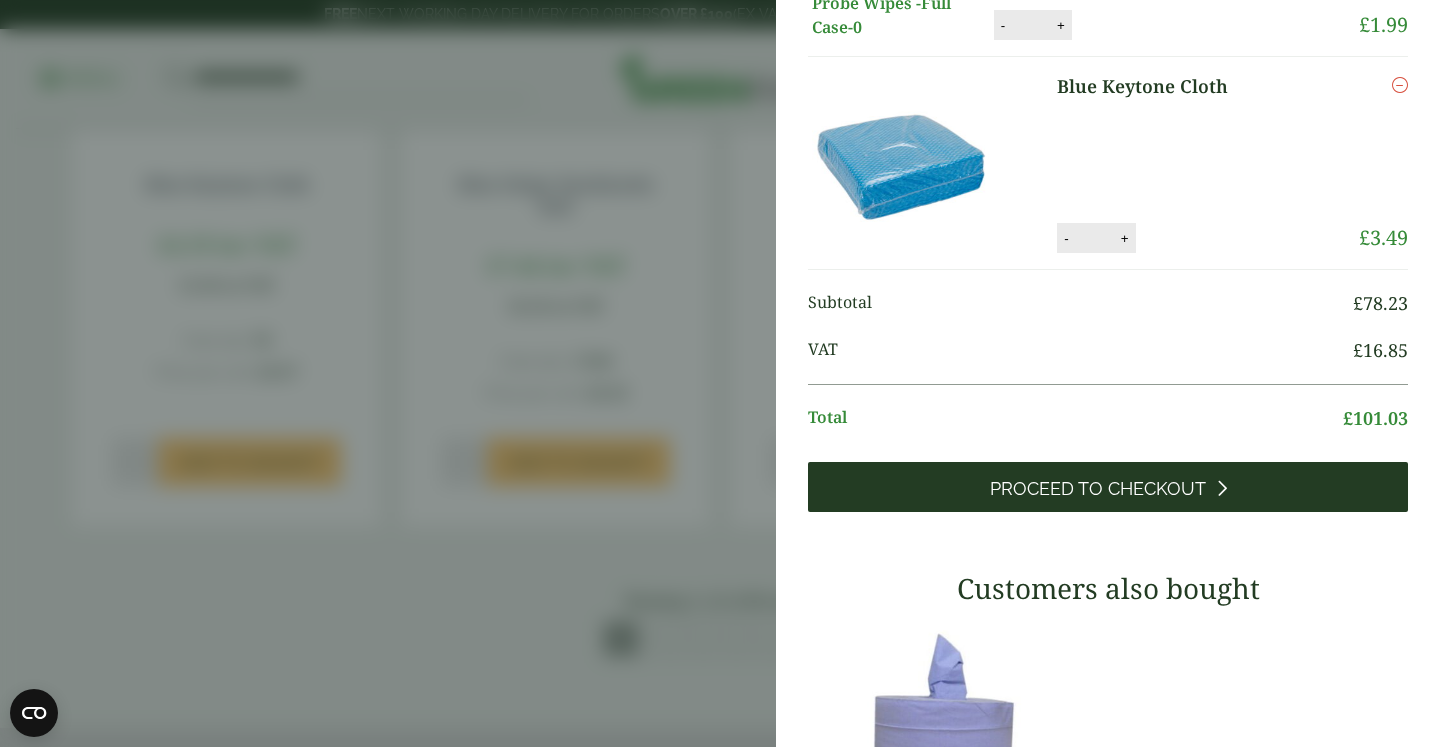 click on "Proceed to Checkout" at bounding box center [1098, 489] 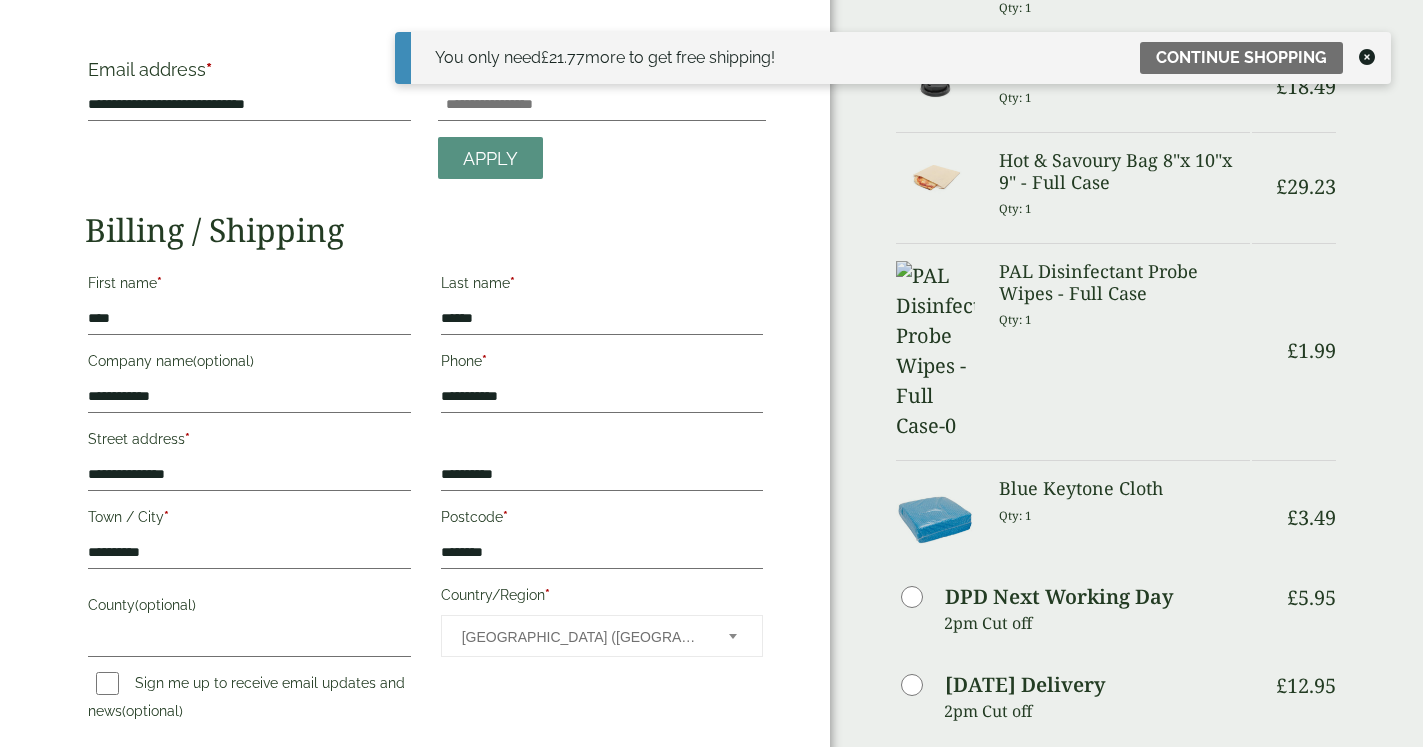 scroll, scrollTop: 0, scrollLeft: 0, axis: both 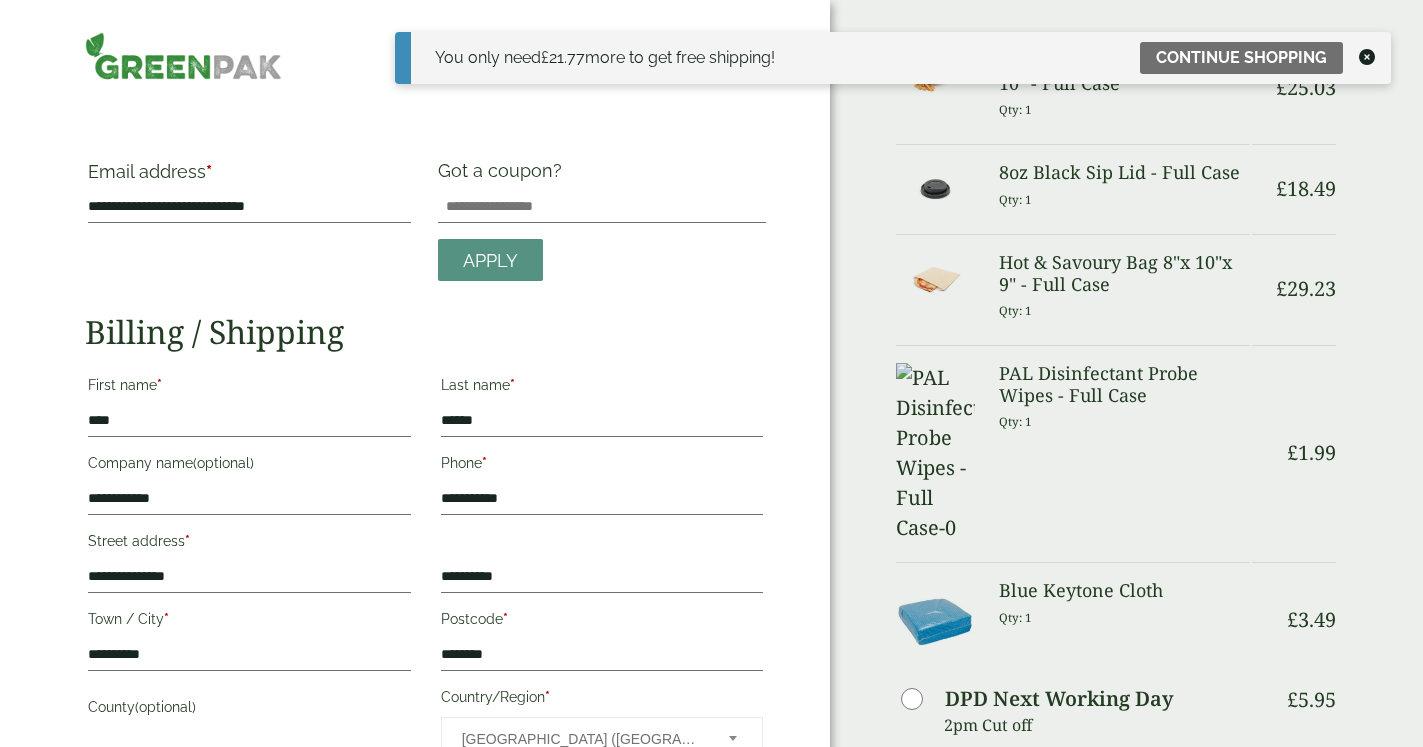 click at bounding box center [1367, 57] 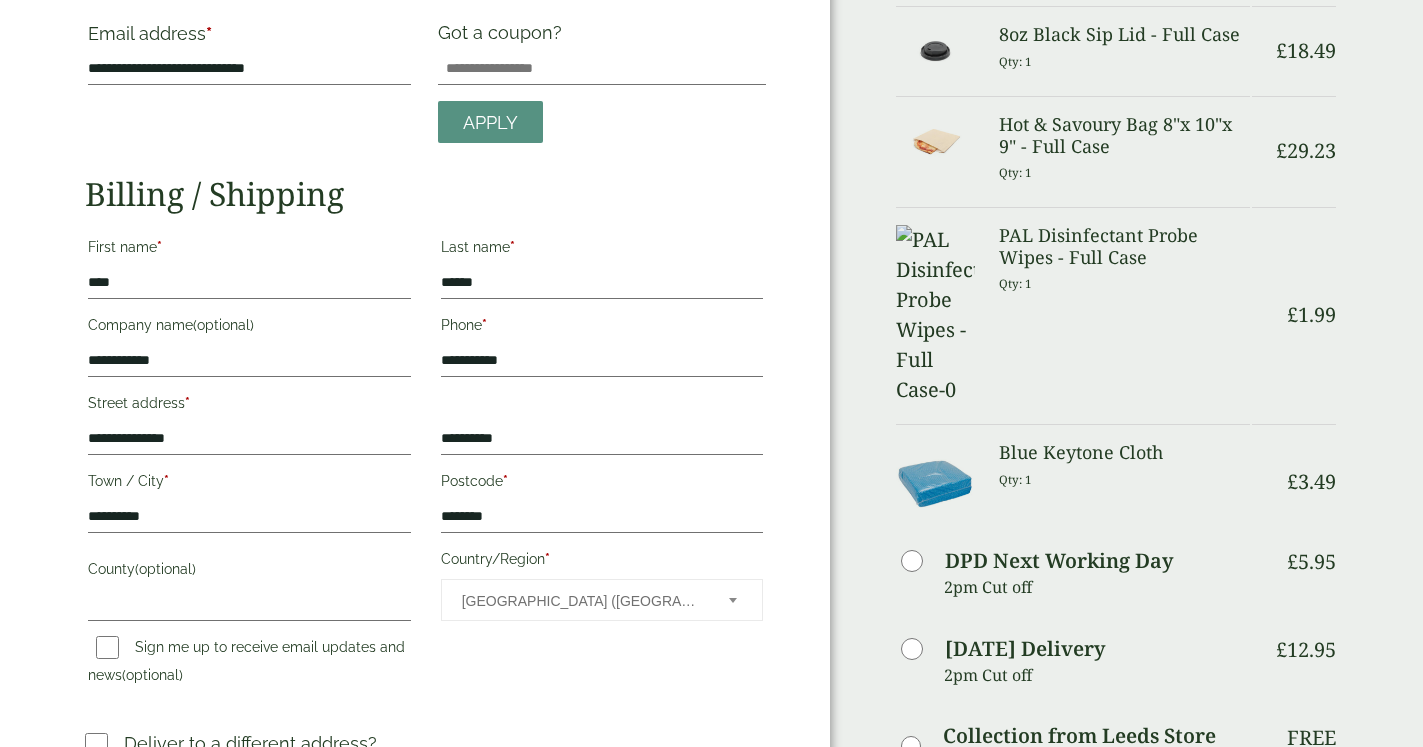 scroll, scrollTop: 0, scrollLeft: 0, axis: both 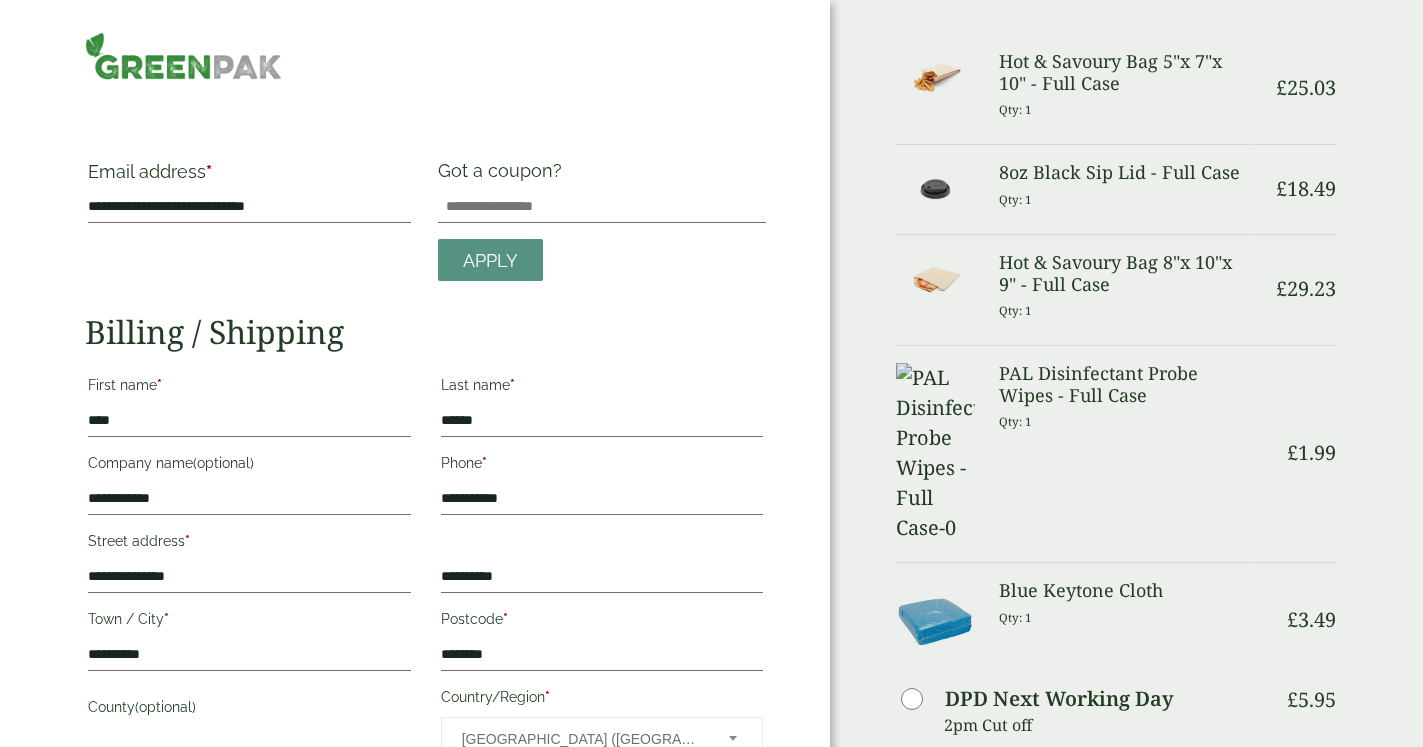 click on "Order Summary
Item
Ammount
Hot & Savoury Bag 5"x 7"x 10" - Full Case
Qty: 1
£ 25.03
8oz Black Sip Lid - Full Case
Qty: 1" at bounding box center [1126, 852] 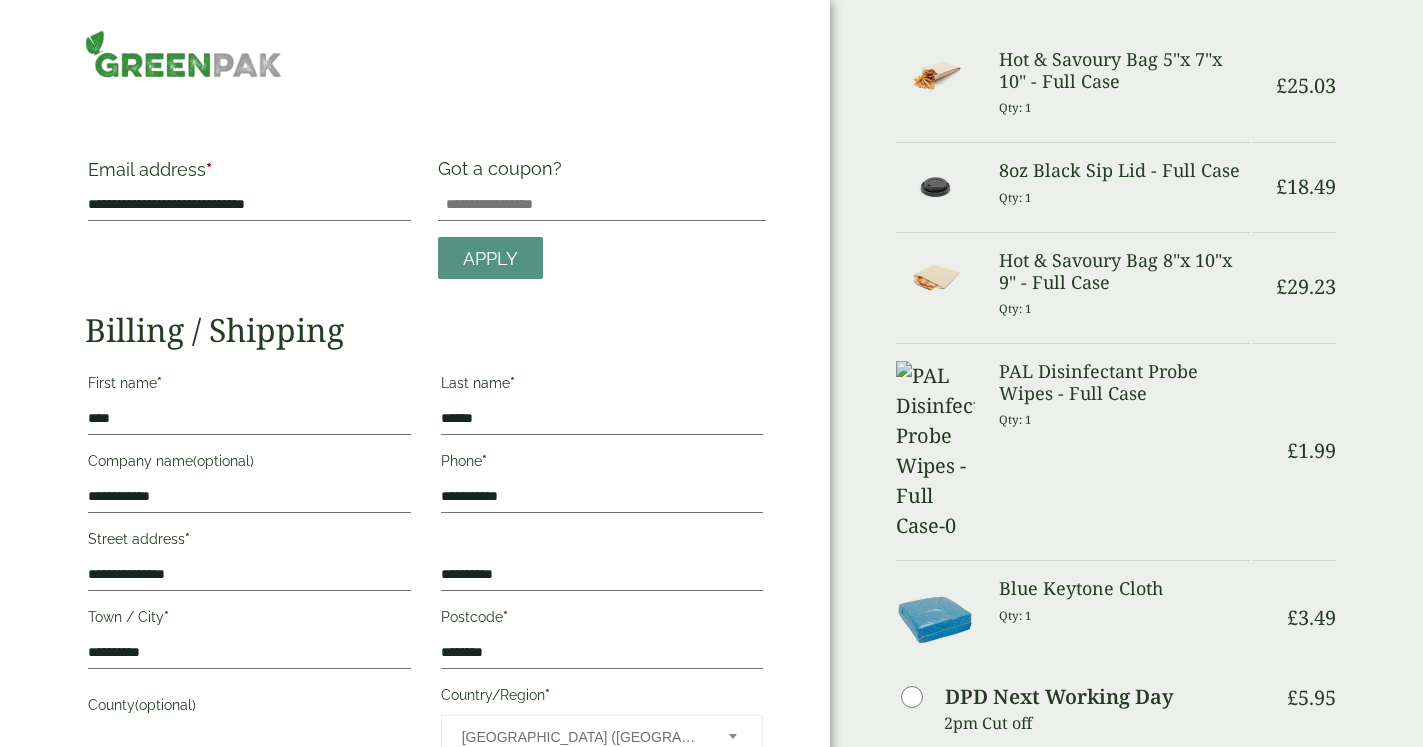 scroll, scrollTop: 0, scrollLeft: 0, axis: both 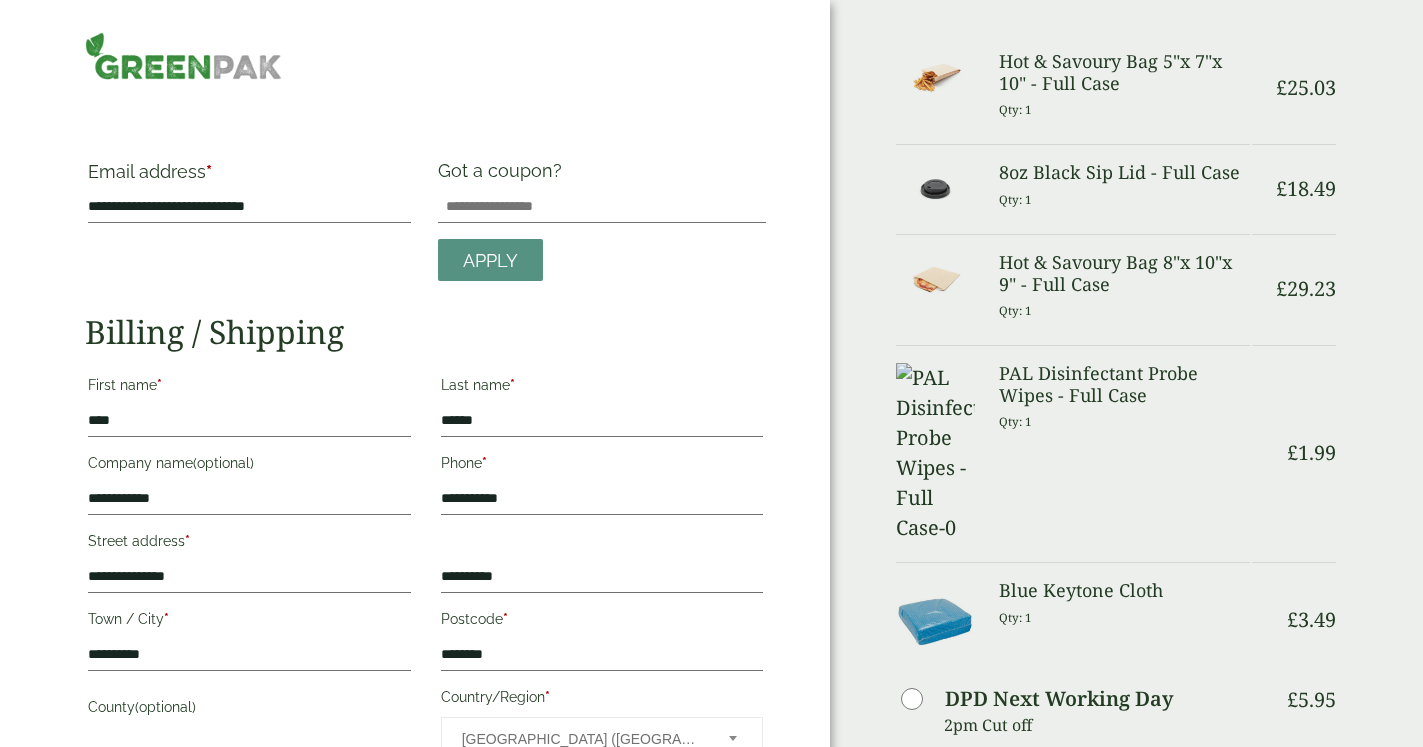 click on "Order Summary
Item
Ammount
Hot & Savoury Bag 5"x 7"x 10" - Full Case
Qty: 1
£ 25.03
8oz Black Sip Lid - Full Case
Qty: 1" at bounding box center (1126, 852) 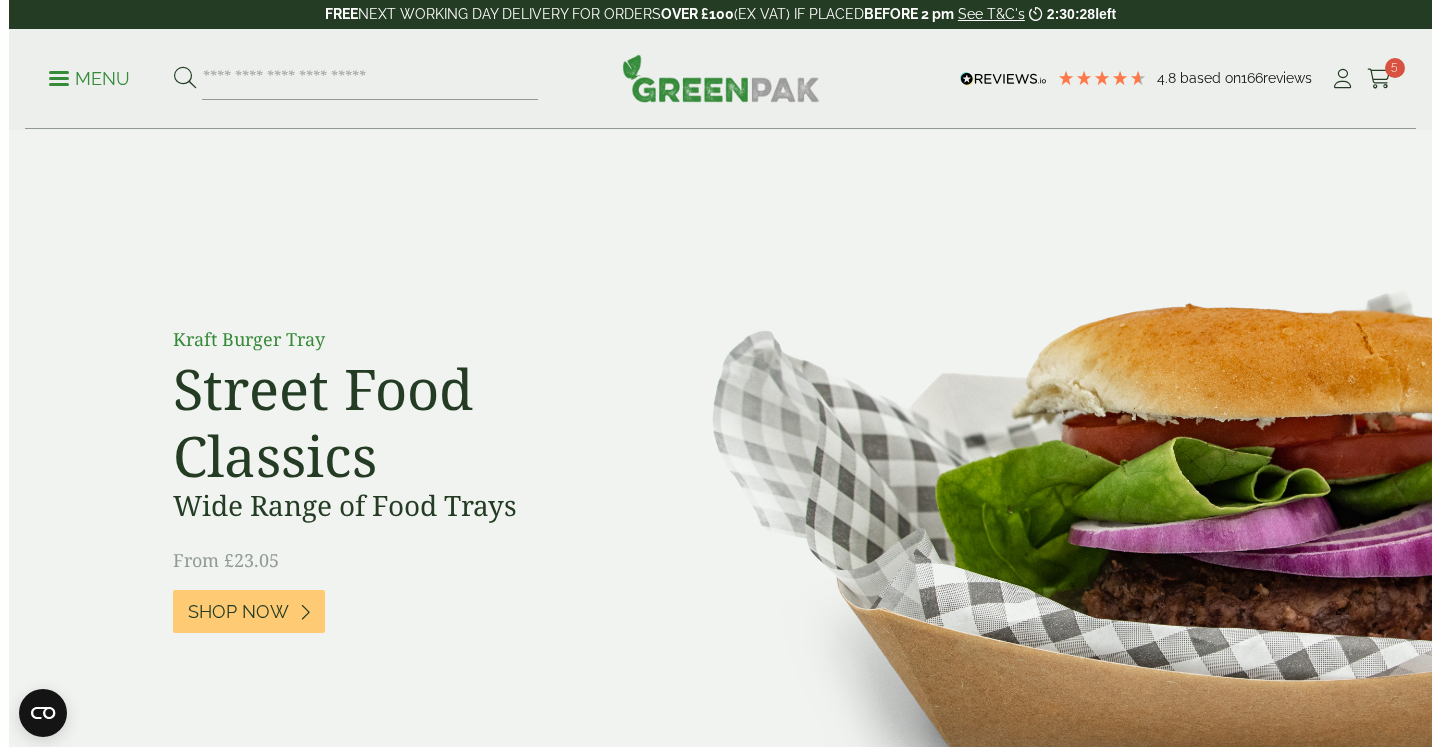 scroll, scrollTop: 0, scrollLeft: 0, axis: both 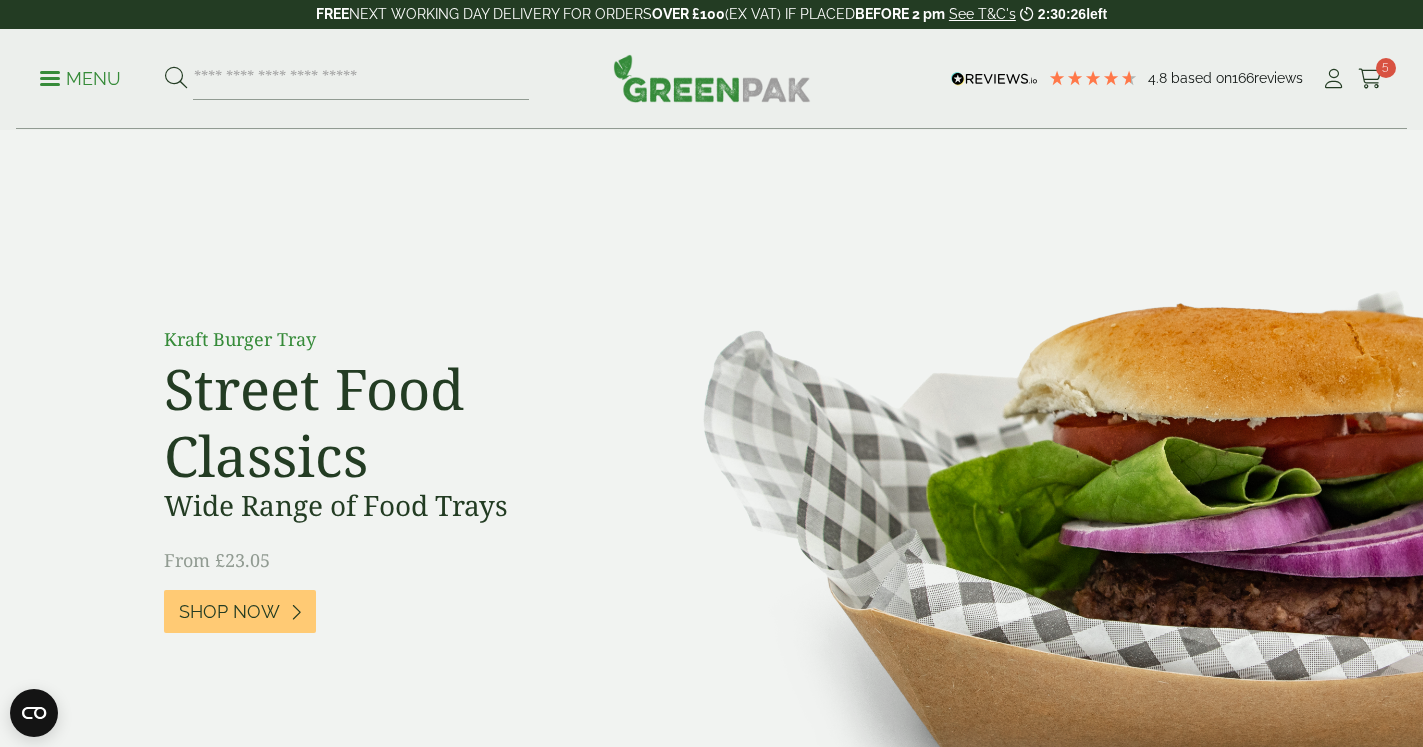 click on "Menu" at bounding box center (80, 77) 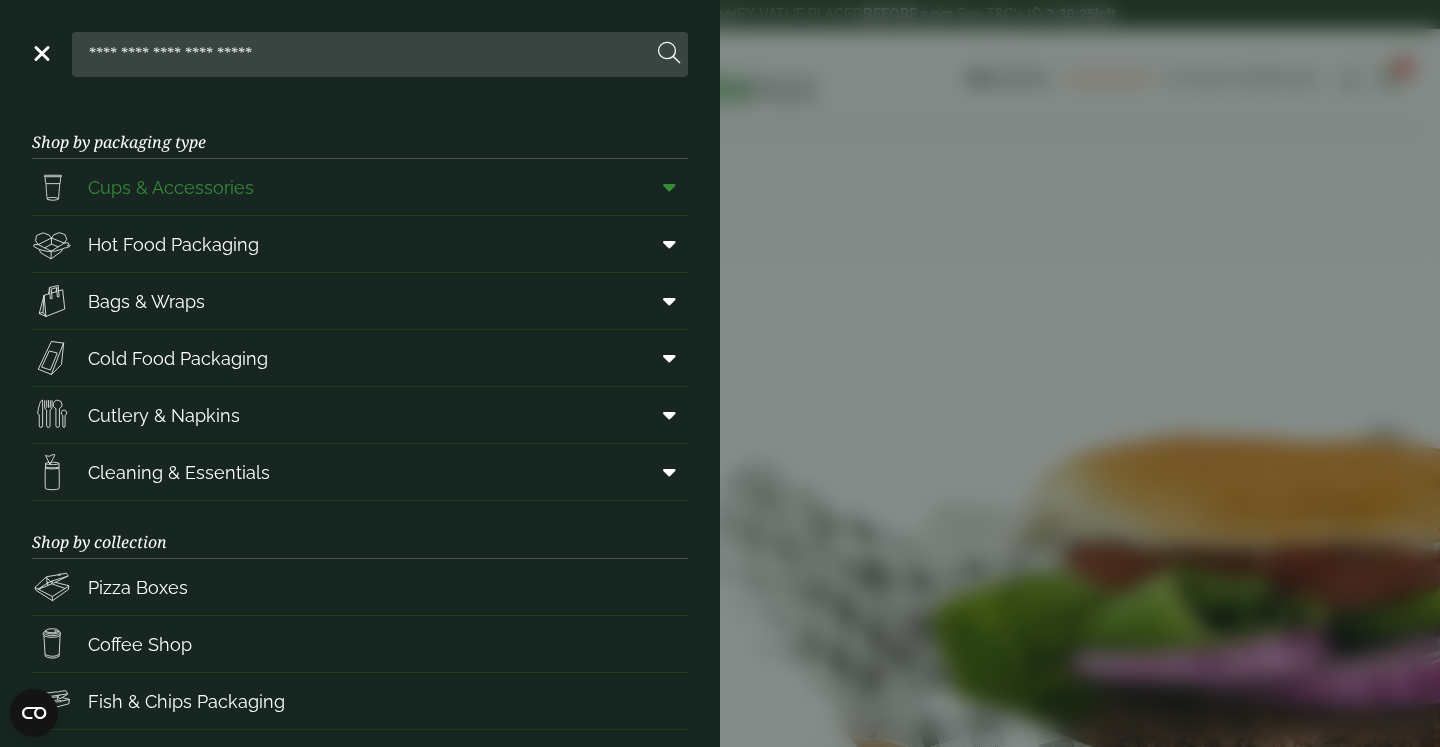 click on "Cups & Accessories" at bounding box center (171, 187) 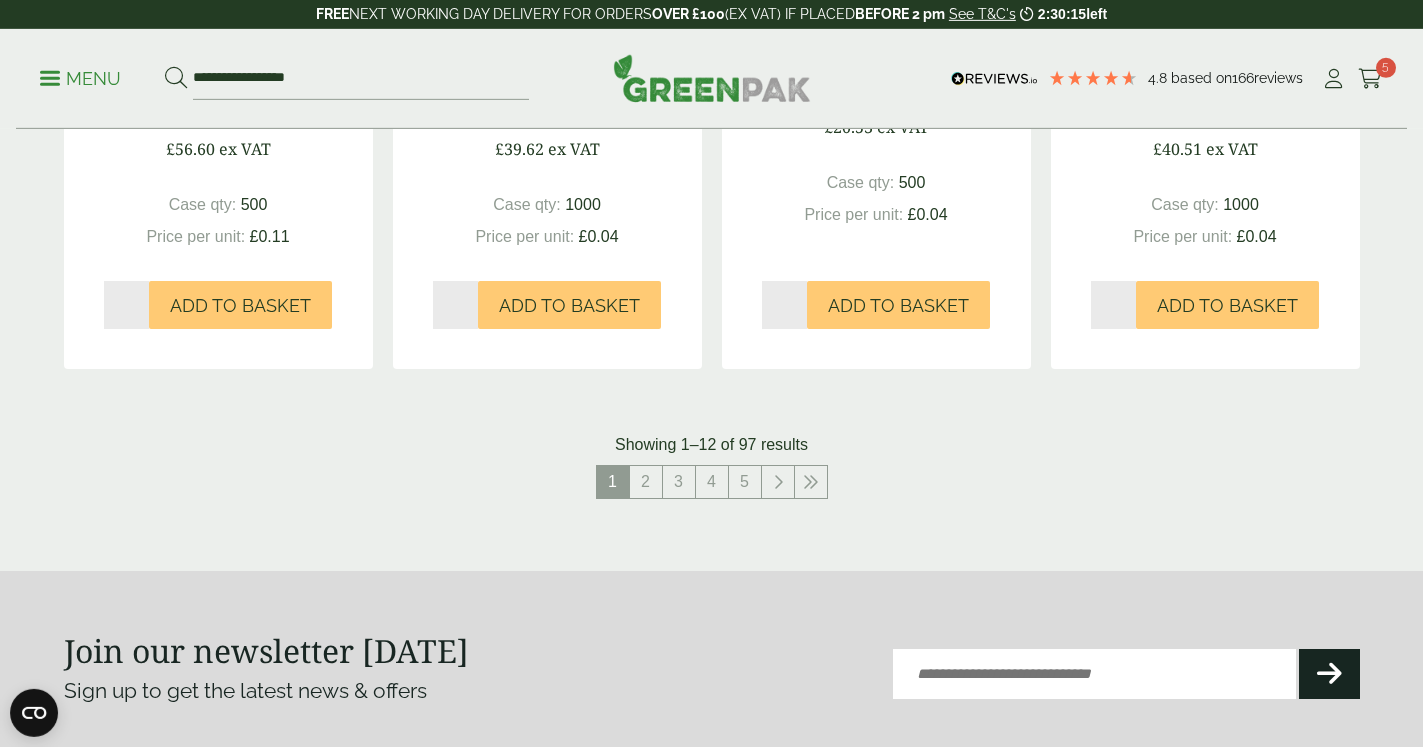 scroll, scrollTop: 2142, scrollLeft: 0, axis: vertical 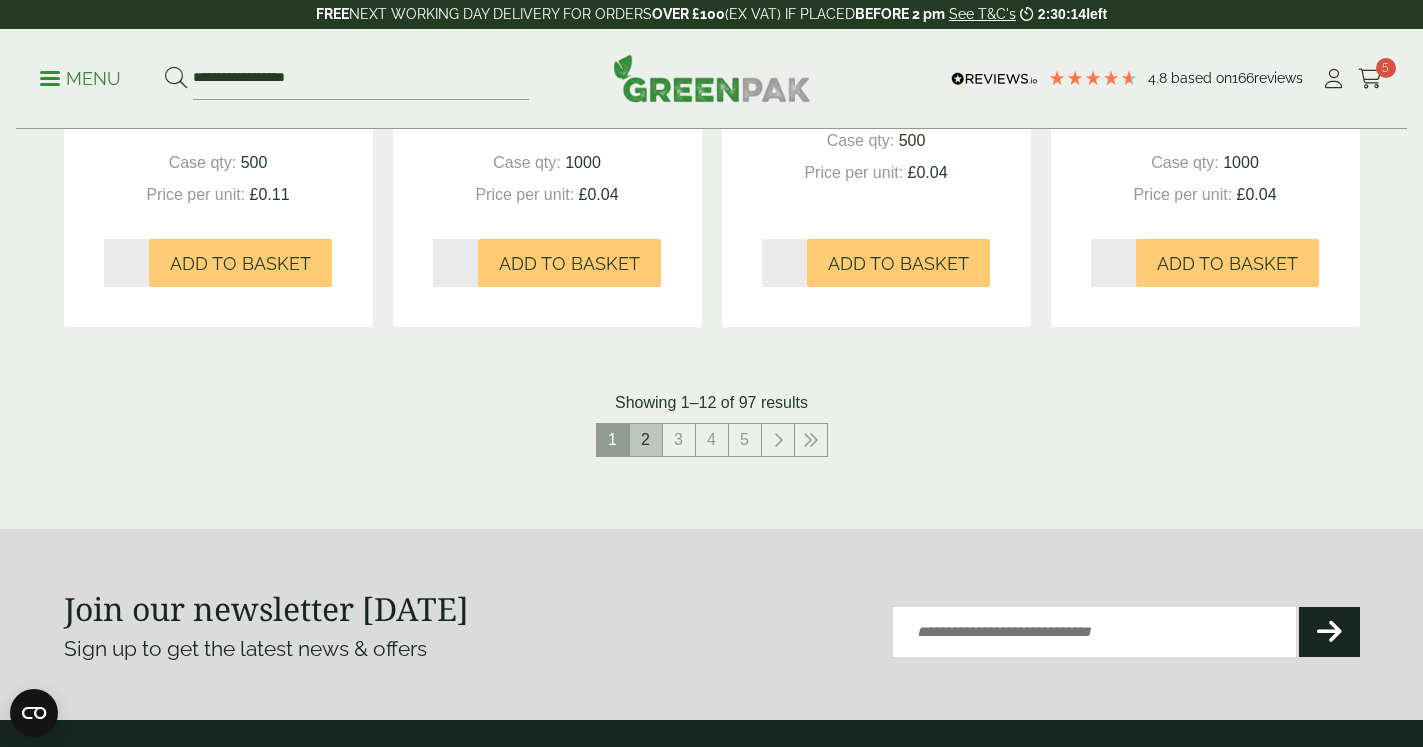 click on "2" at bounding box center [646, 440] 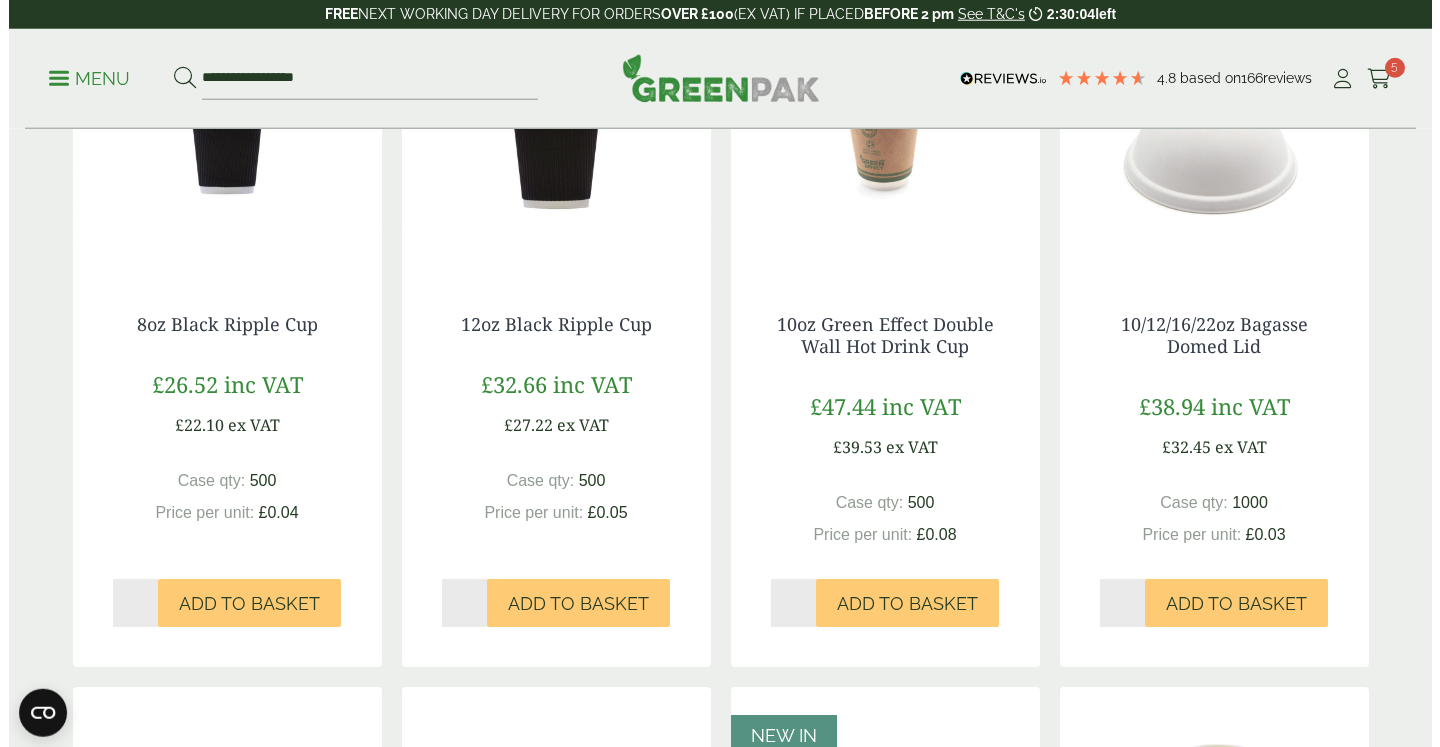 scroll, scrollTop: 510, scrollLeft: 0, axis: vertical 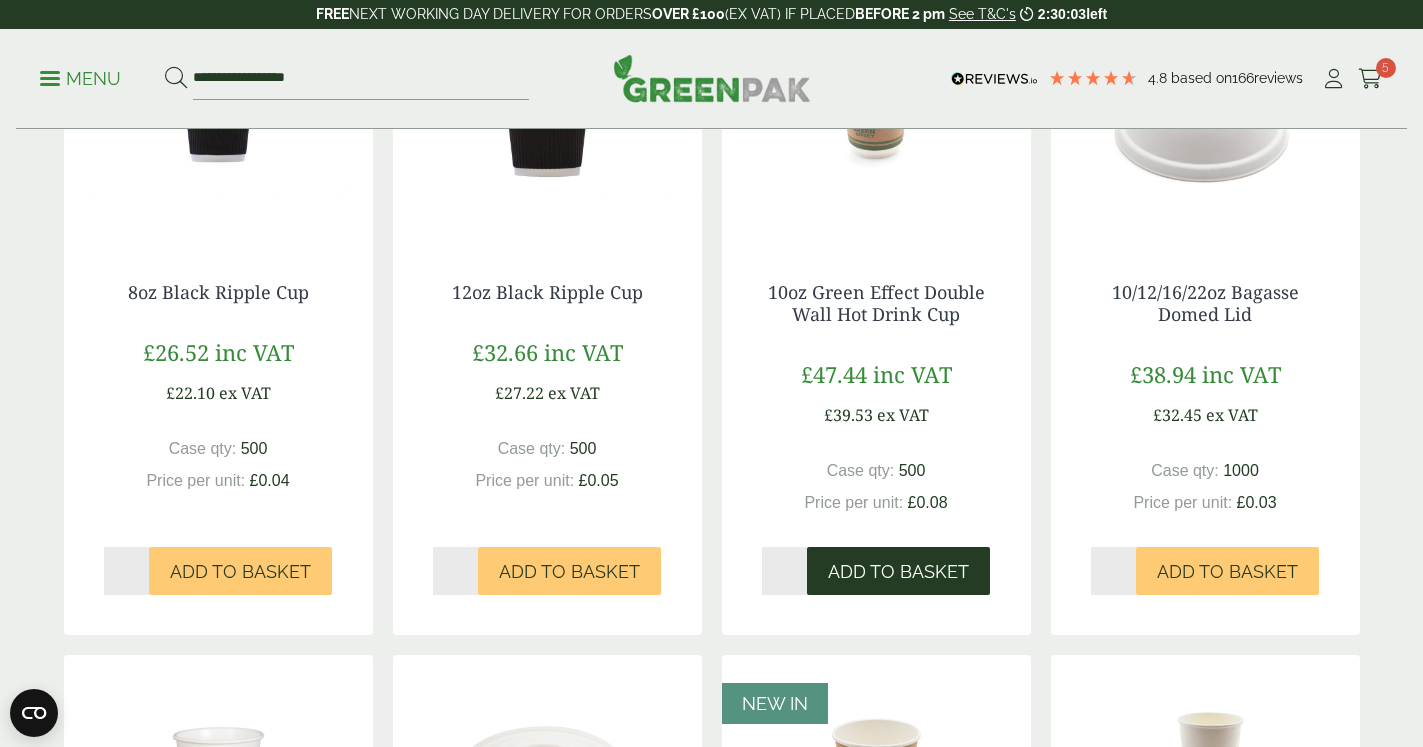 click on "Add to Basket" at bounding box center (898, 572) 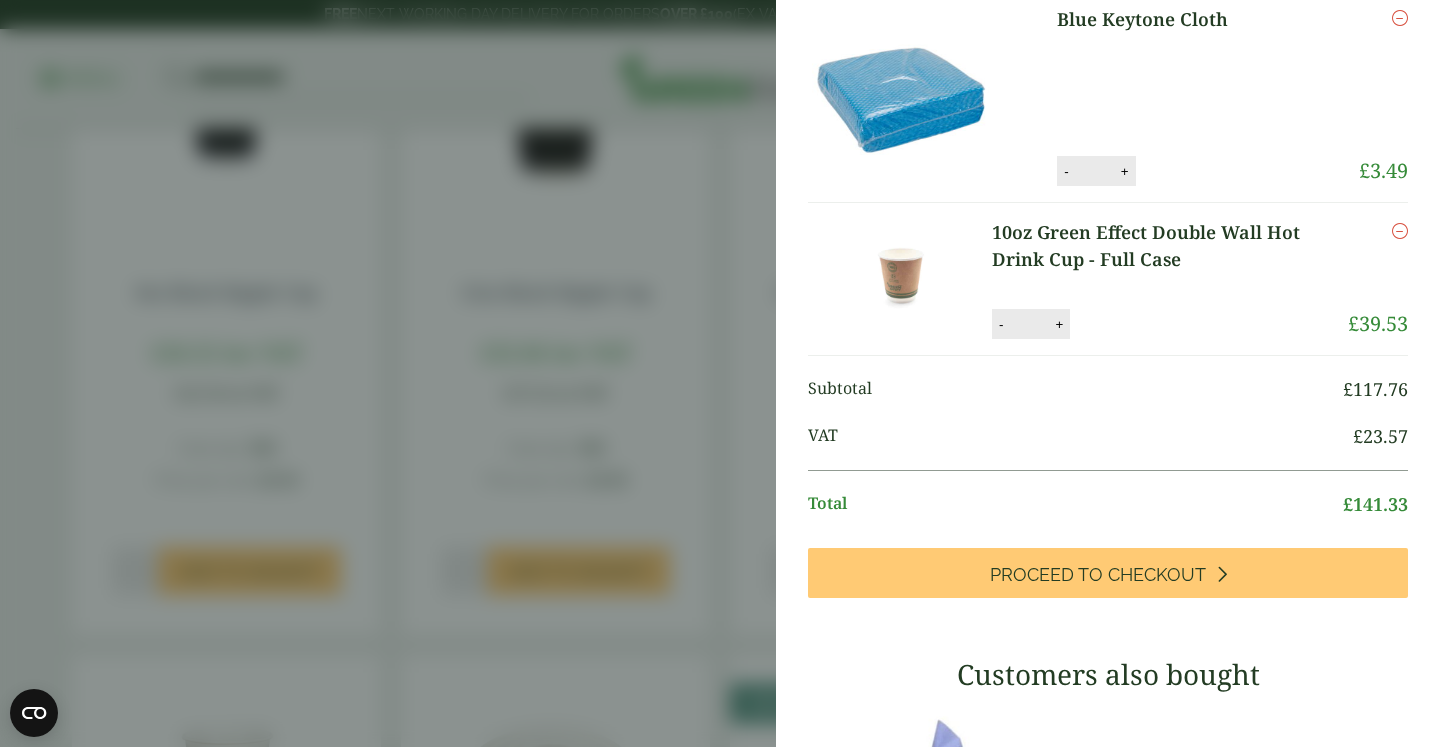 scroll, scrollTop: 1056, scrollLeft: 0, axis: vertical 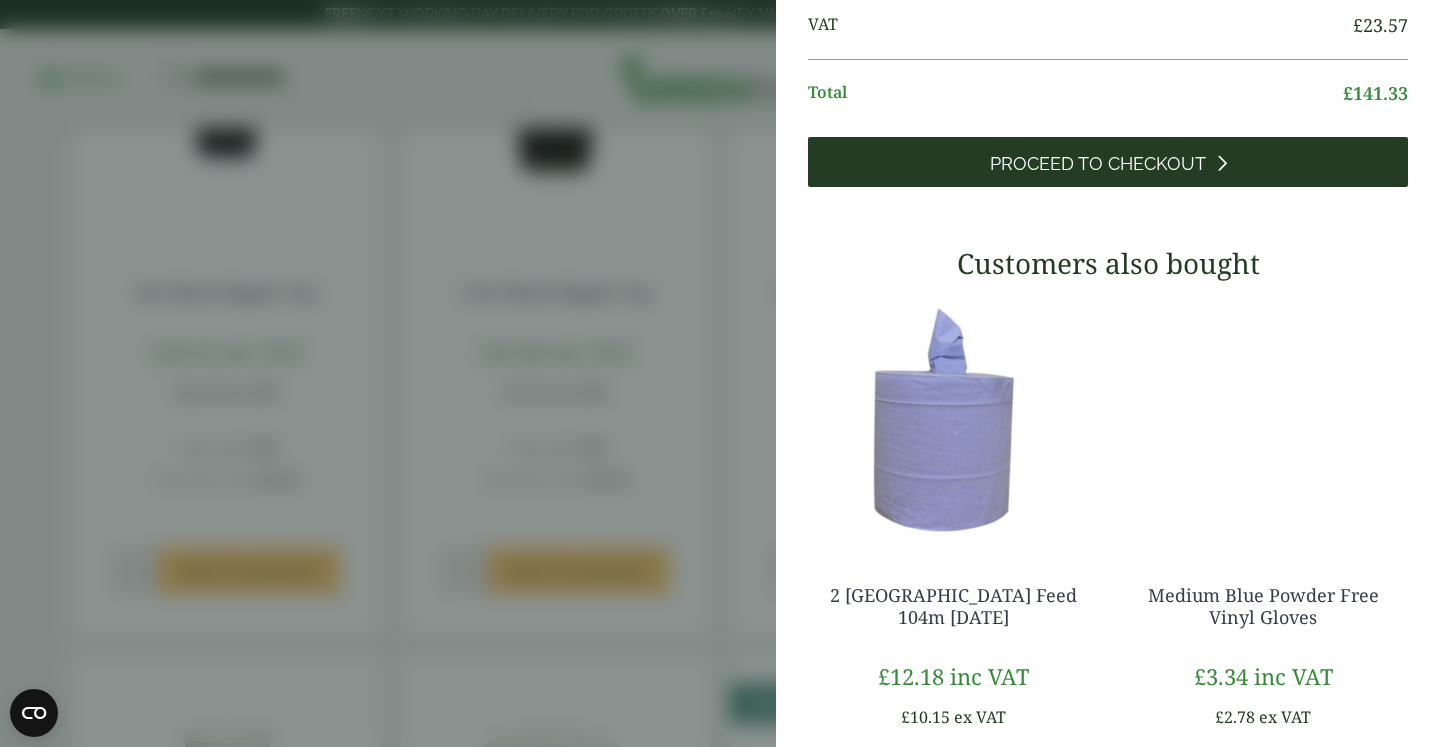 click on "Proceed to Checkout" at bounding box center (1098, 164) 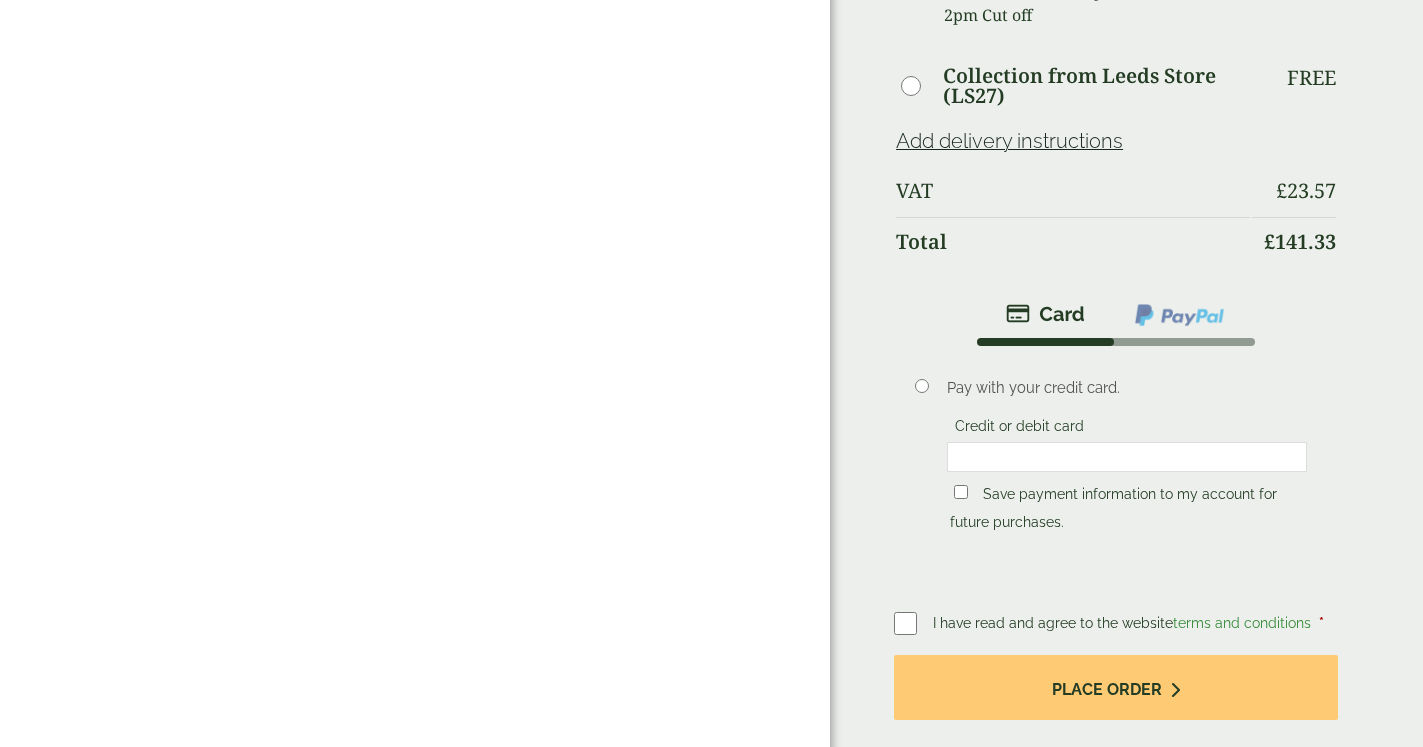 scroll, scrollTop: 1122, scrollLeft: 0, axis: vertical 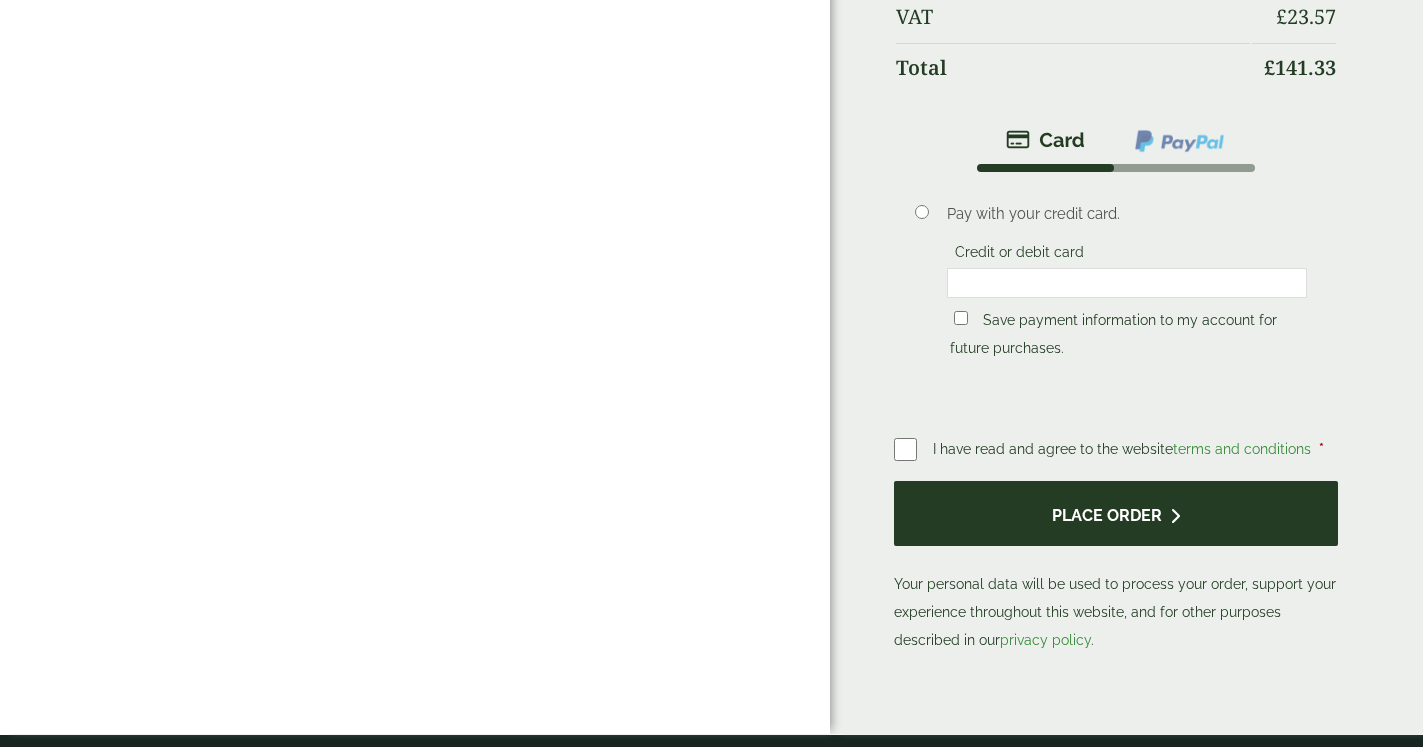 click on "Place order" at bounding box center (1116, 513) 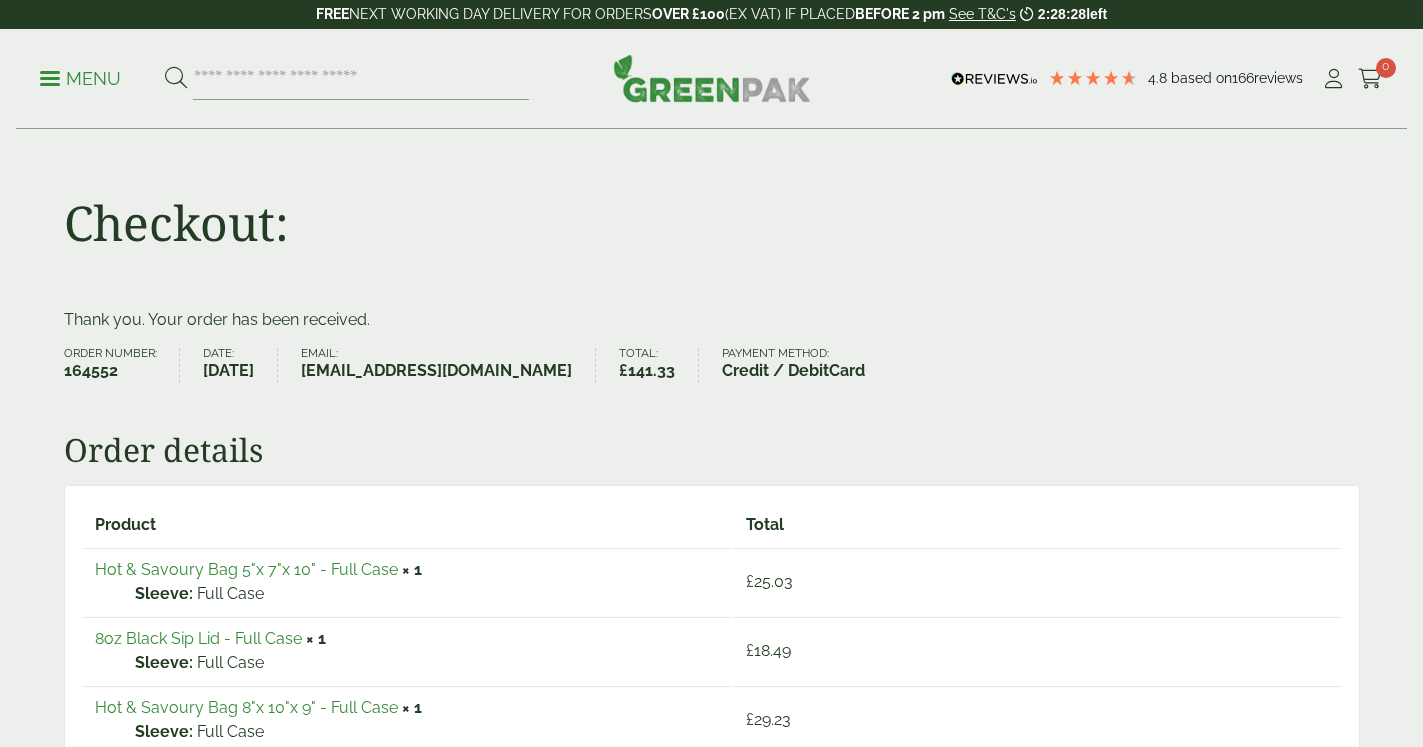 scroll, scrollTop: 0, scrollLeft: 0, axis: both 